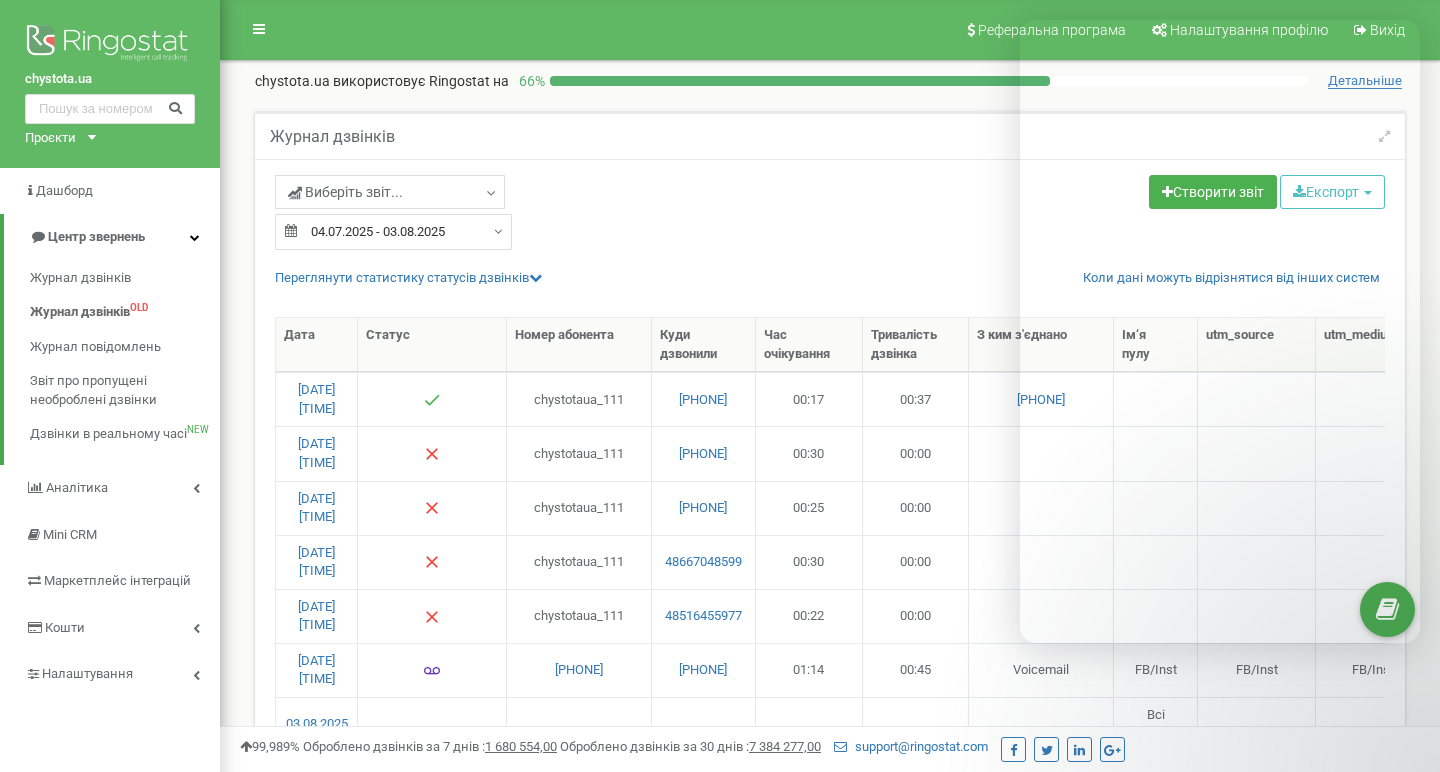 select on "50" 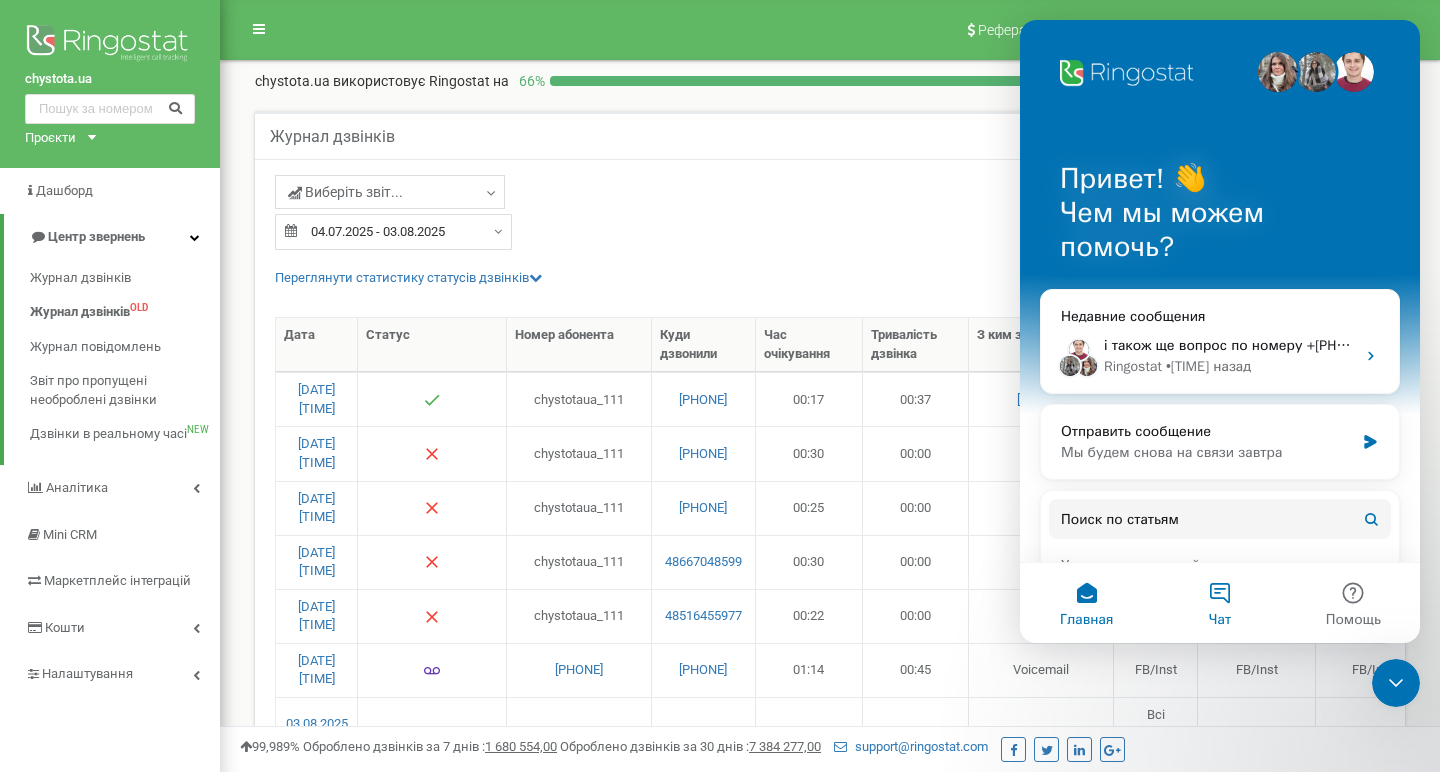 scroll, scrollTop: 0, scrollLeft: 0, axis: both 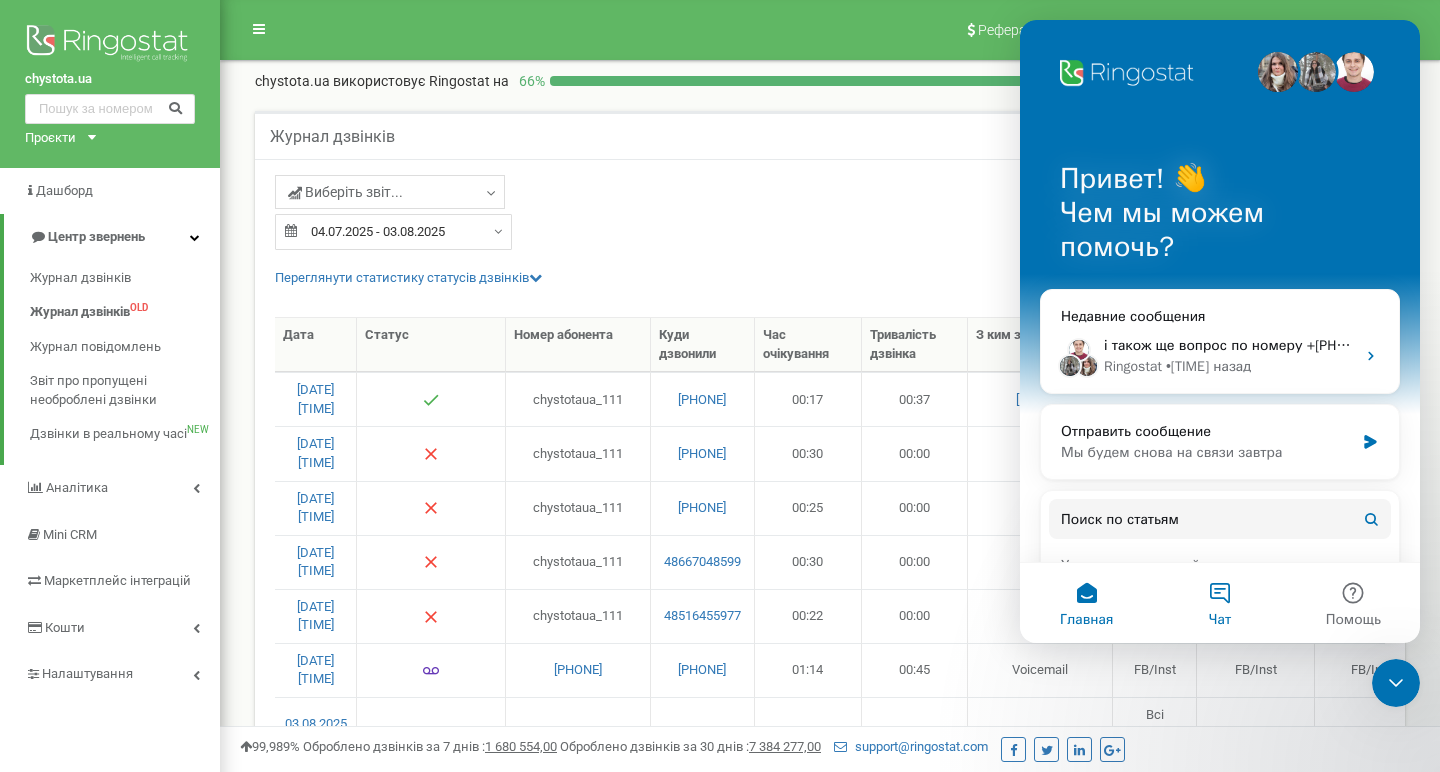 click on "Чат" at bounding box center (1219, 603) 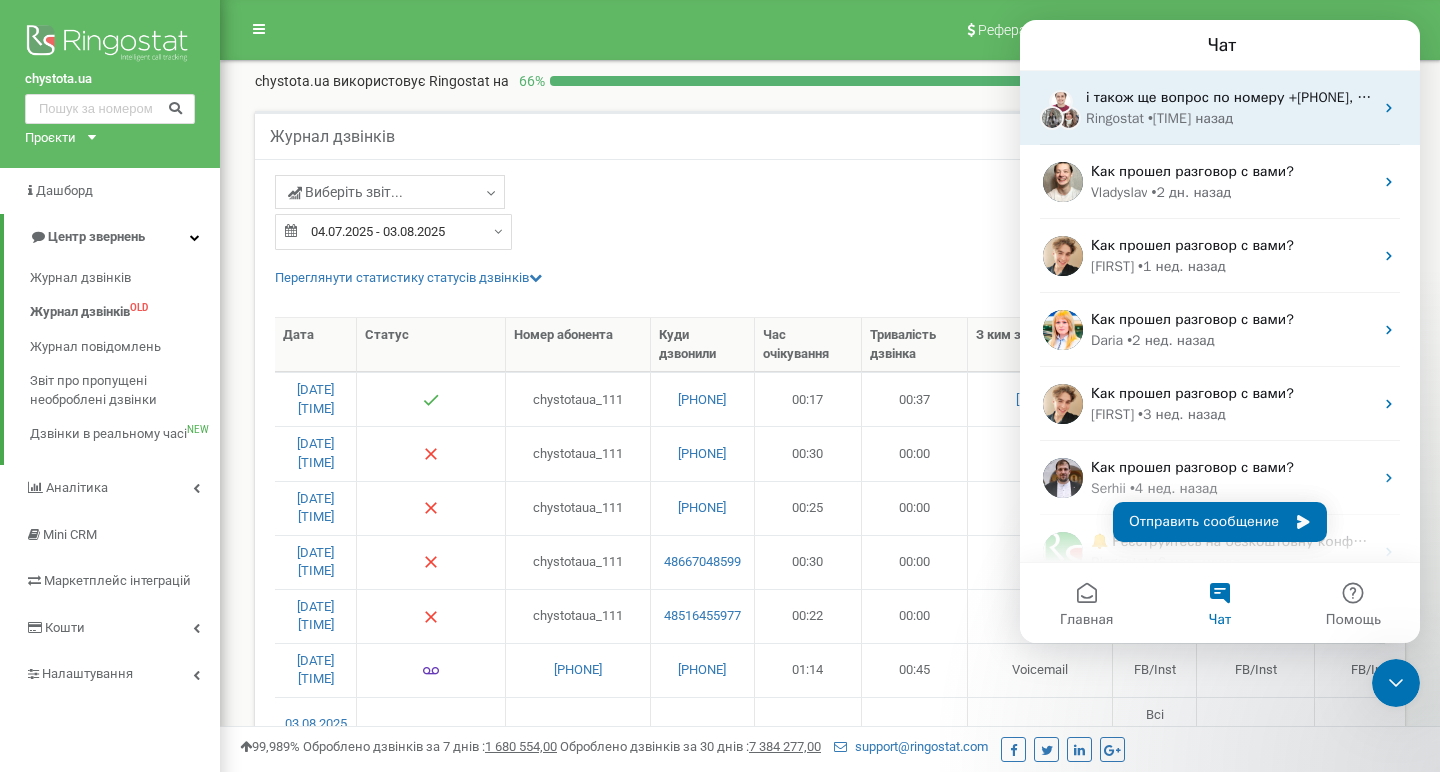 click on "•  13 ч назад" at bounding box center (1190, 118) 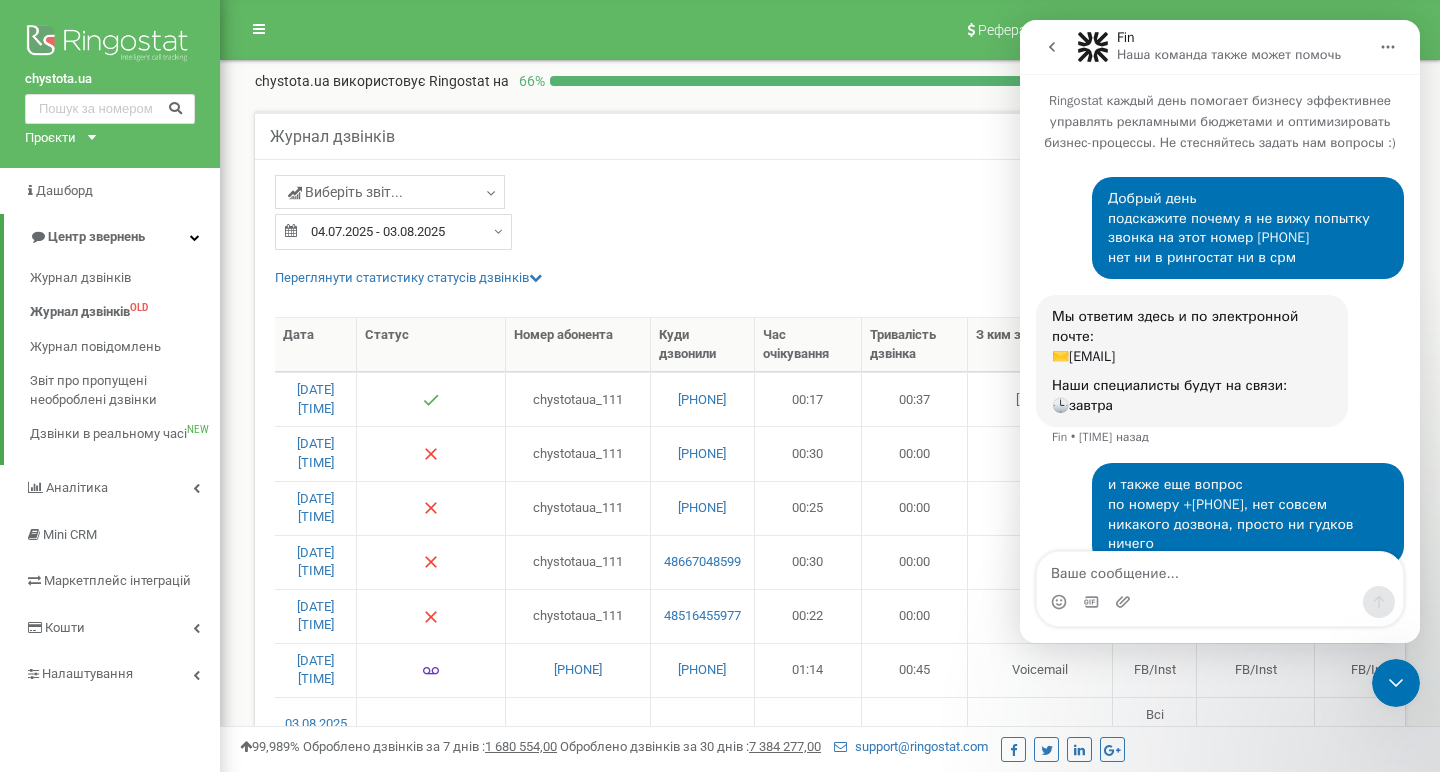scroll, scrollTop: 49, scrollLeft: 0, axis: vertical 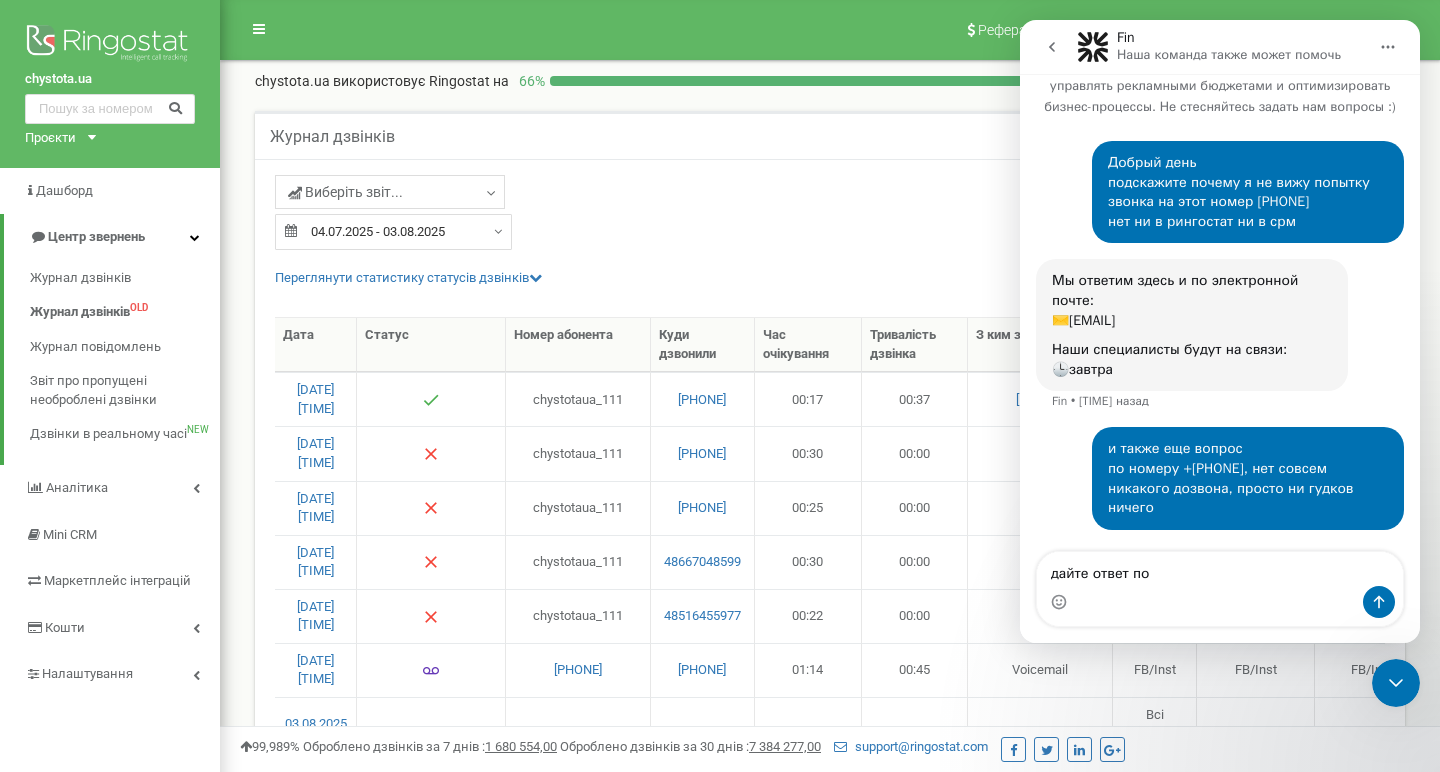 type on "дайте ответ пож" 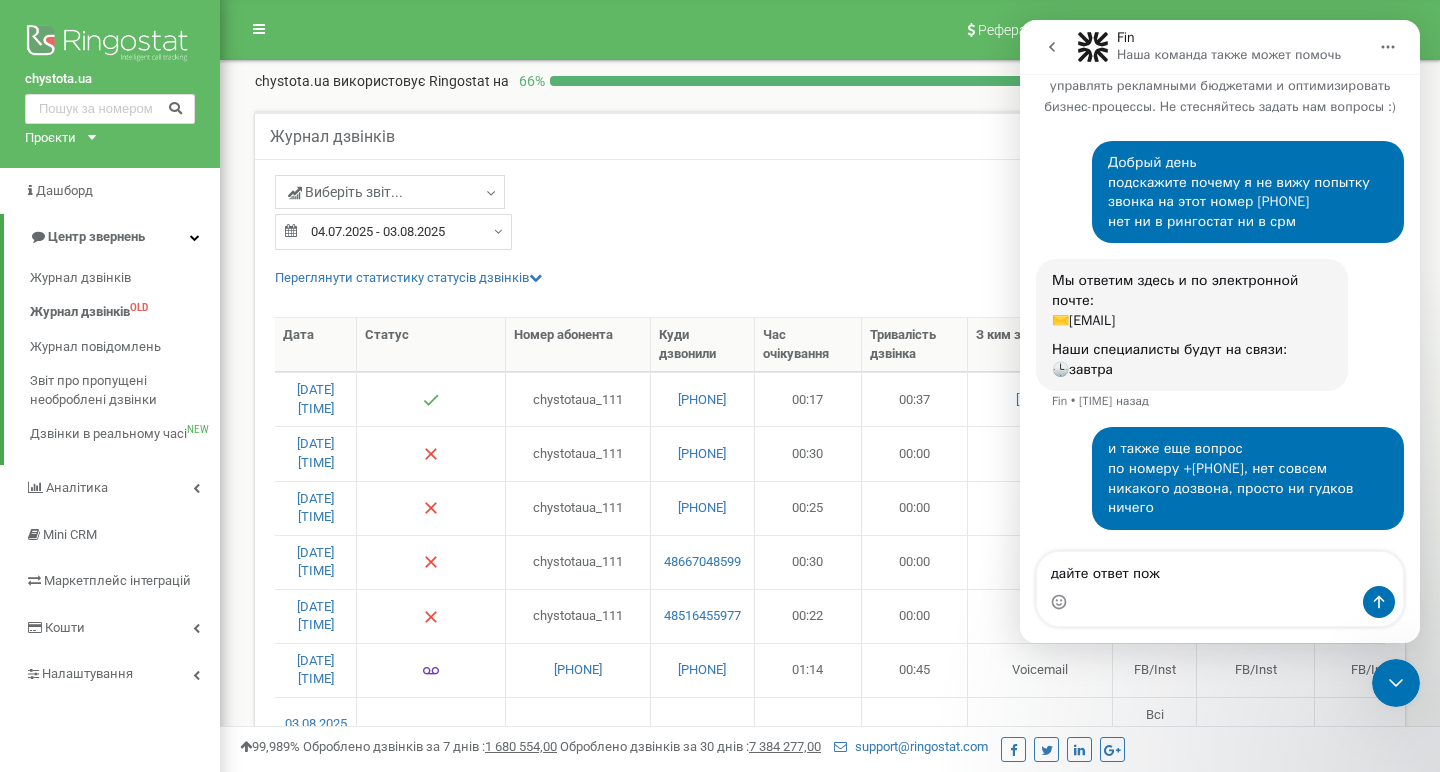 type 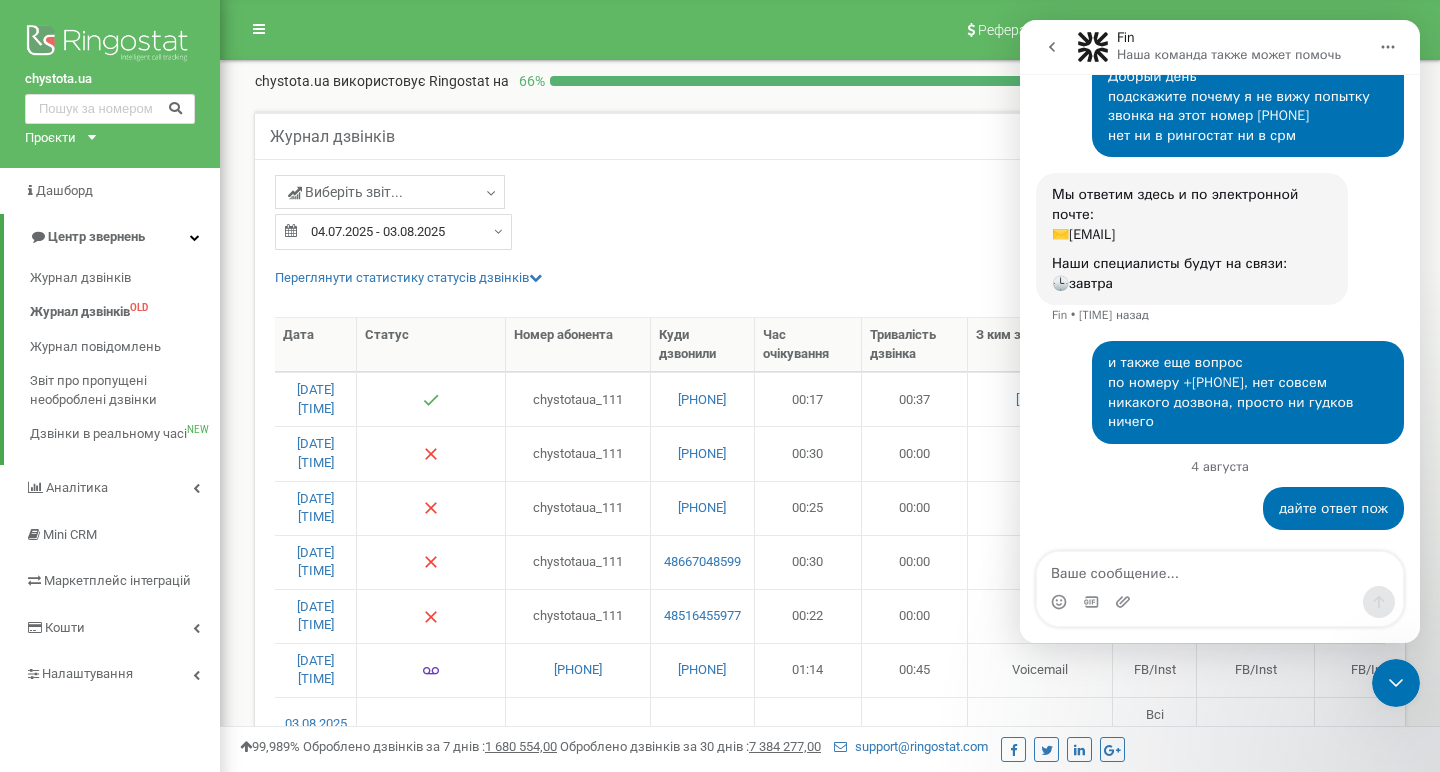 scroll, scrollTop: 239, scrollLeft: 0, axis: vertical 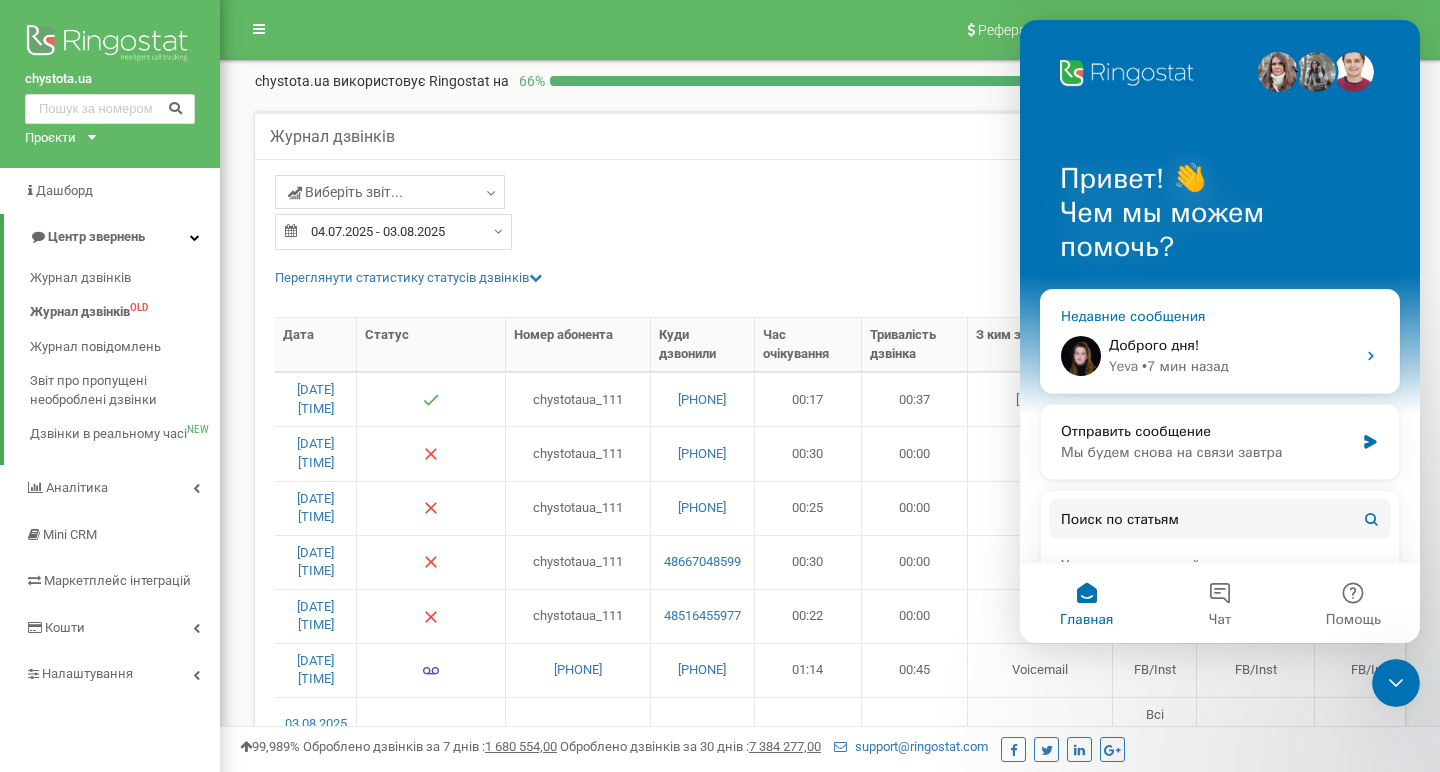 click on "Доброго дня!" at bounding box center (1232, 345) 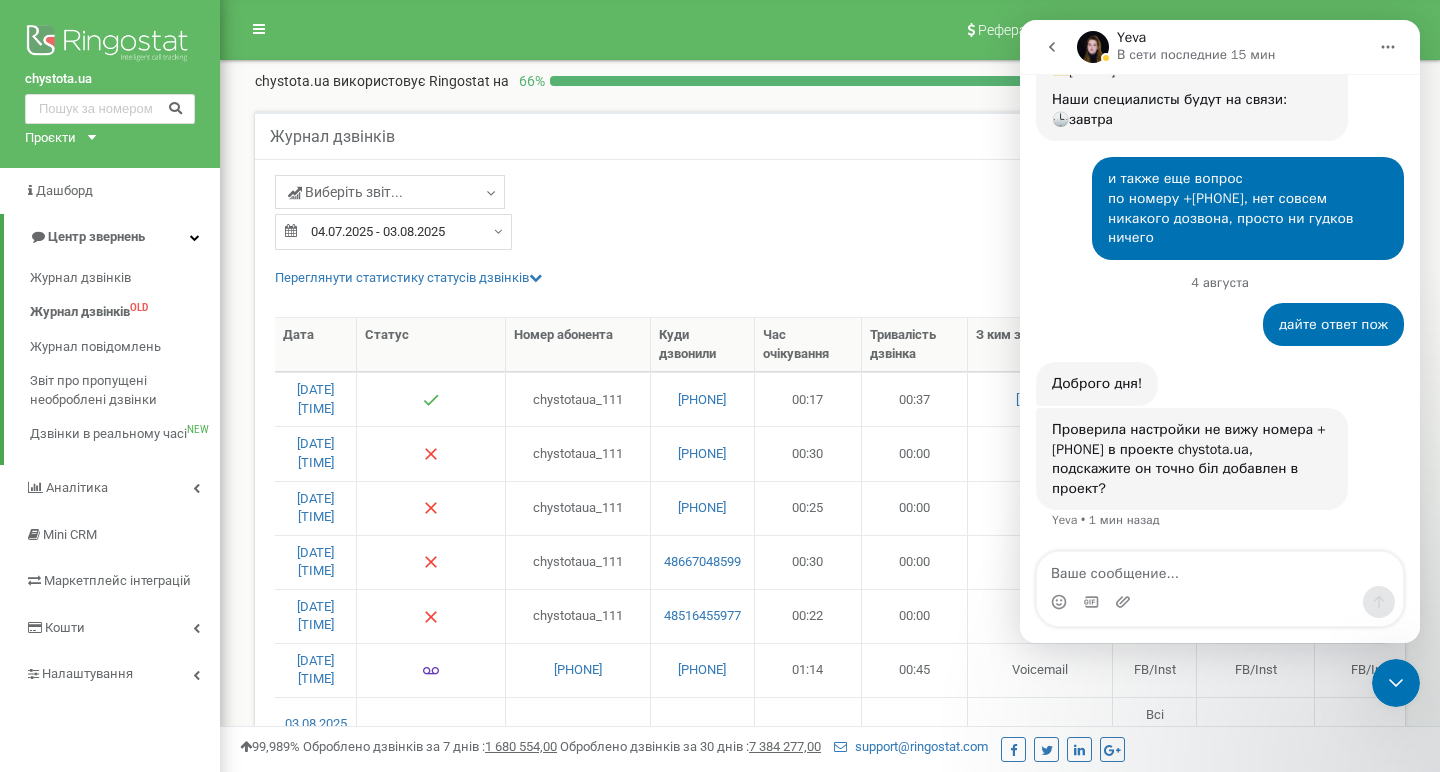 scroll, scrollTop: 323, scrollLeft: 0, axis: vertical 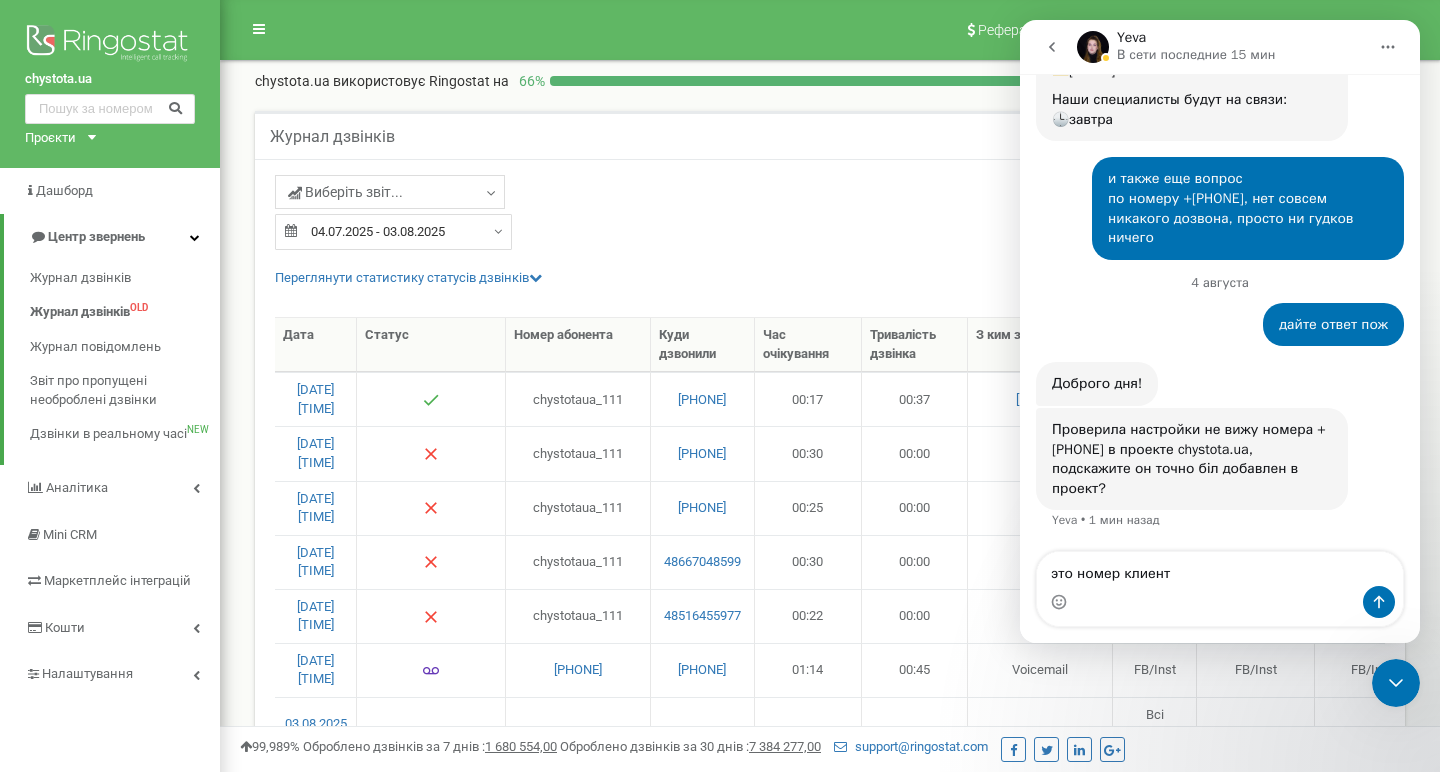 type on "это номер клиента" 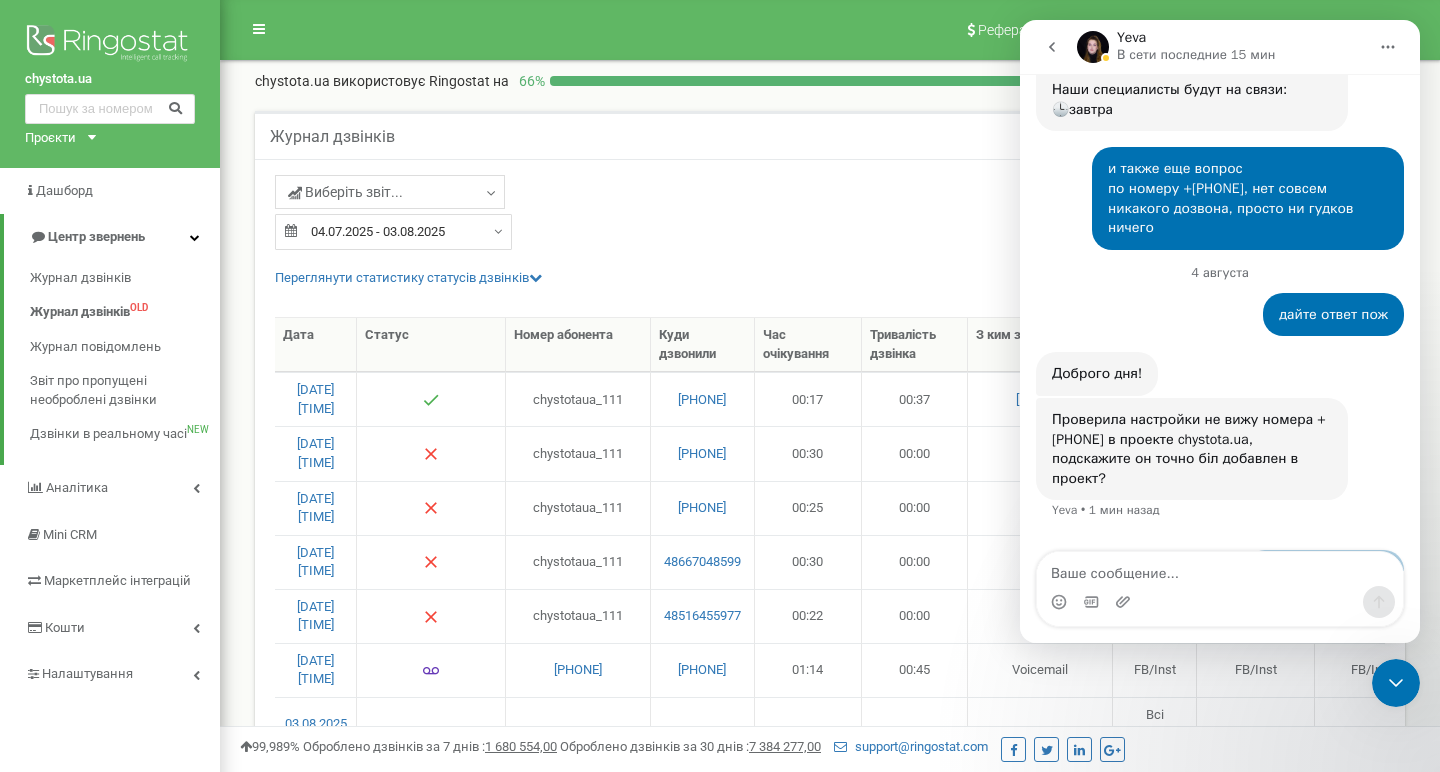 scroll, scrollTop: 382, scrollLeft: 0, axis: vertical 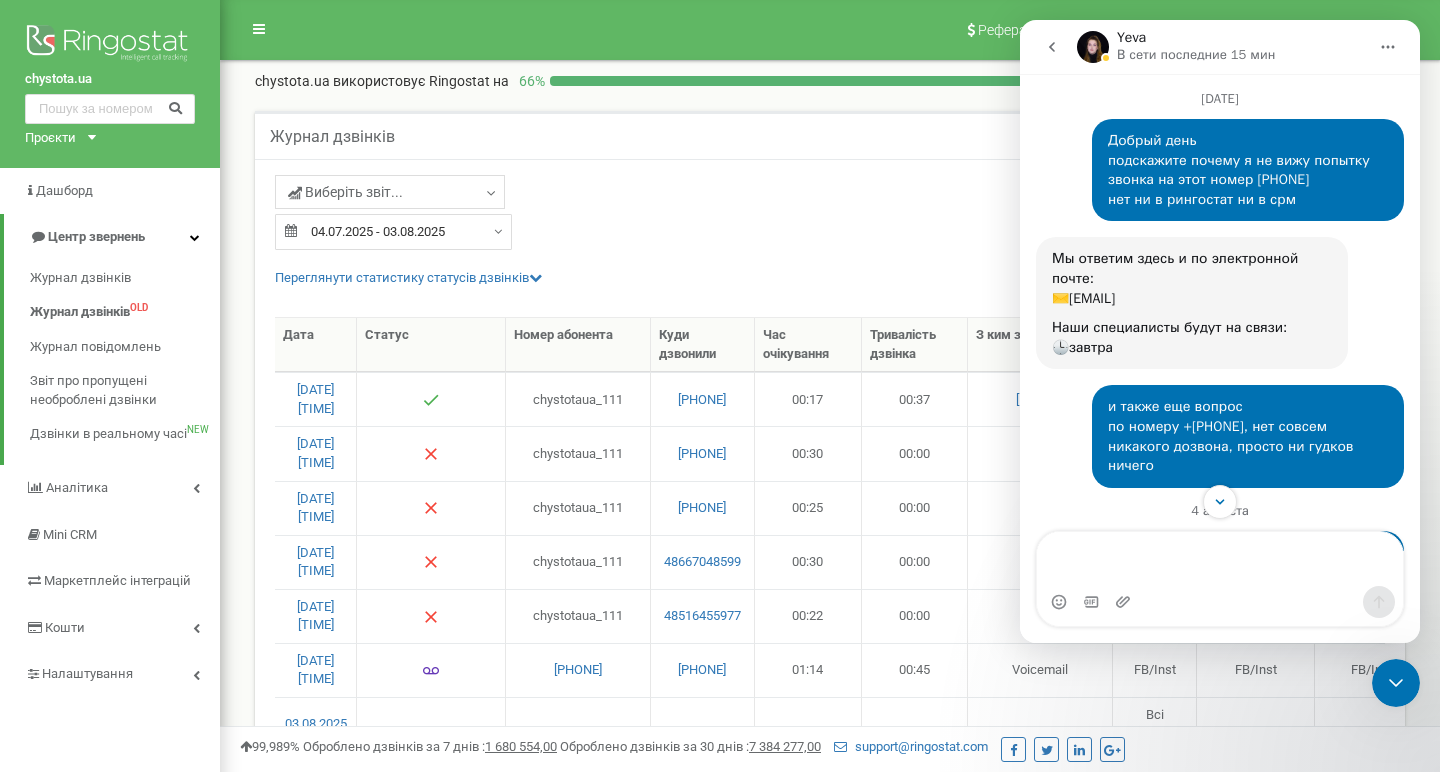 click on "Добрый день подскажите почему я не вижу попытку звонка на этот номер +48513995122 нет ни в рингостат ни в срм" at bounding box center [1248, 170] 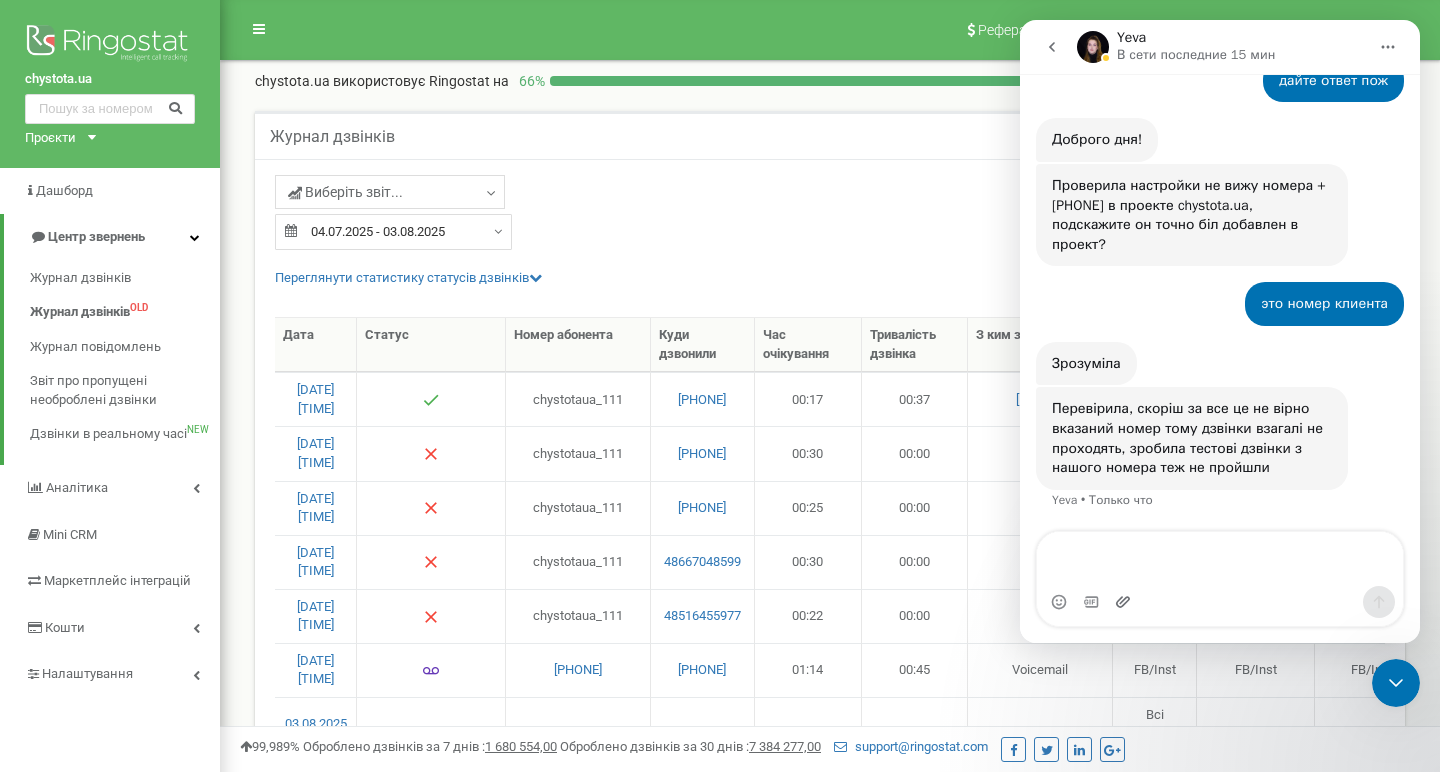 scroll, scrollTop: 563, scrollLeft: 0, axis: vertical 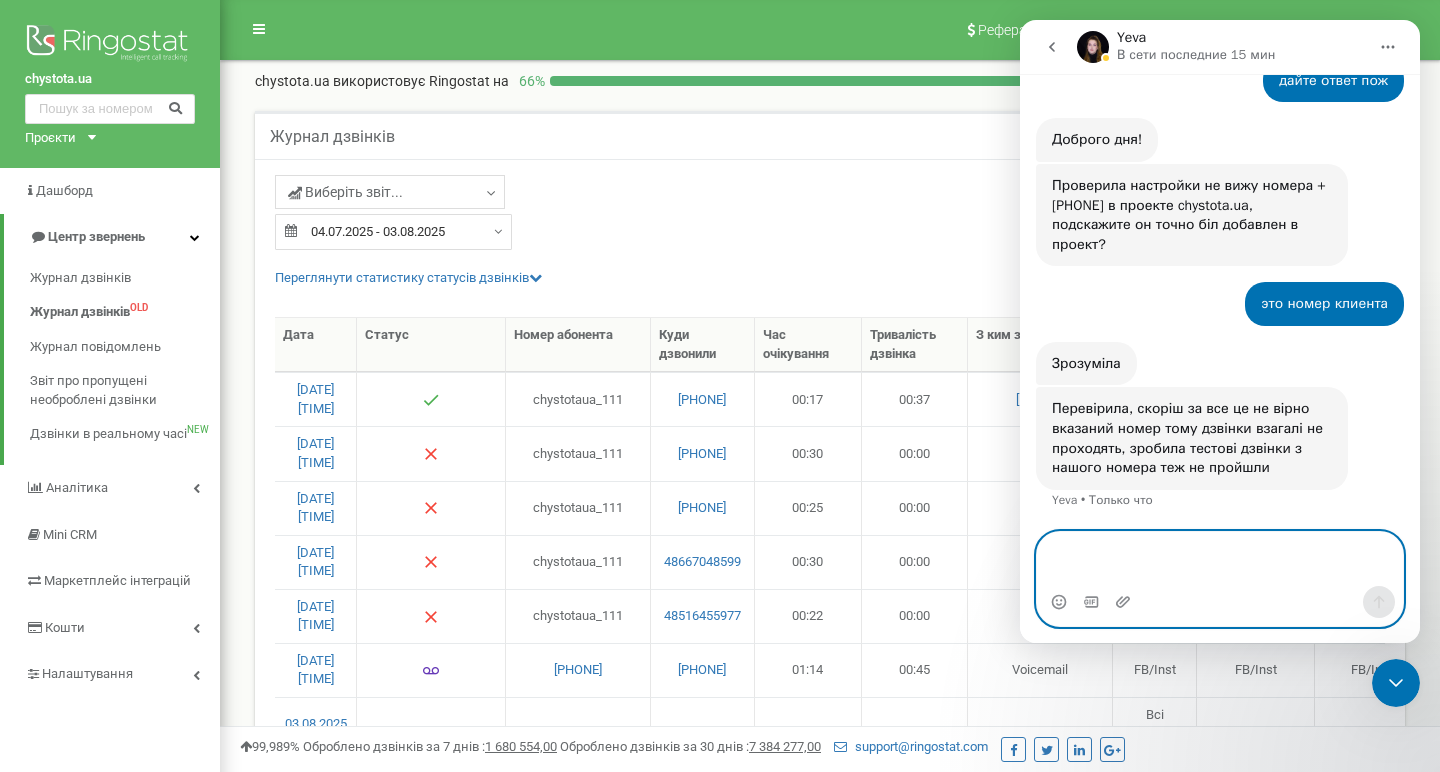 click at bounding box center [1220, 559] 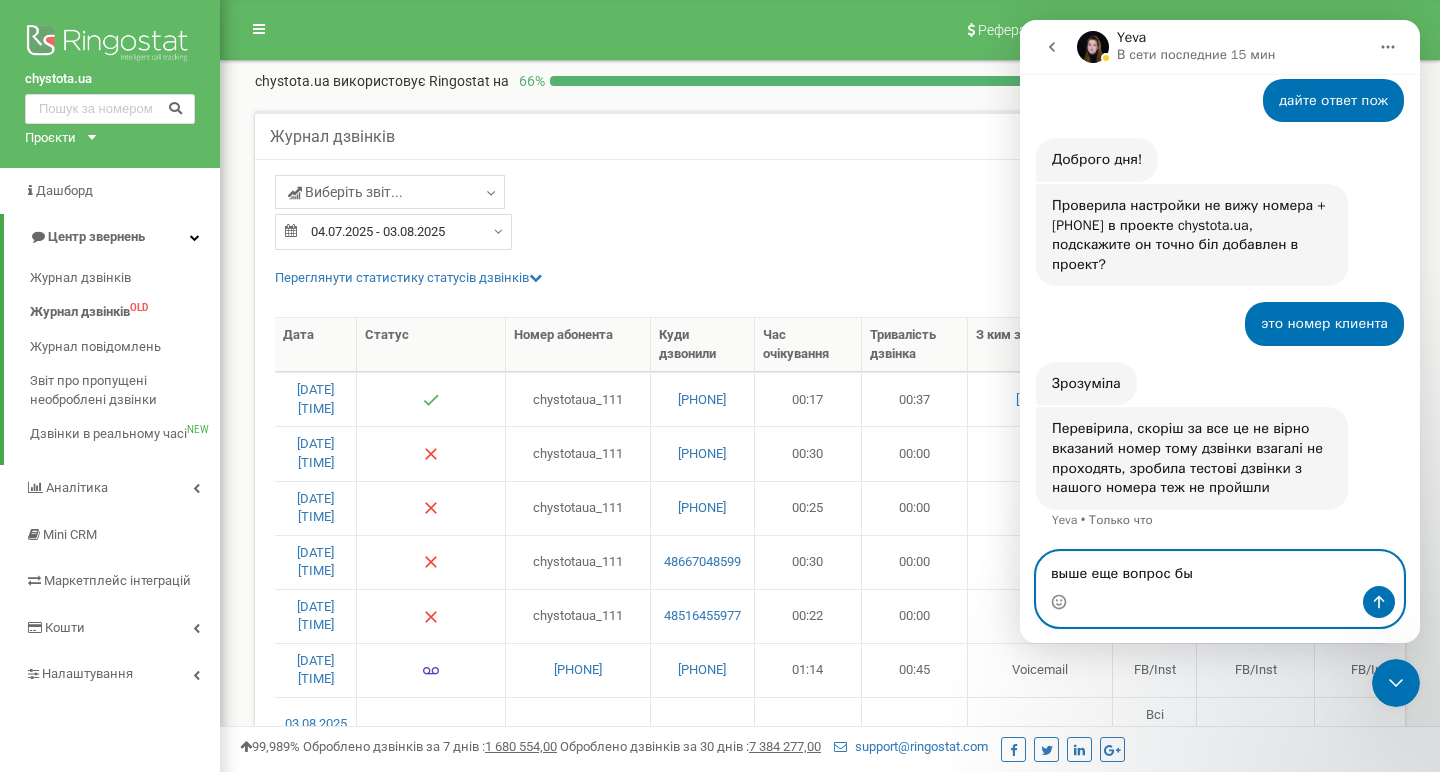type on "выше еще вопрос был" 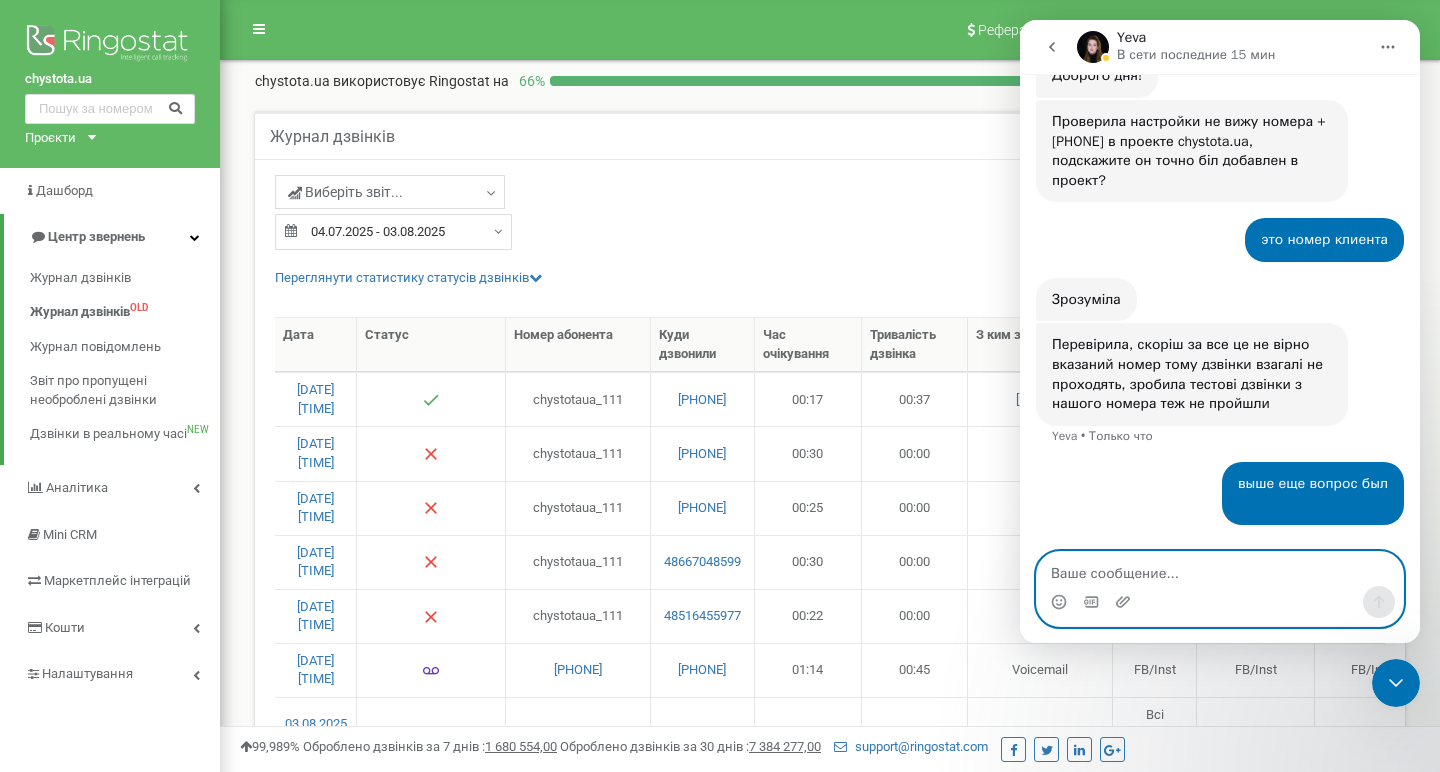 scroll, scrollTop: 698, scrollLeft: 0, axis: vertical 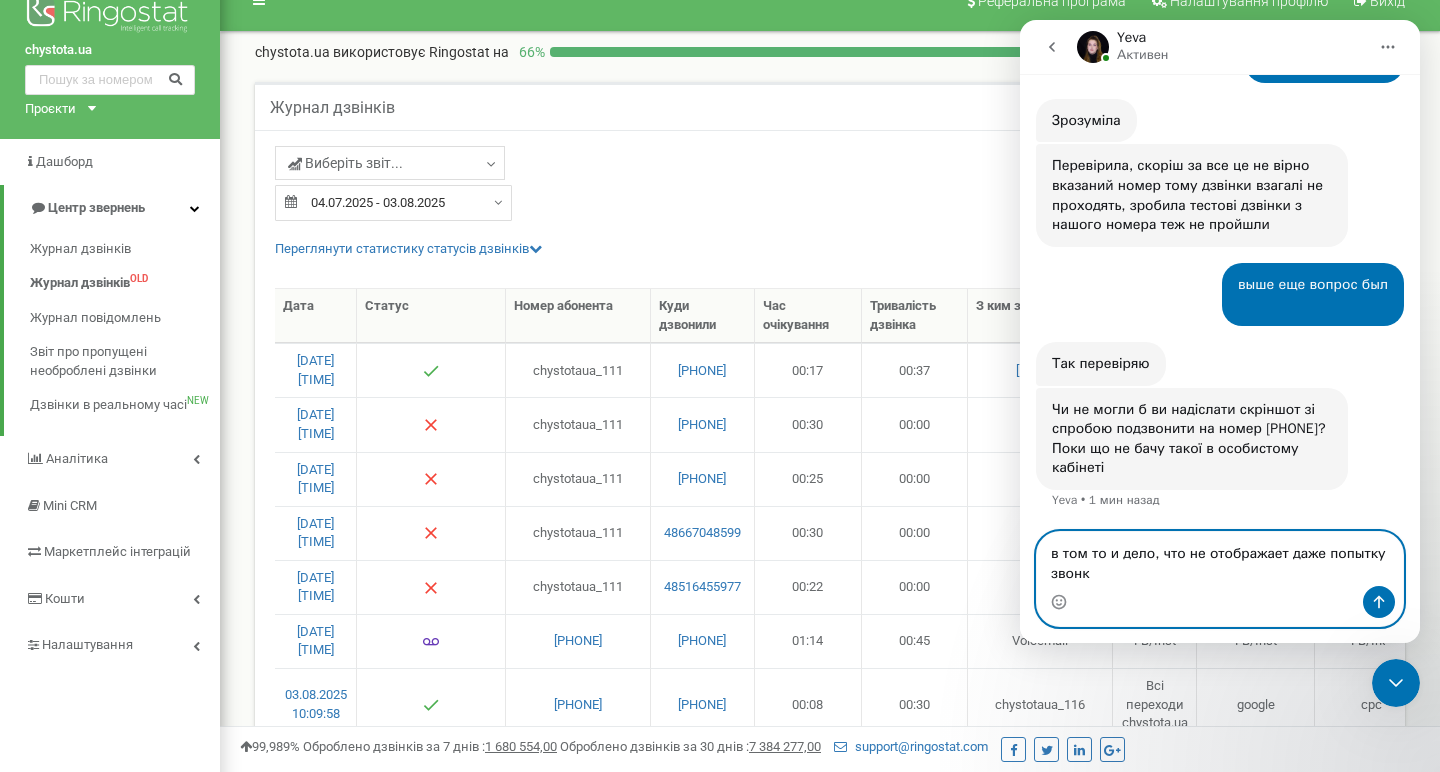 type on "в том то и дело, что не отображает даже попытку звонка" 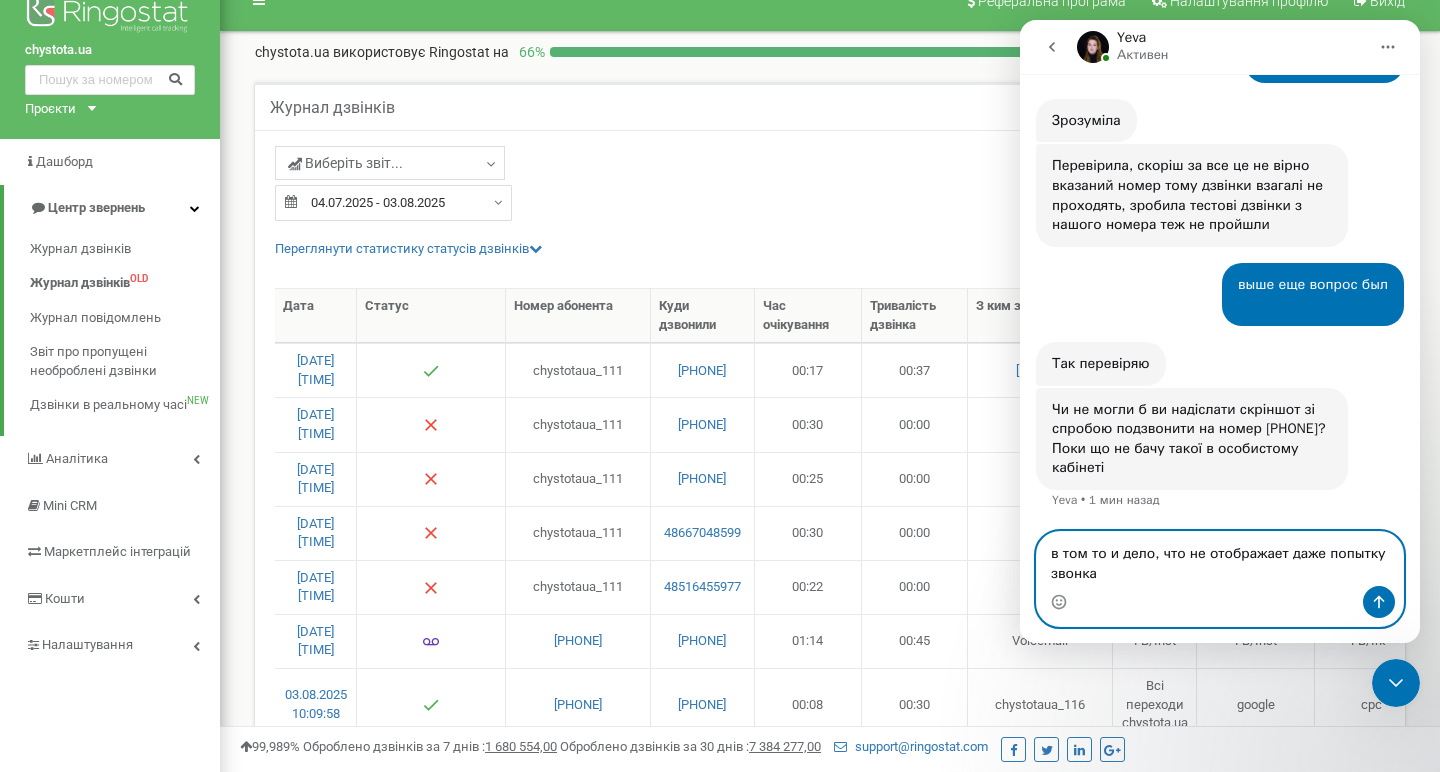 type 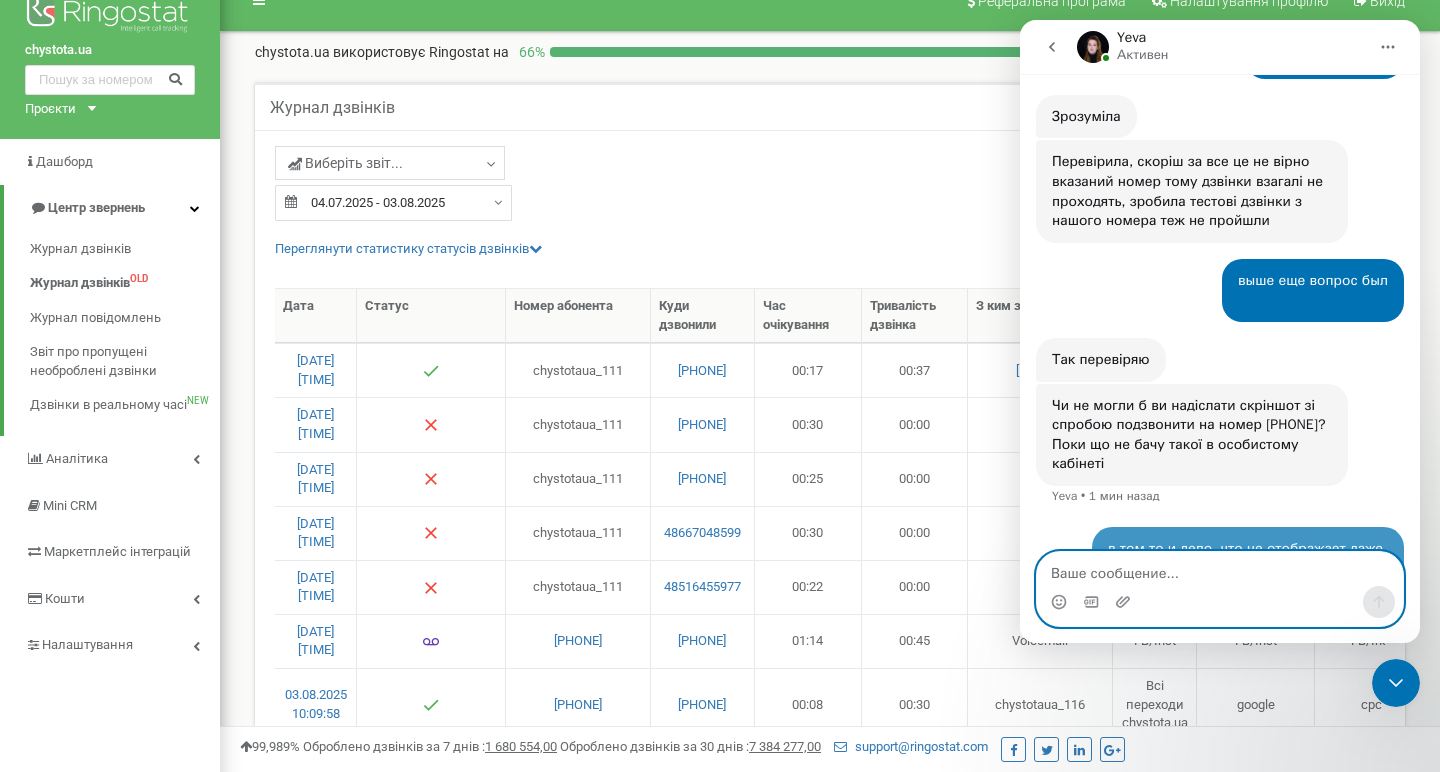 scroll, scrollTop: 0, scrollLeft: 0, axis: both 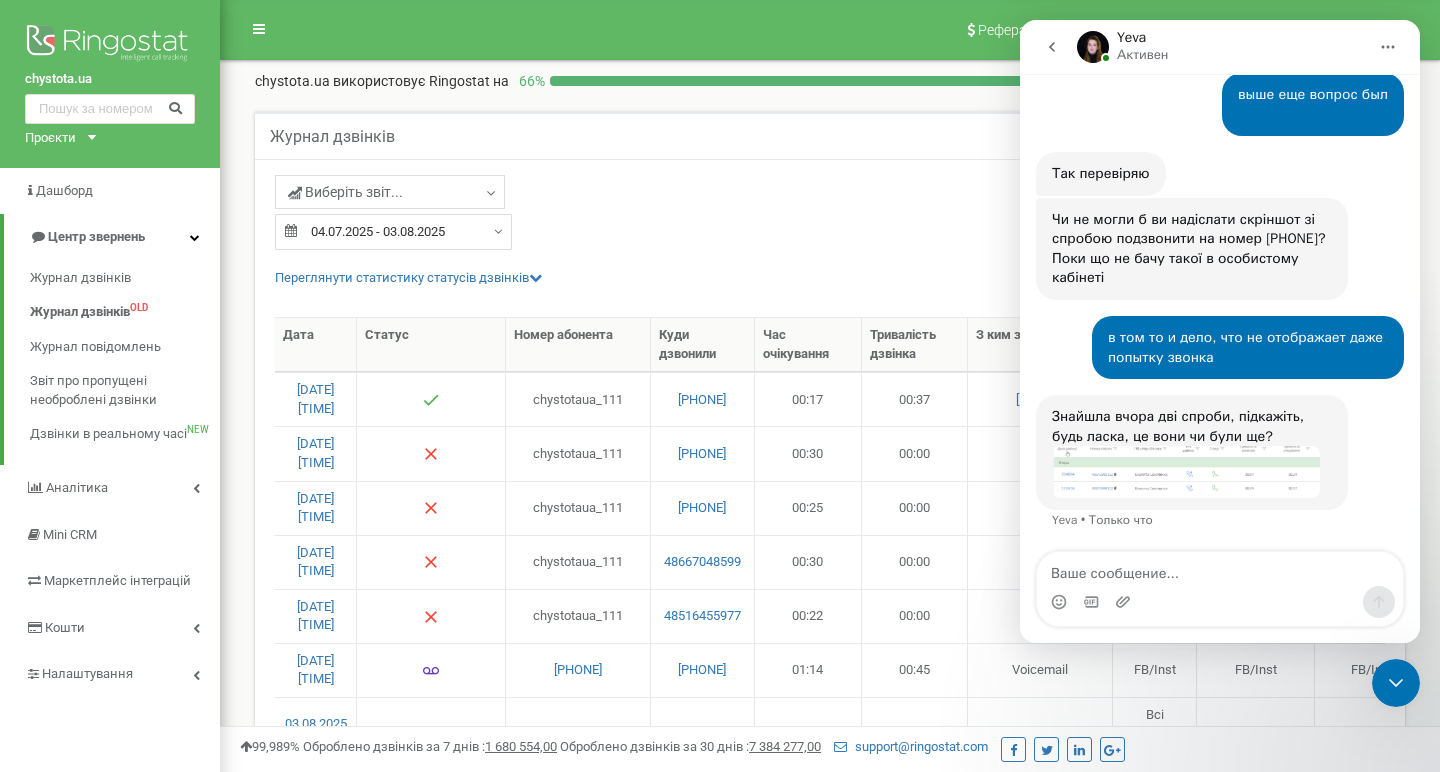 click at bounding box center [1186, 471] 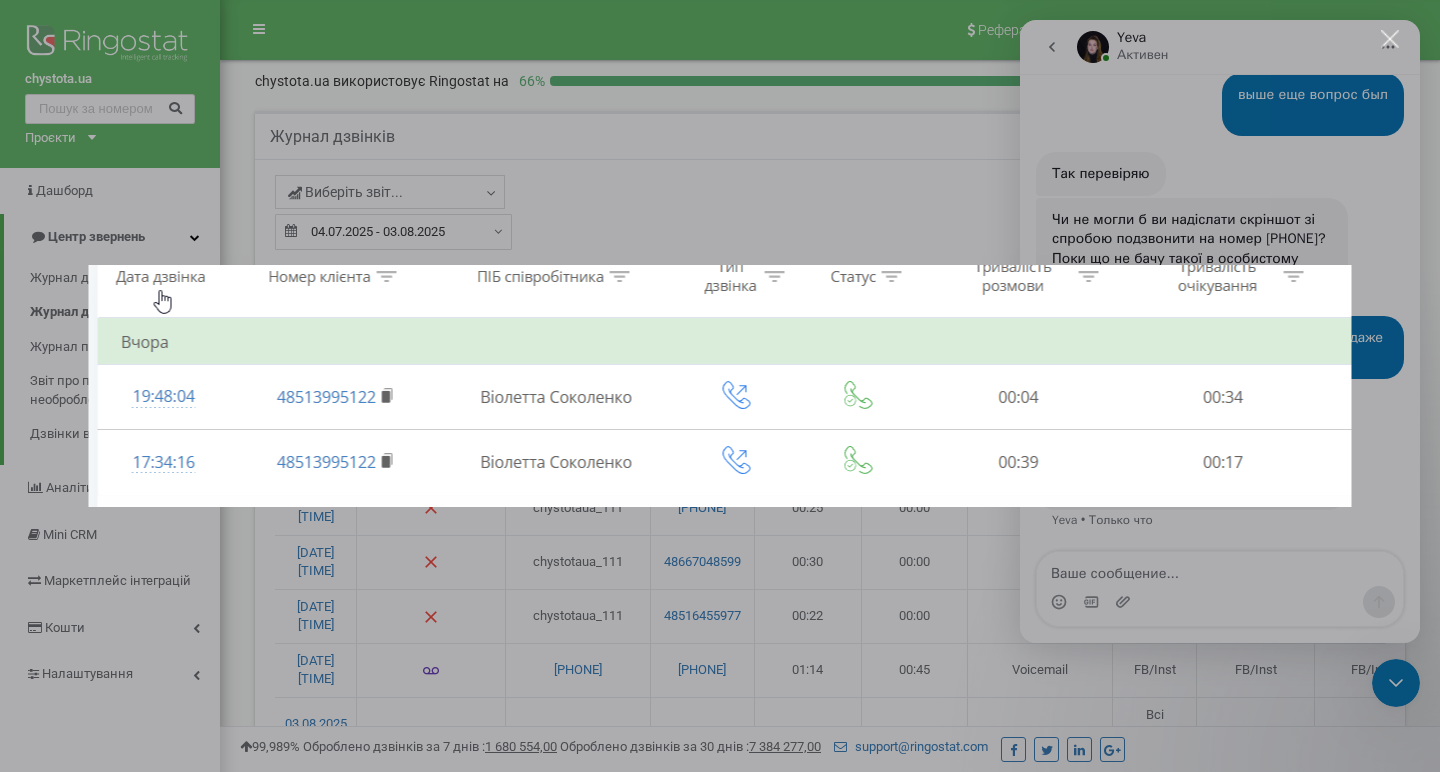 scroll, scrollTop: 0, scrollLeft: 0, axis: both 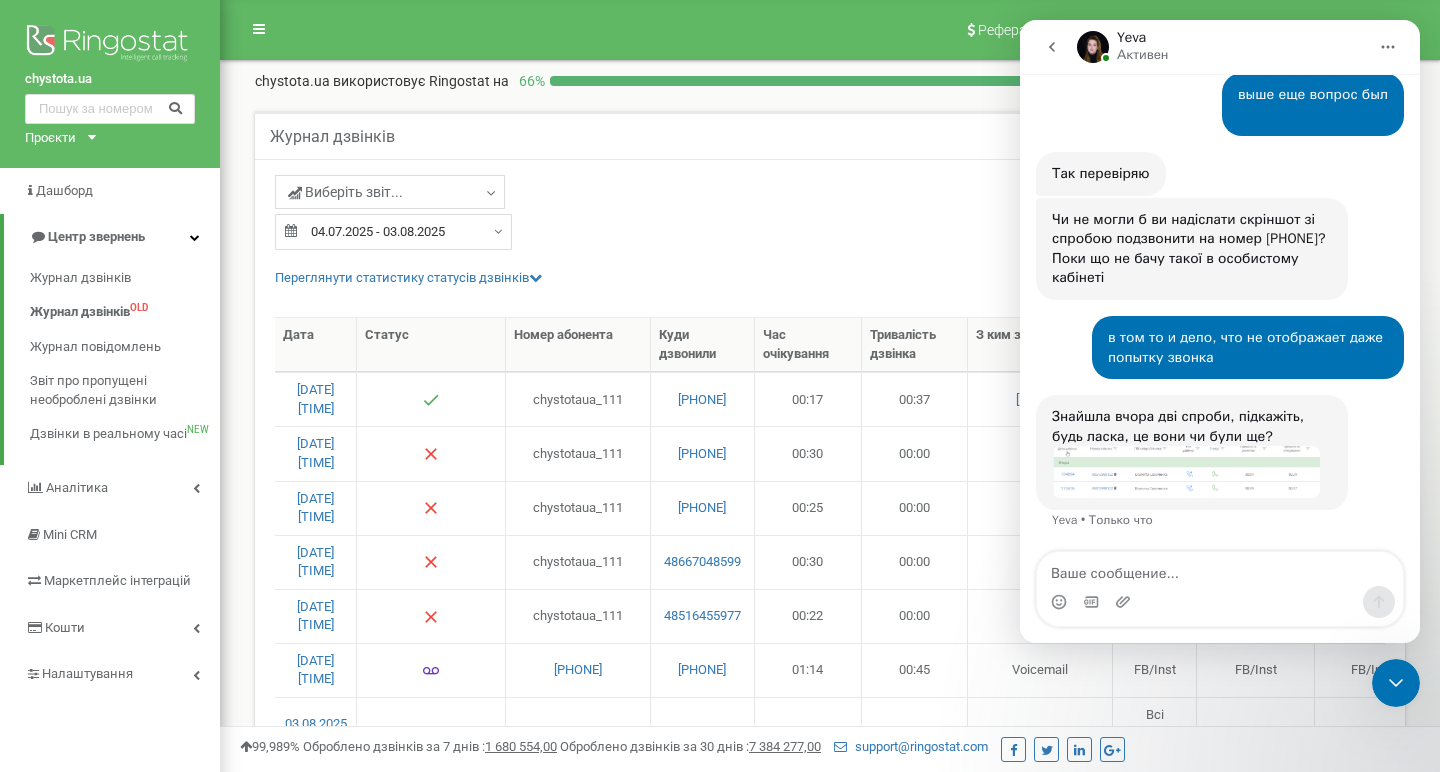 drag, startPoint x: 1053, startPoint y: 246, endPoint x: 1142, endPoint y: 245, distance: 89.005615 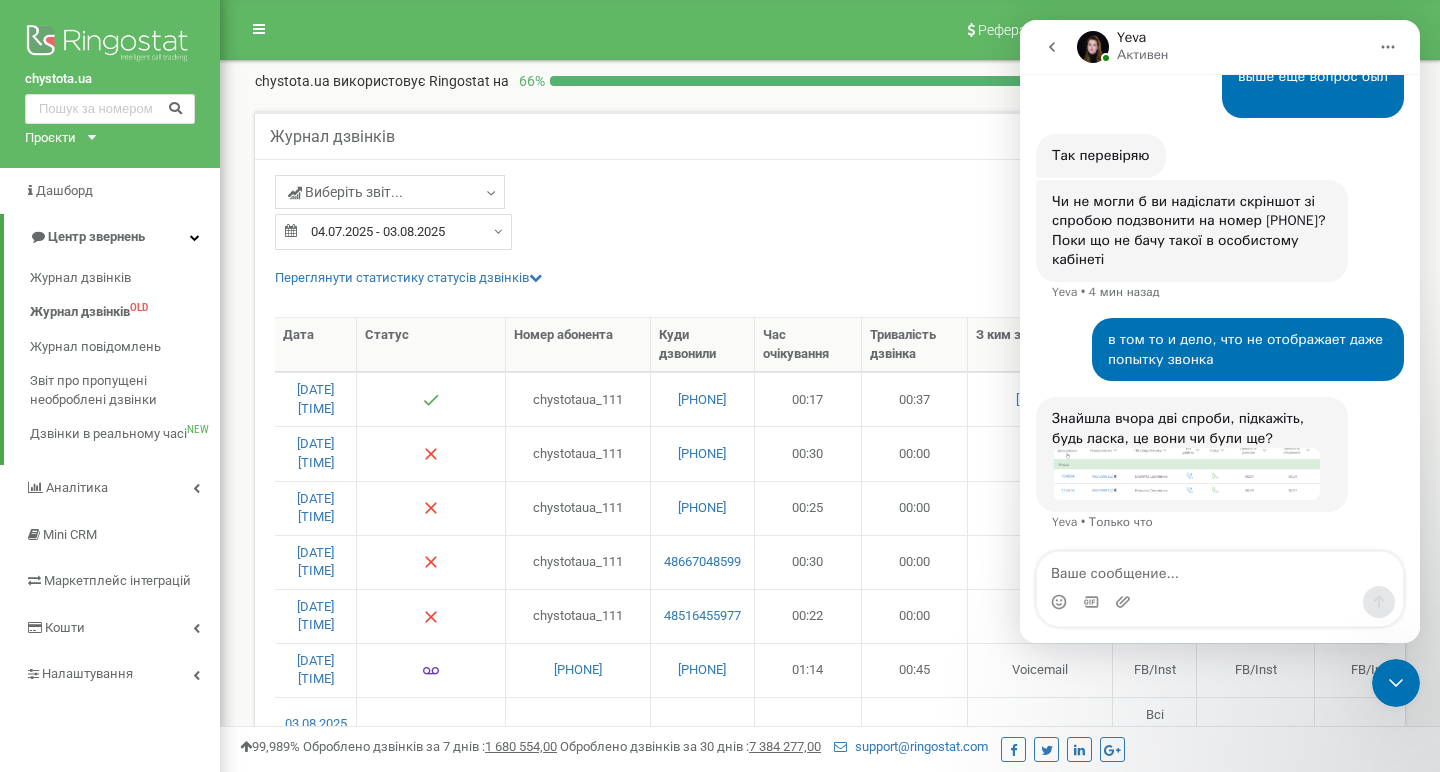 copy on "48513995122" 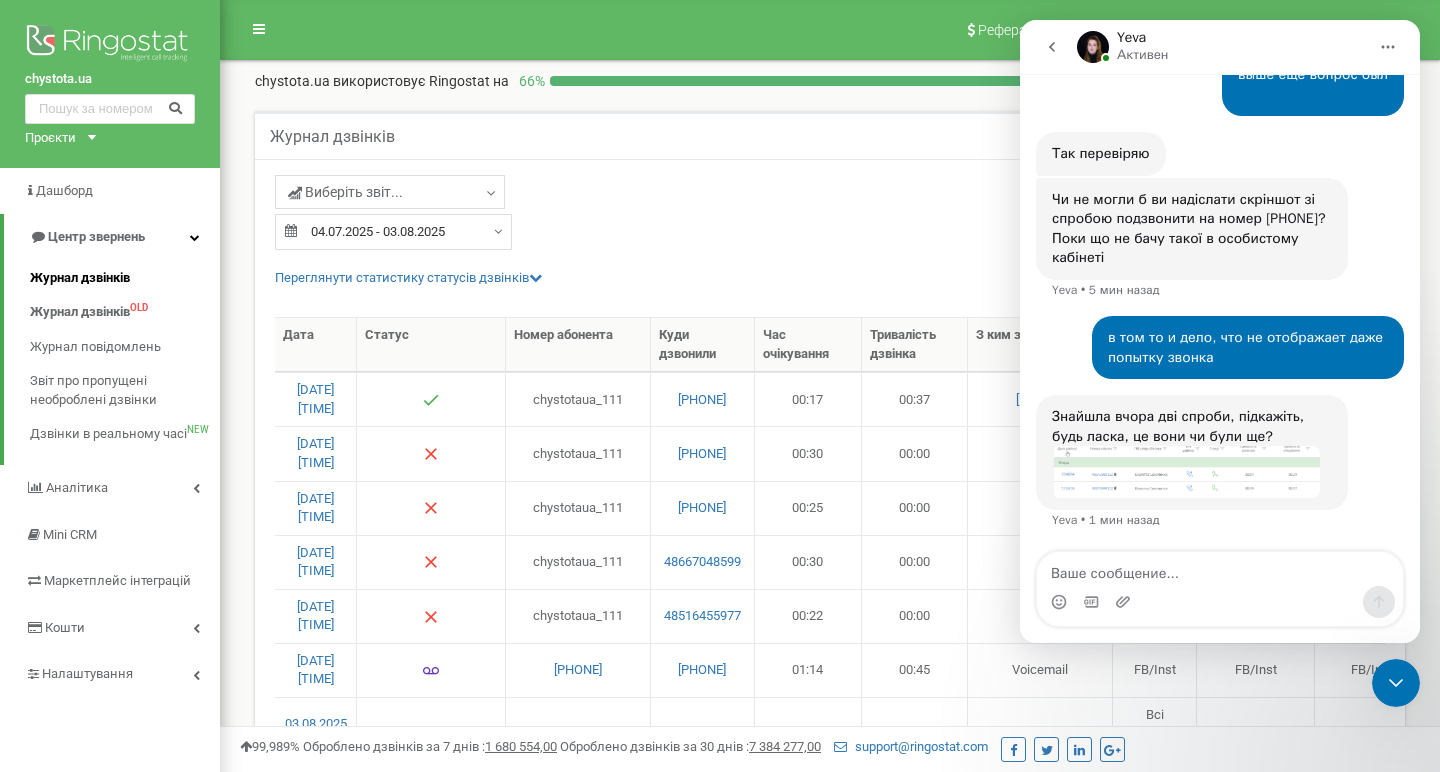 click on "Журнал дзвінків" at bounding box center (80, 278) 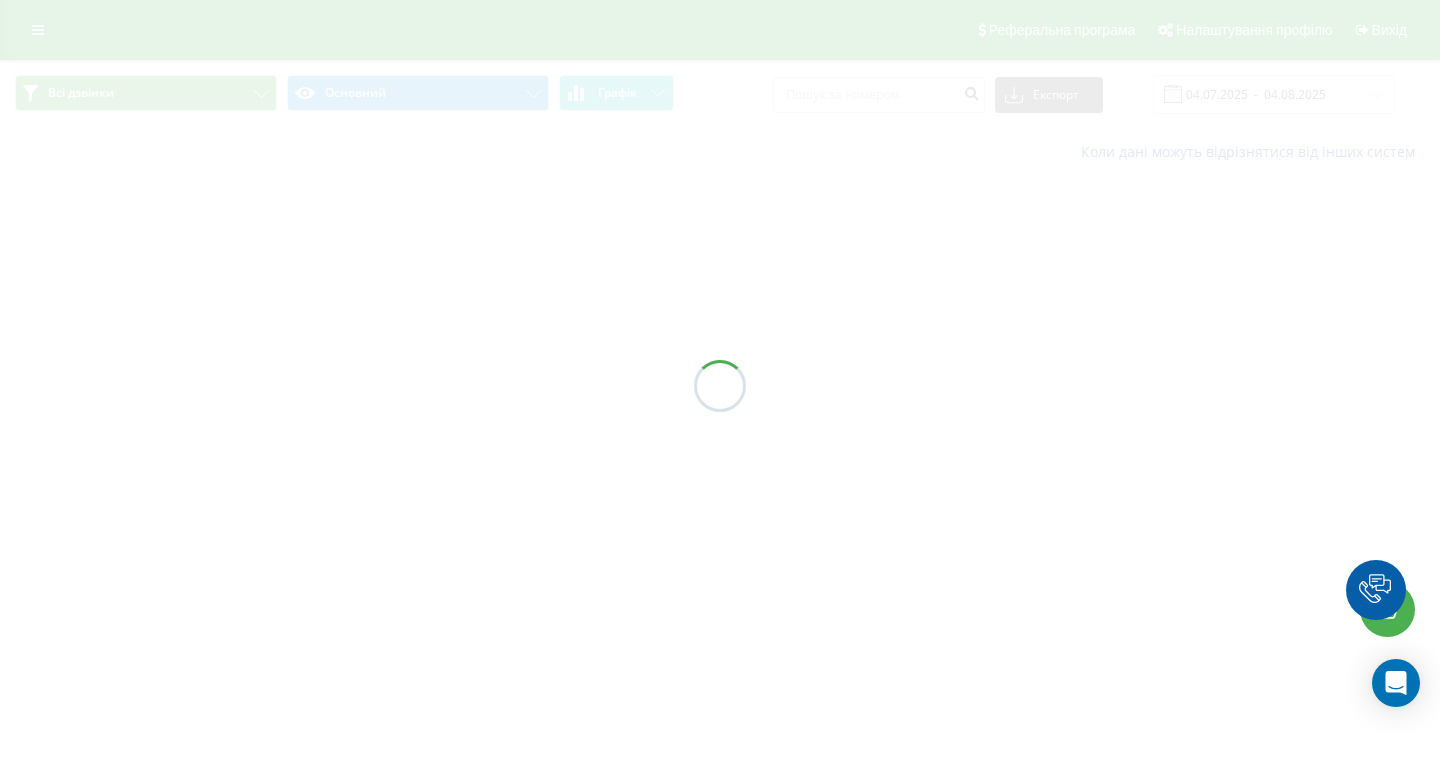 scroll, scrollTop: 0, scrollLeft: 0, axis: both 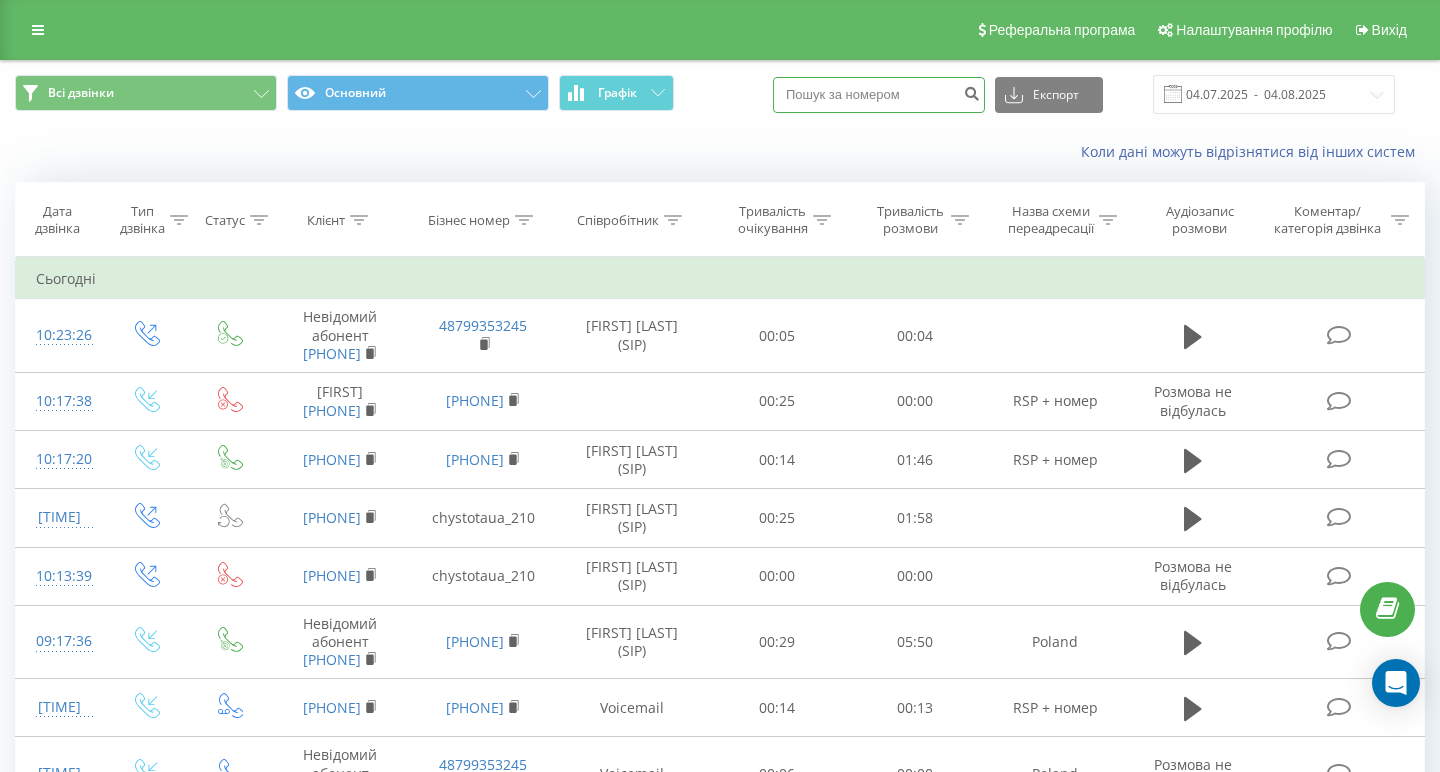 click at bounding box center (879, 95) 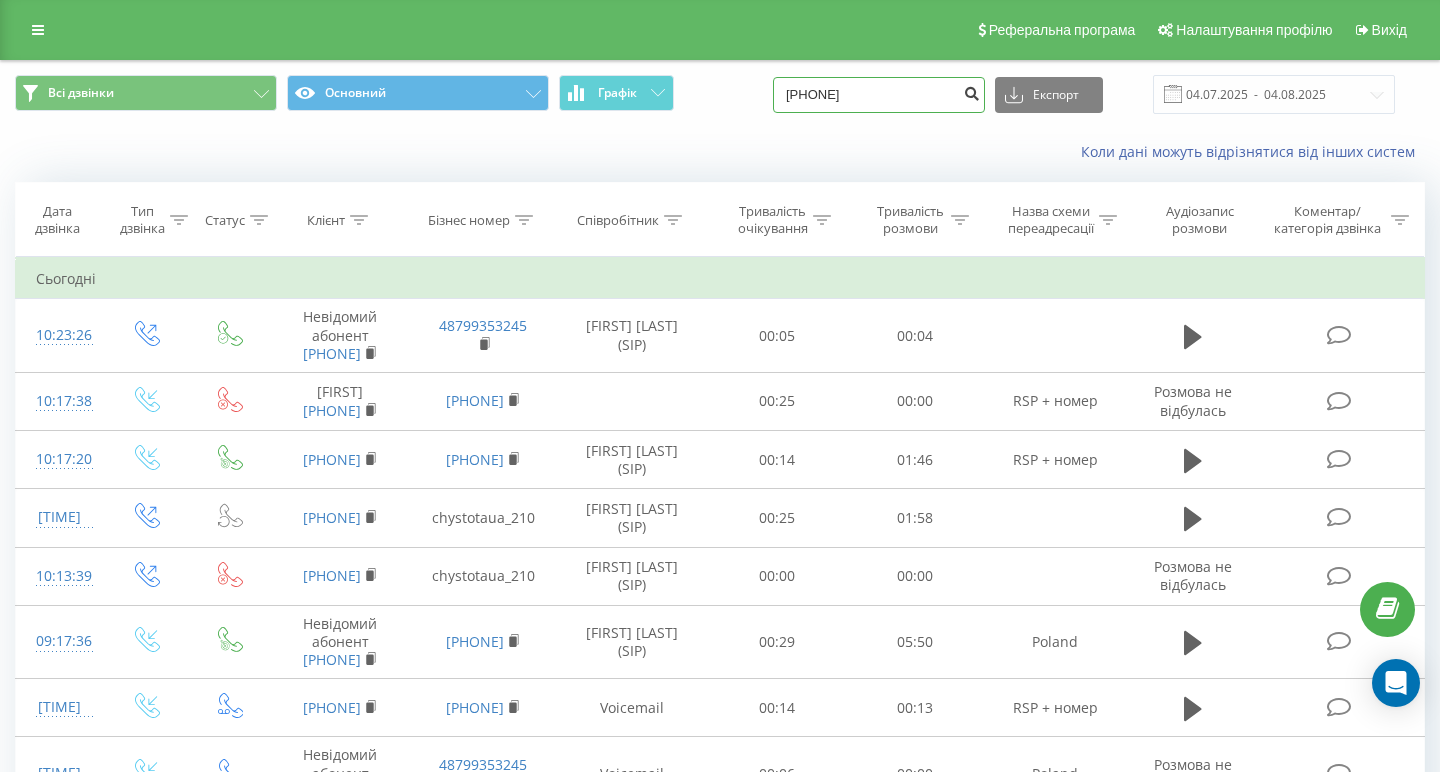type on "[PHONE]" 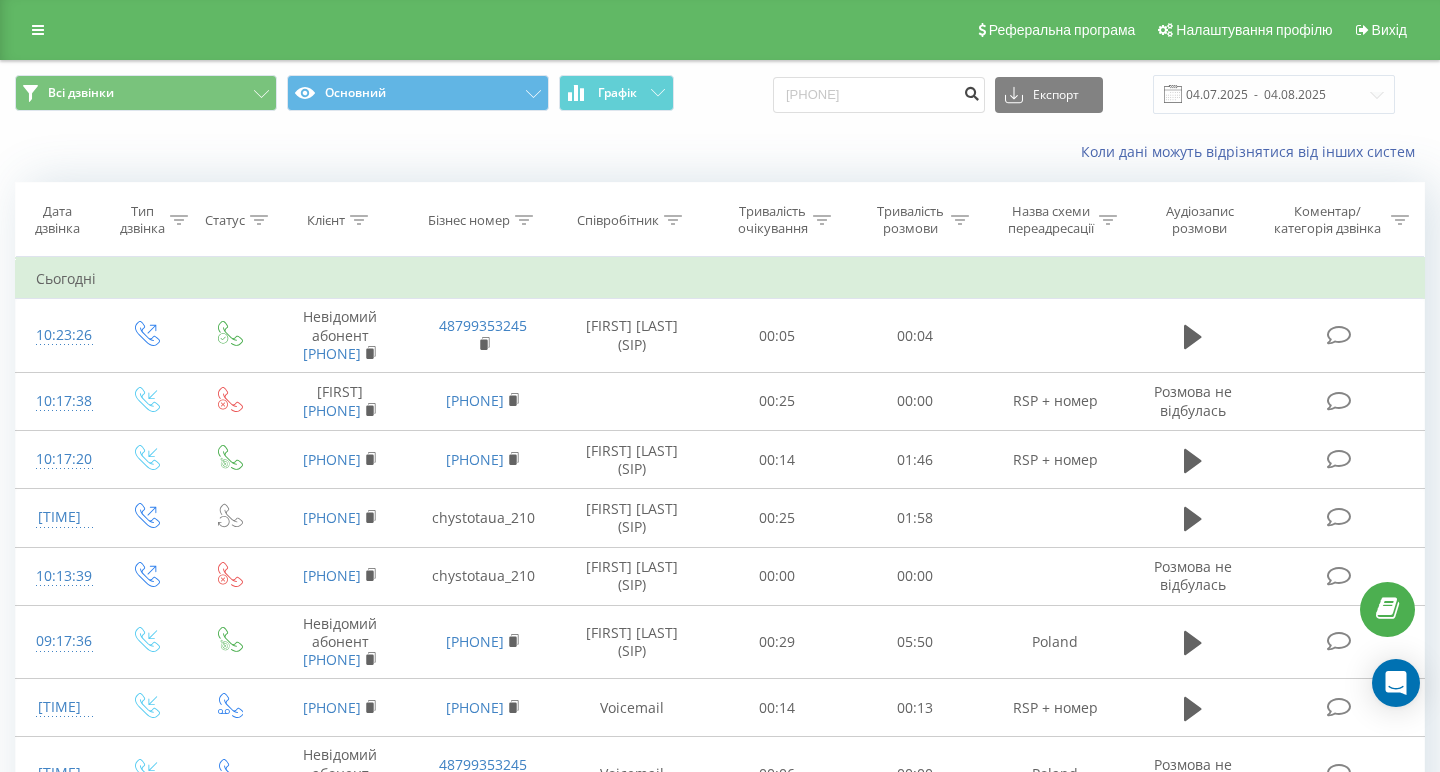 click at bounding box center [971, 91] 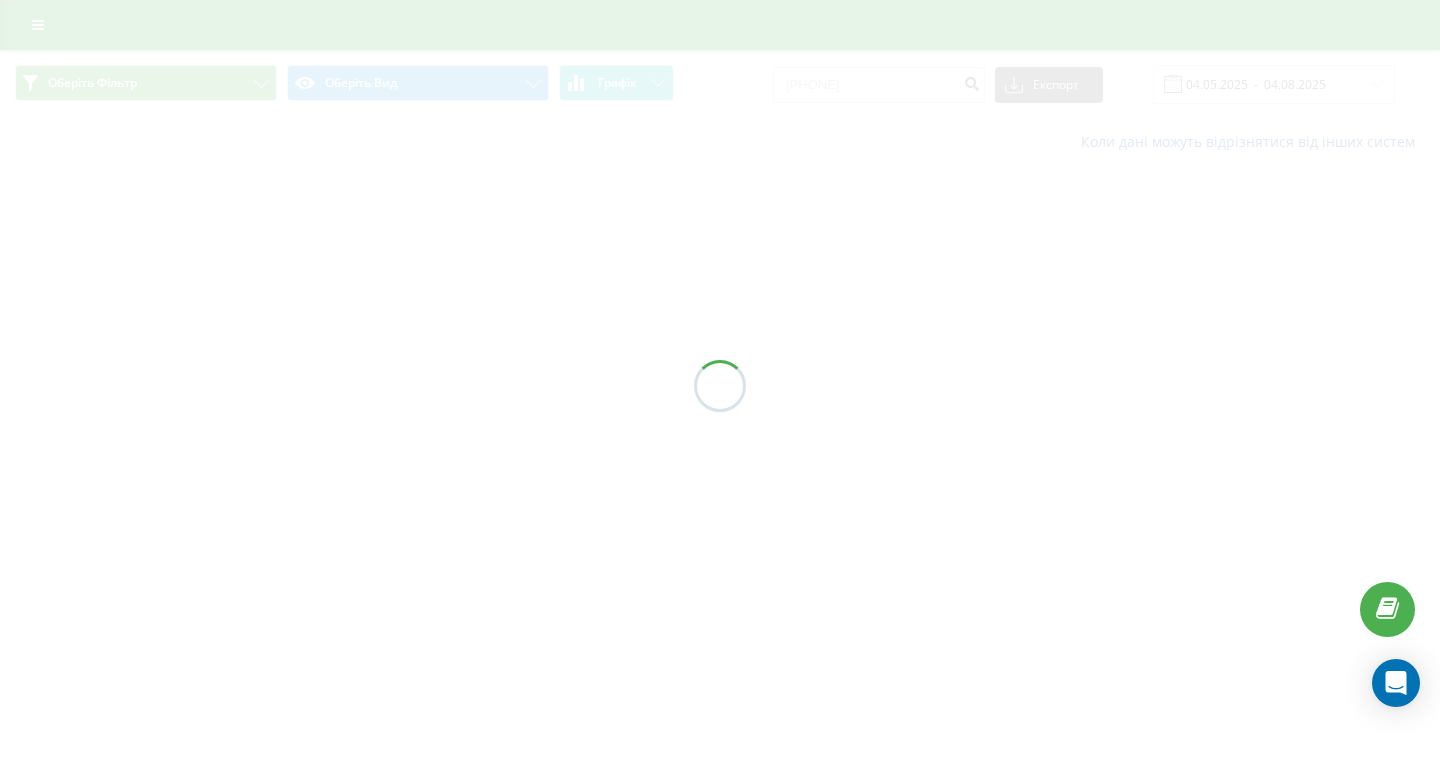 scroll, scrollTop: 0, scrollLeft: 0, axis: both 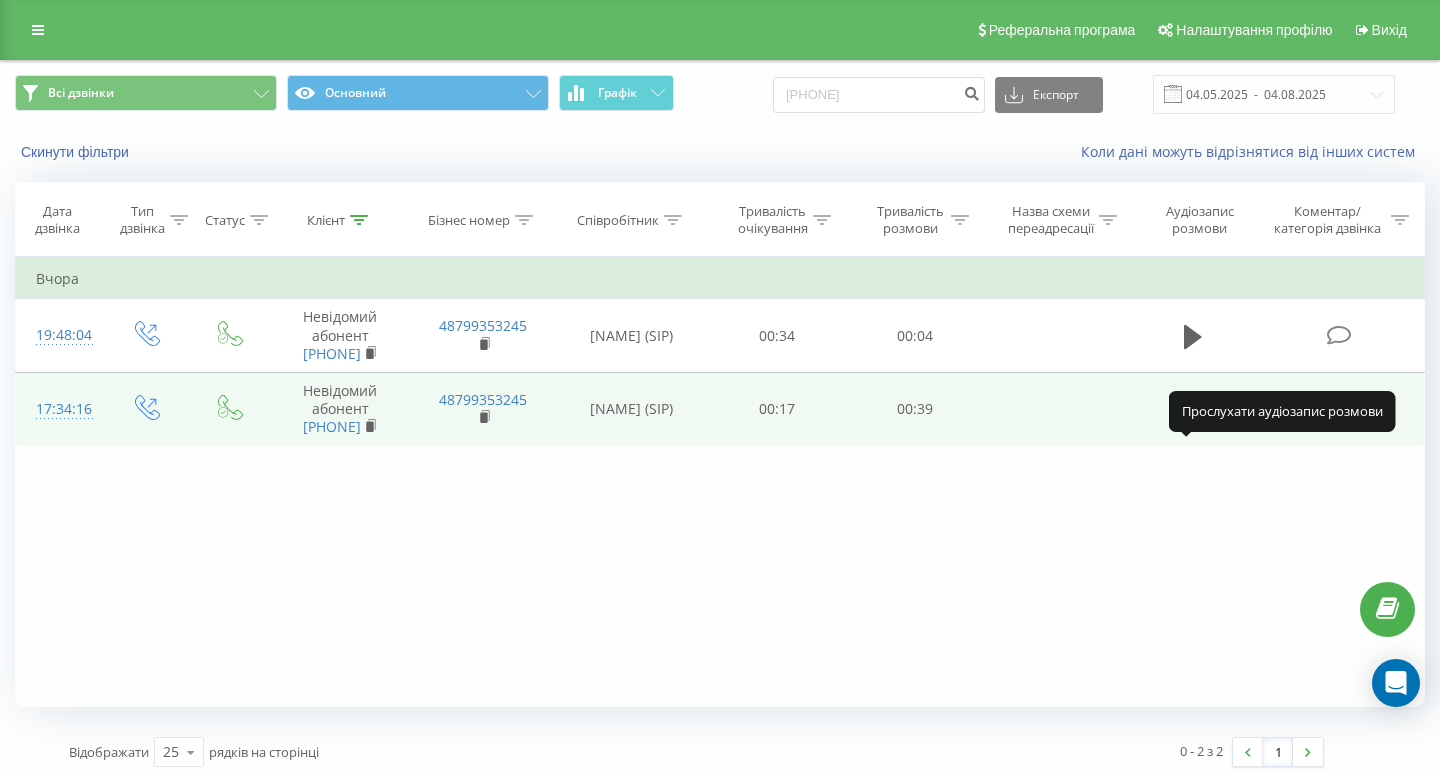 click 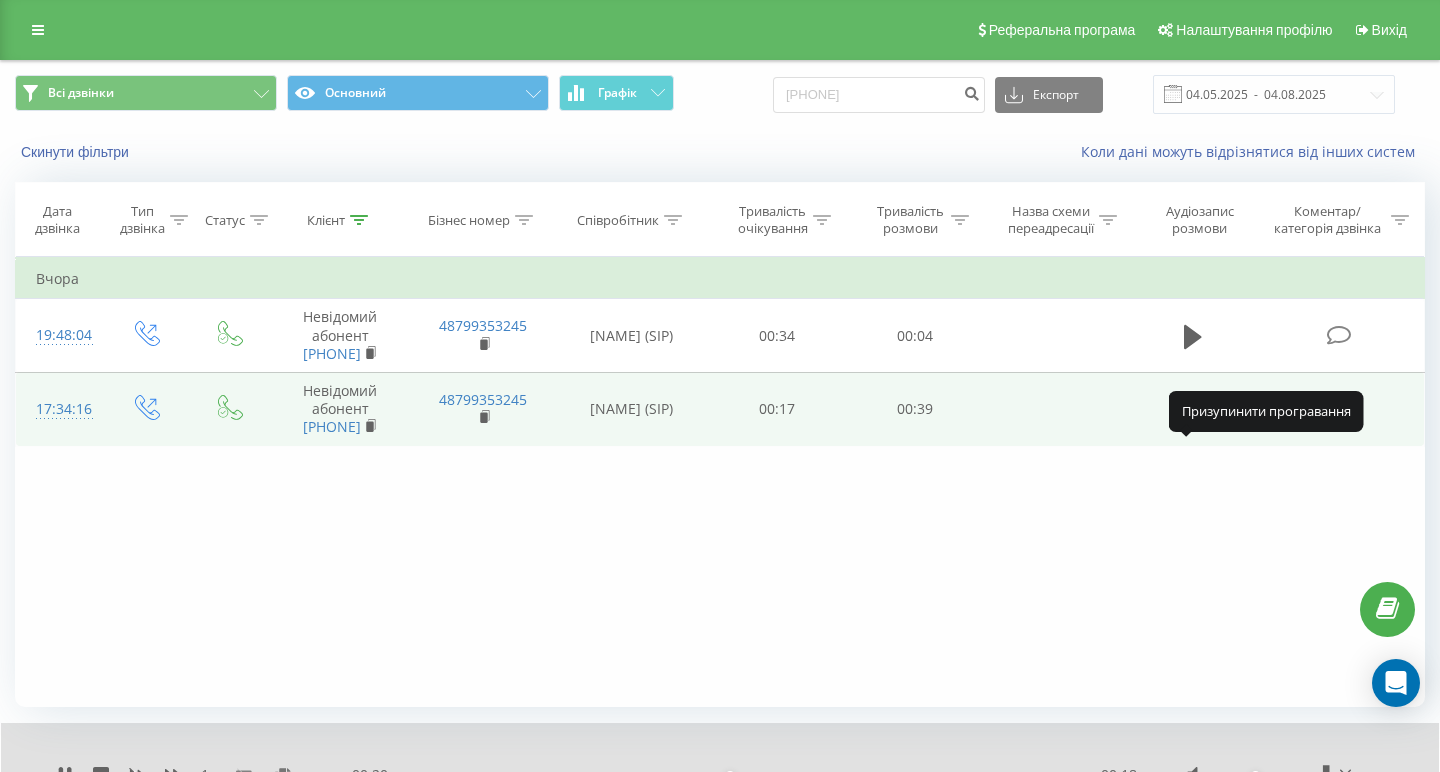 click 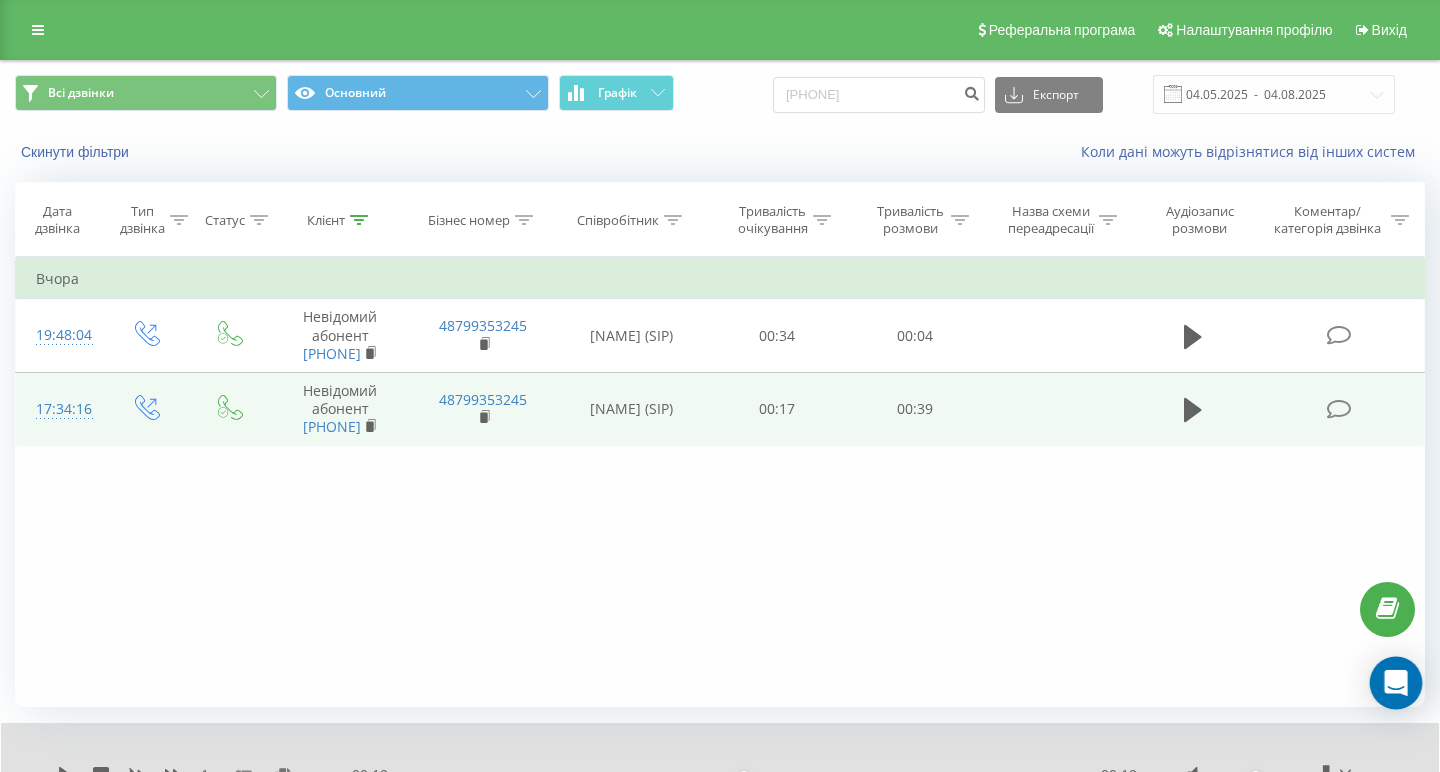 click 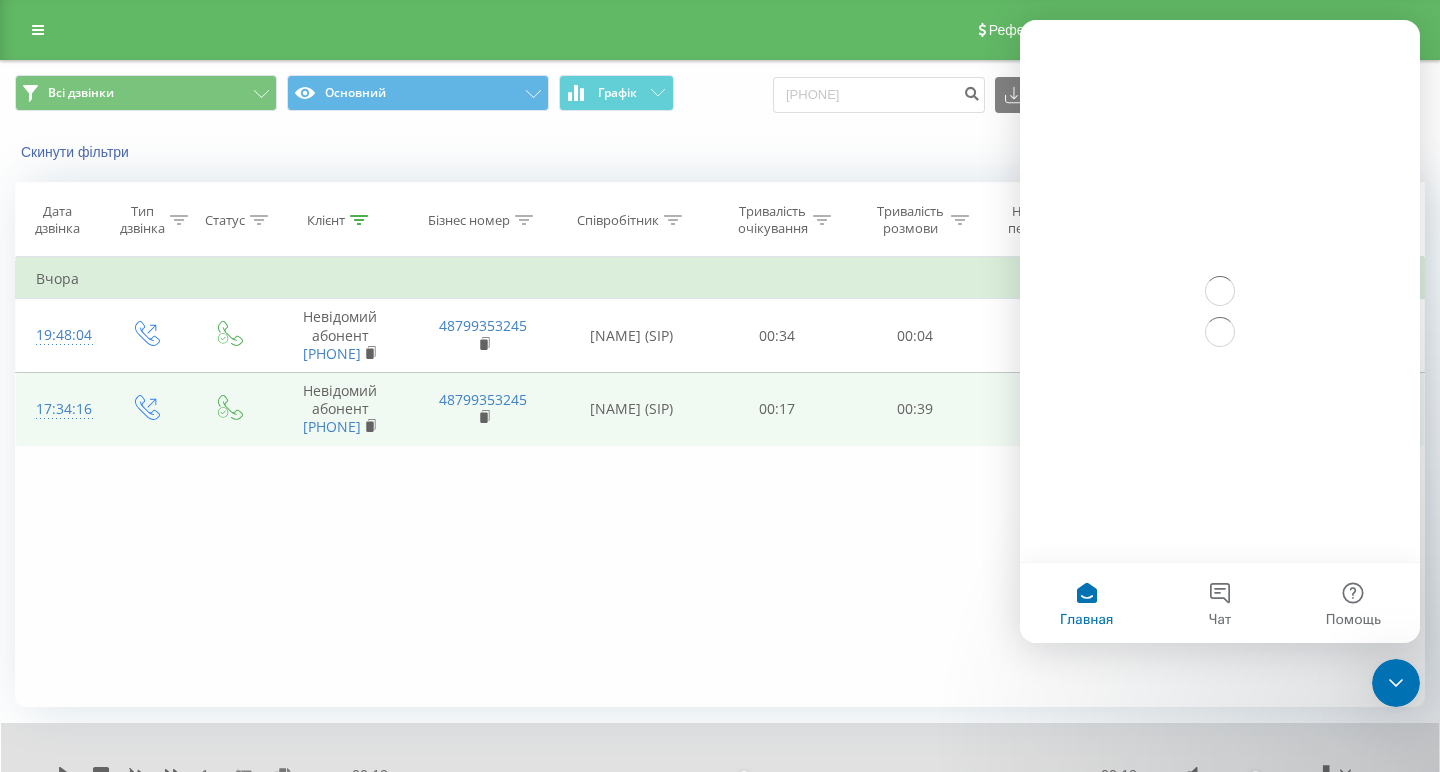 scroll, scrollTop: 0, scrollLeft: 0, axis: both 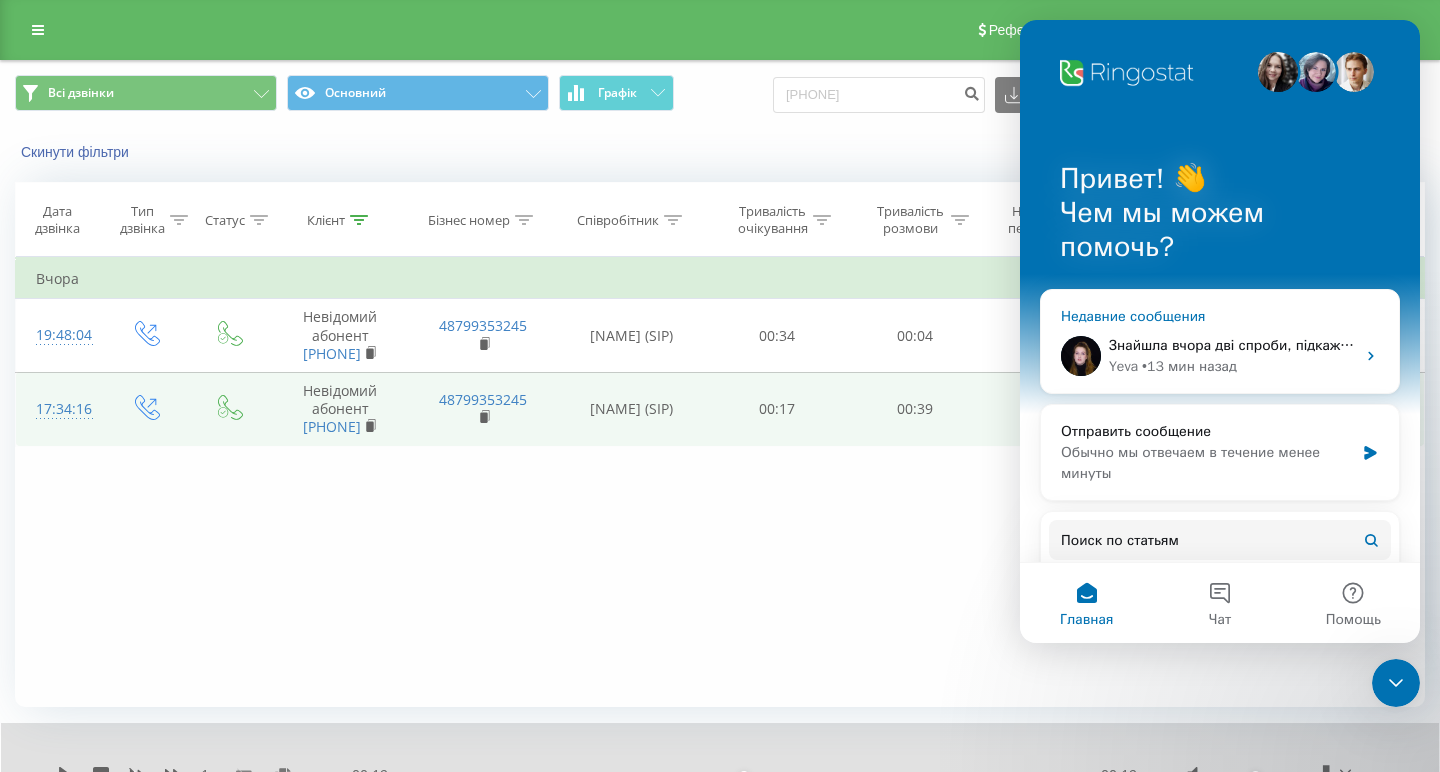 click on "Знайшла вчора дві спроби, підкажіть, будь ласка, це вони чи були ще?" at bounding box center (1347, 345) 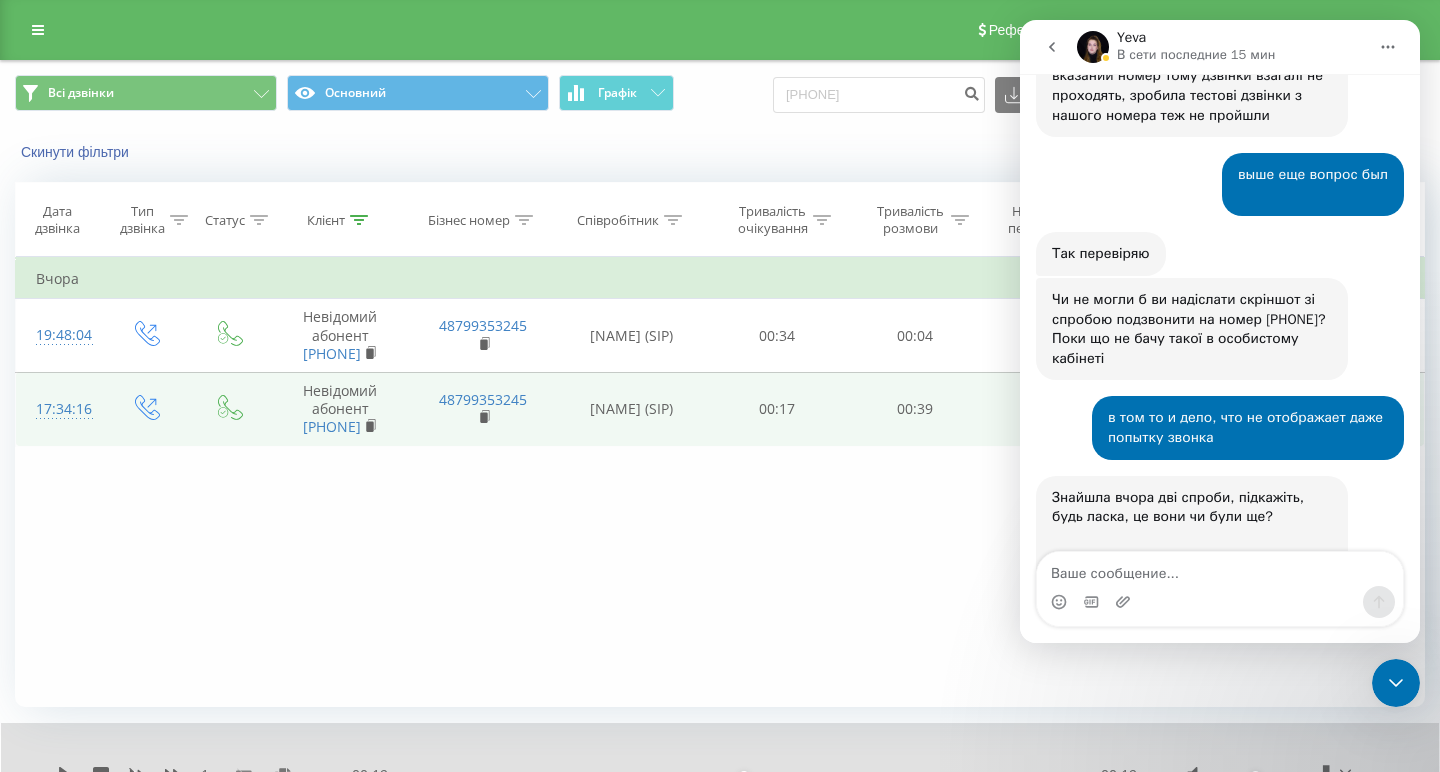 scroll, scrollTop: 1008, scrollLeft: 0, axis: vertical 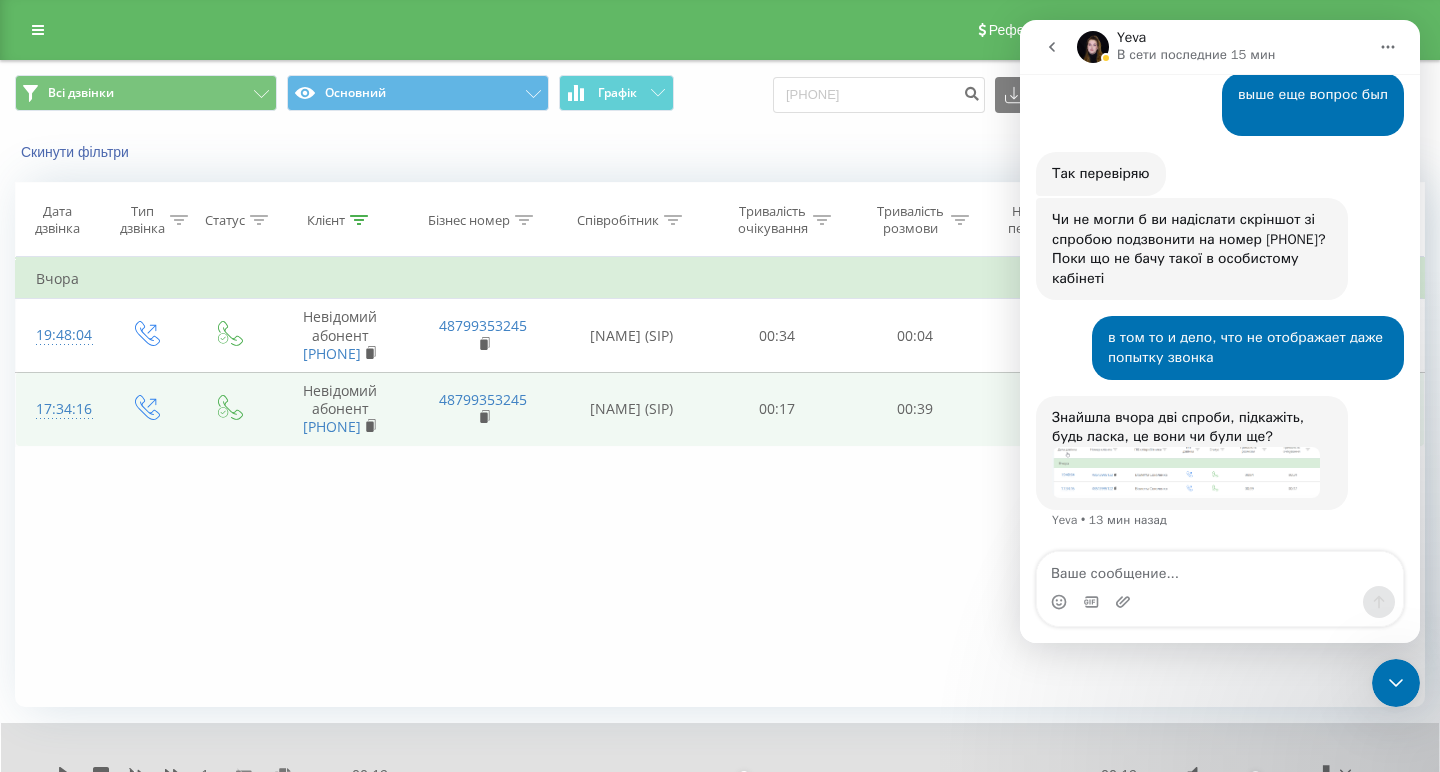 click on "Фільтрувати за умовою Дорівнює Введіть значення Скасувати OK Фільтрувати за умовою Дорівнює Введіть значення Скасувати OK Фільтрувати за умовою Містить Скасувати OK Фільтрувати за умовою Містить Скасувати OK Фільтрувати за умовою Містить Скасувати OK Фільтрувати за умовою Дорівнює Скасувати OK Фільтрувати за умовою Дорівнює Скасувати OK Фільтрувати за умовою Містить Скасувати OK Фільтрувати за умовою Дорівнює Введіть значення Скасувати OK Вчора  19:48:04         Невідомий абонент 48513995122 48799353245 Віолетта Соколенко  (SIP) 00:34 00:04  17:34:16         Невідомий абонент 48513995122 00:17" at bounding box center [720, 482] 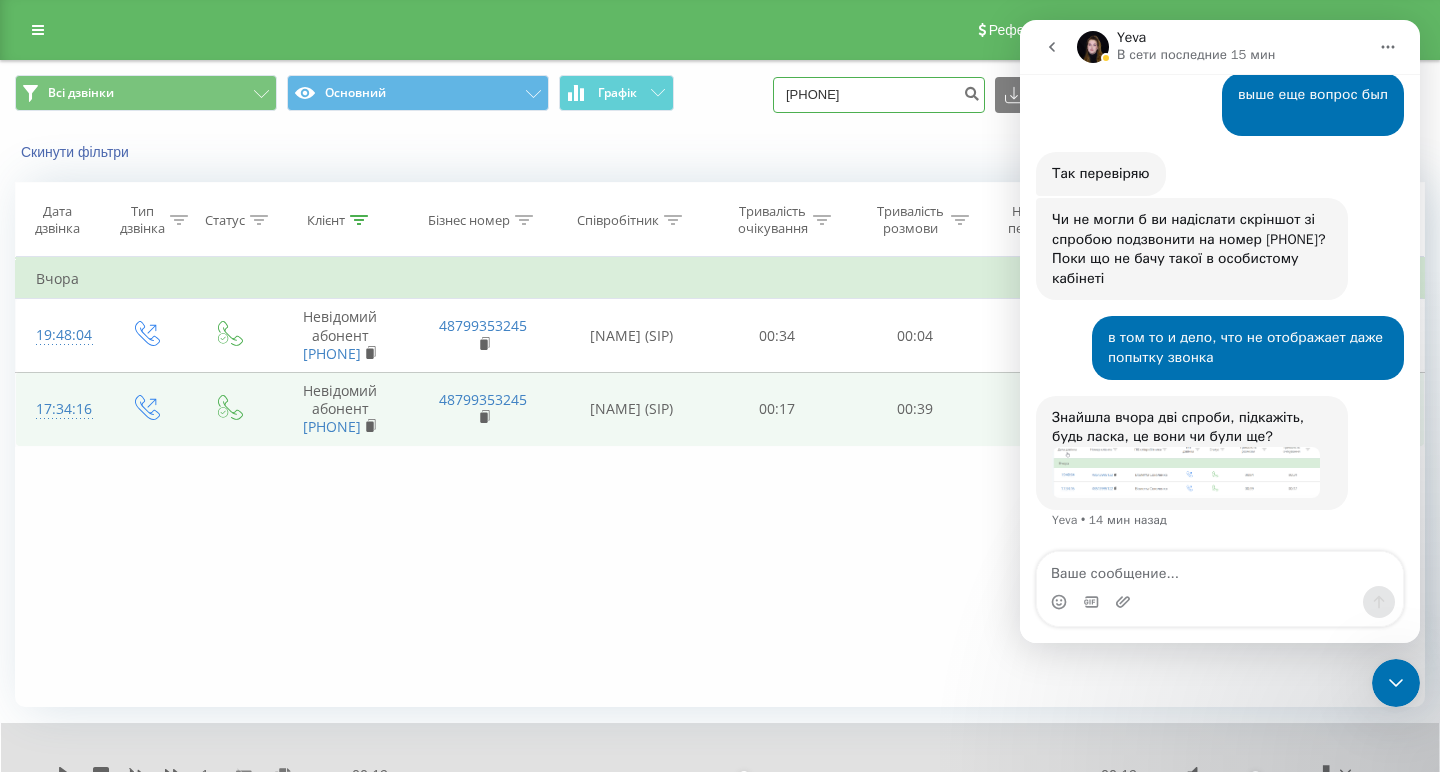 click on "48513995122" at bounding box center [879, 95] 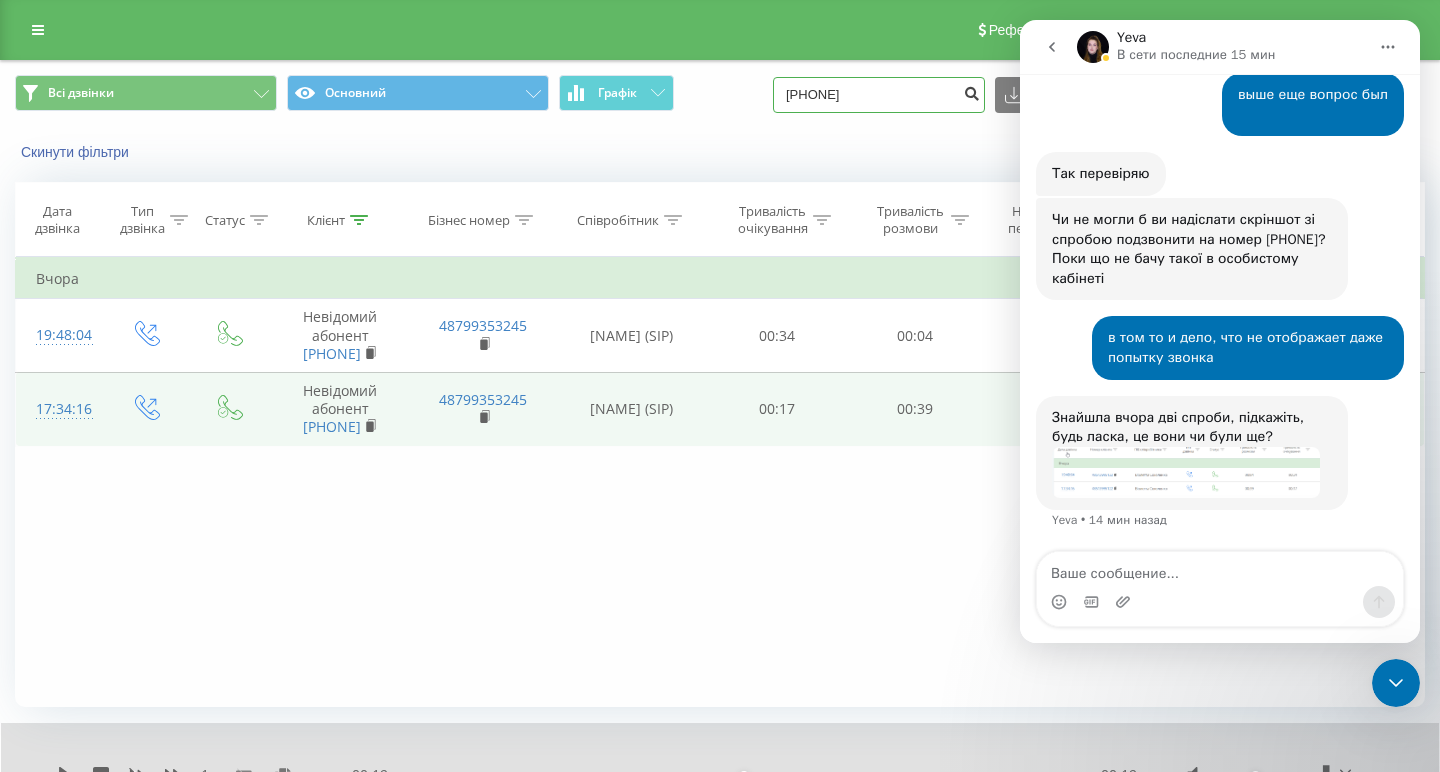 type on "+48609211810" 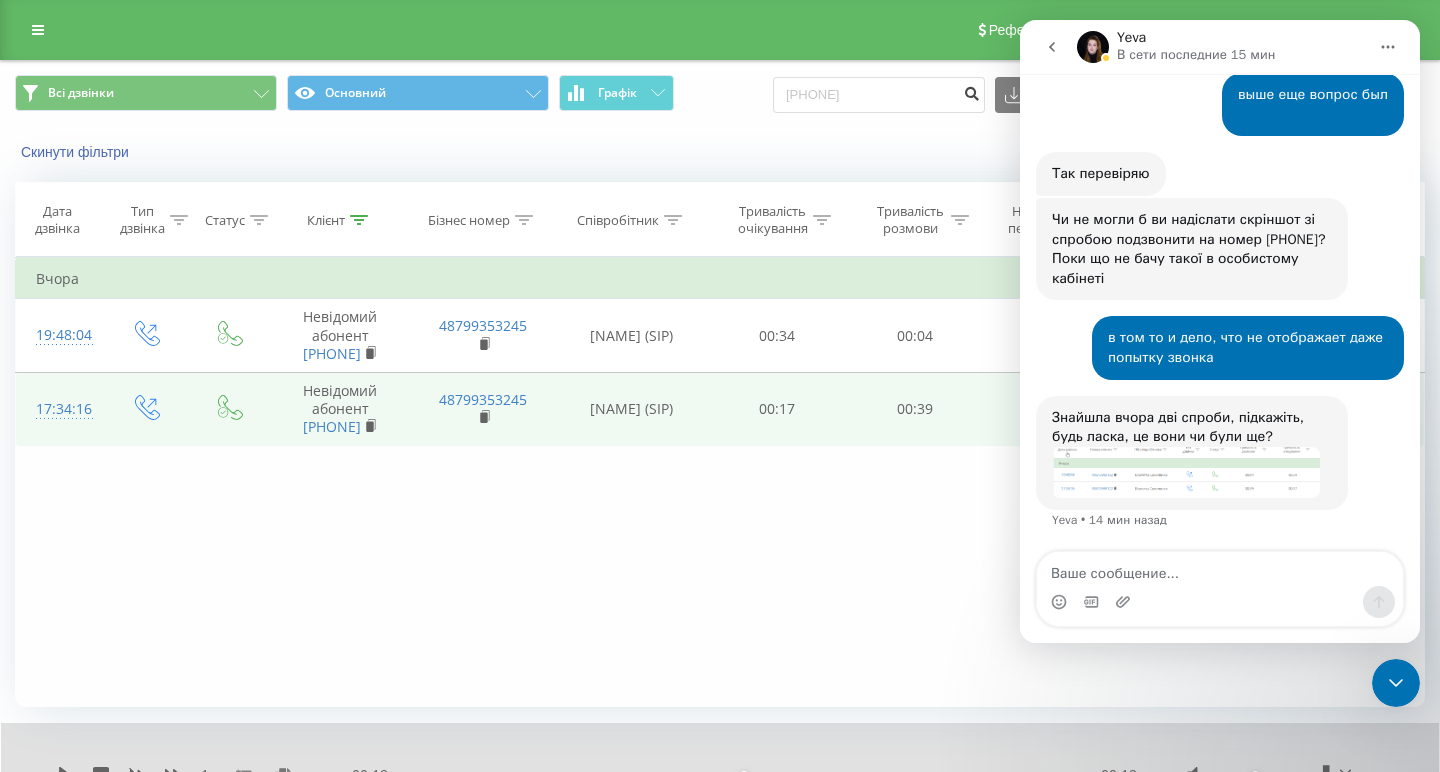 click at bounding box center (971, 91) 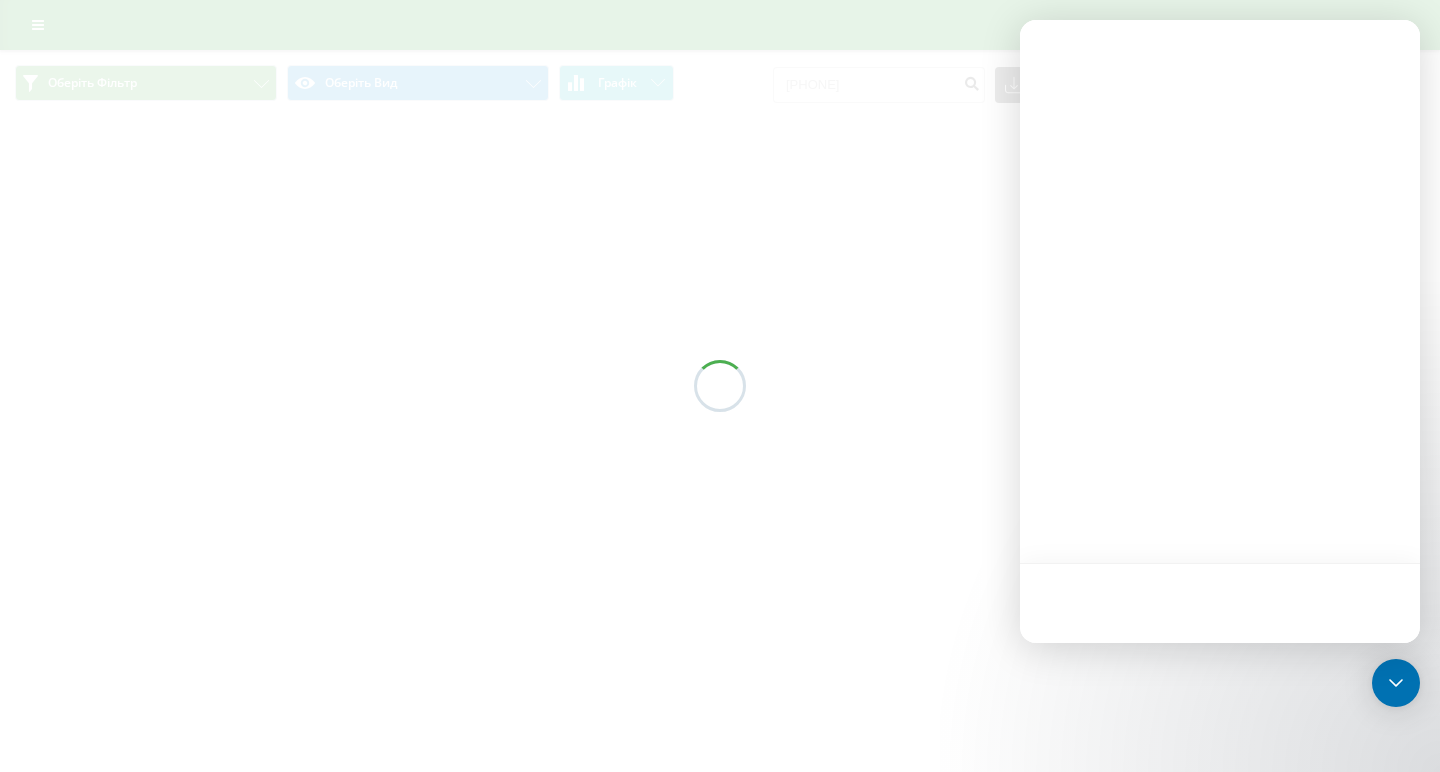 scroll, scrollTop: 0, scrollLeft: 0, axis: both 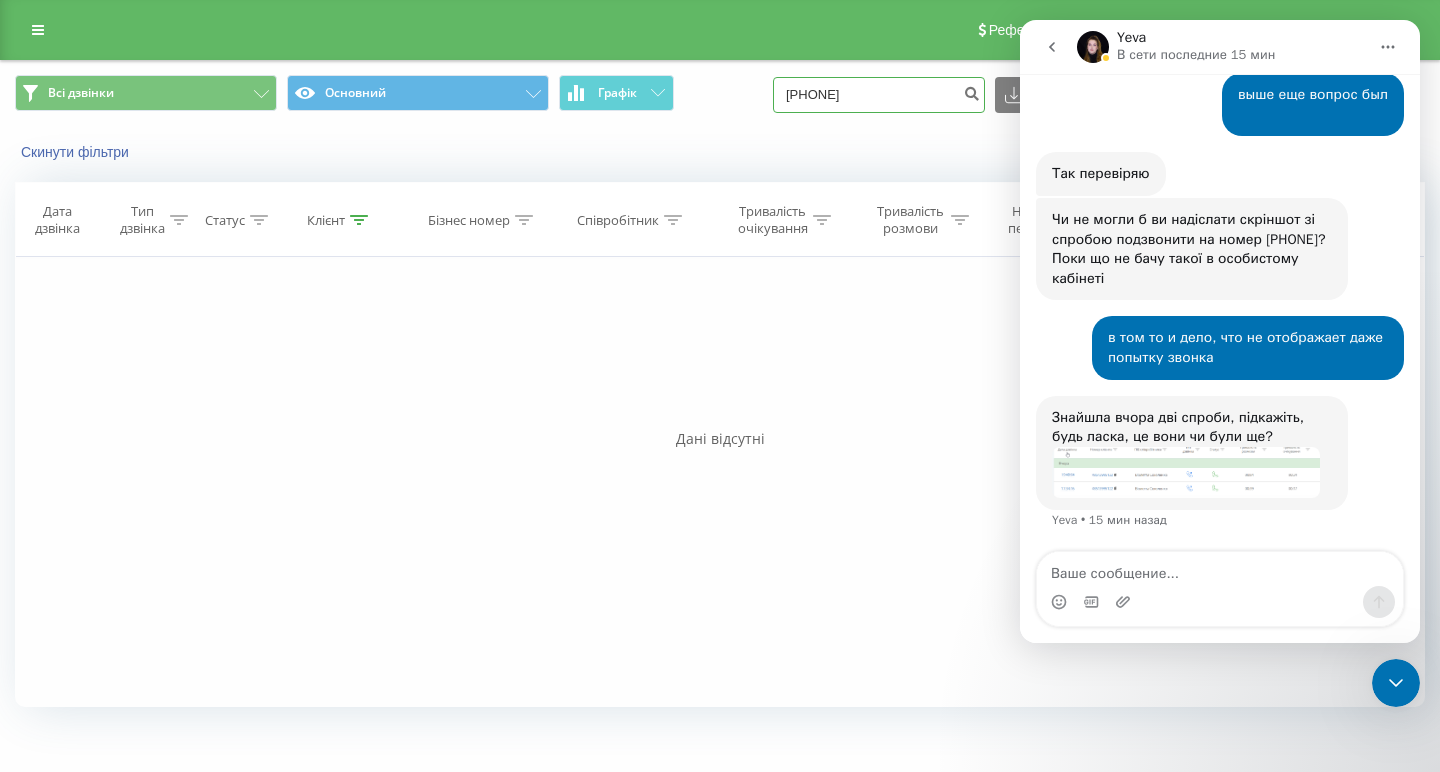 click on "[PHONE]" at bounding box center [879, 95] 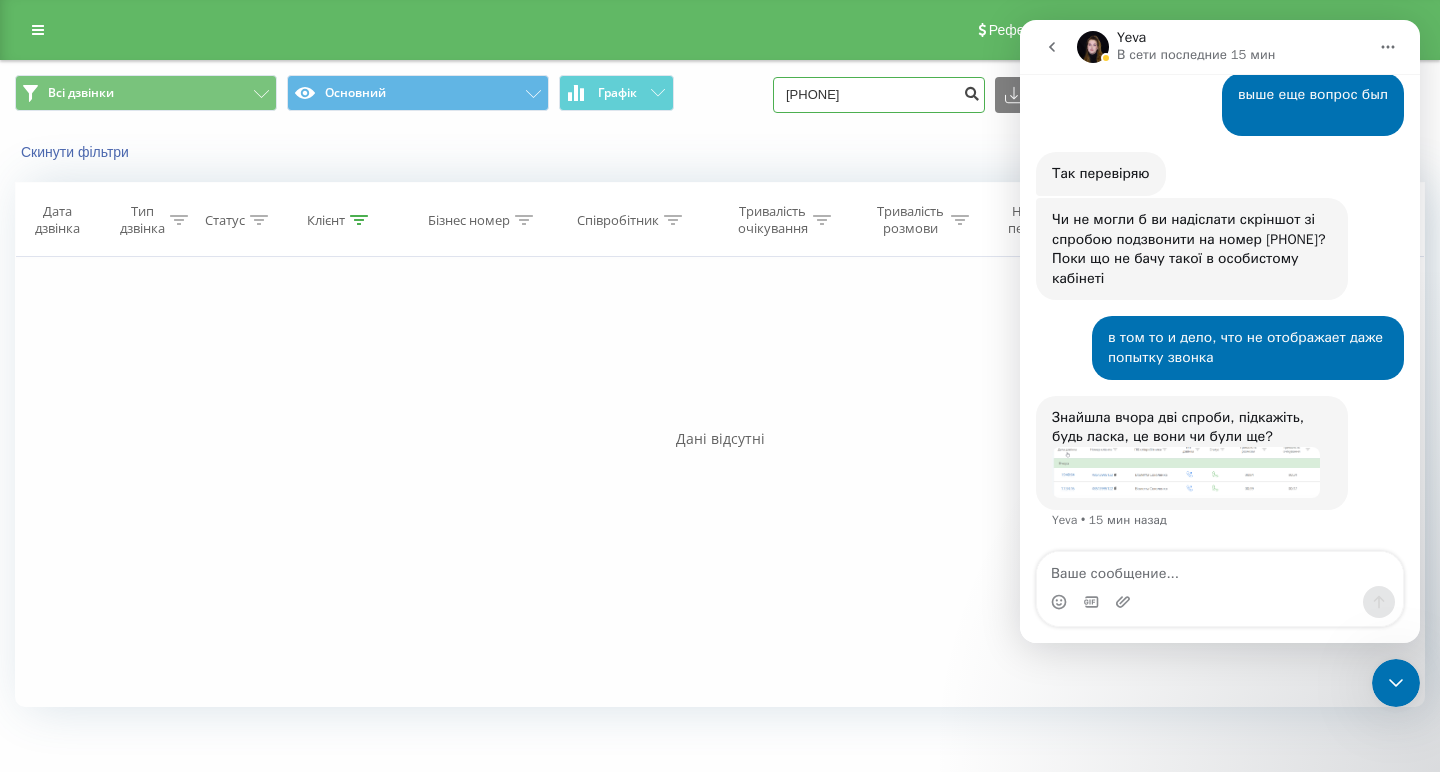 type on "48609211810" 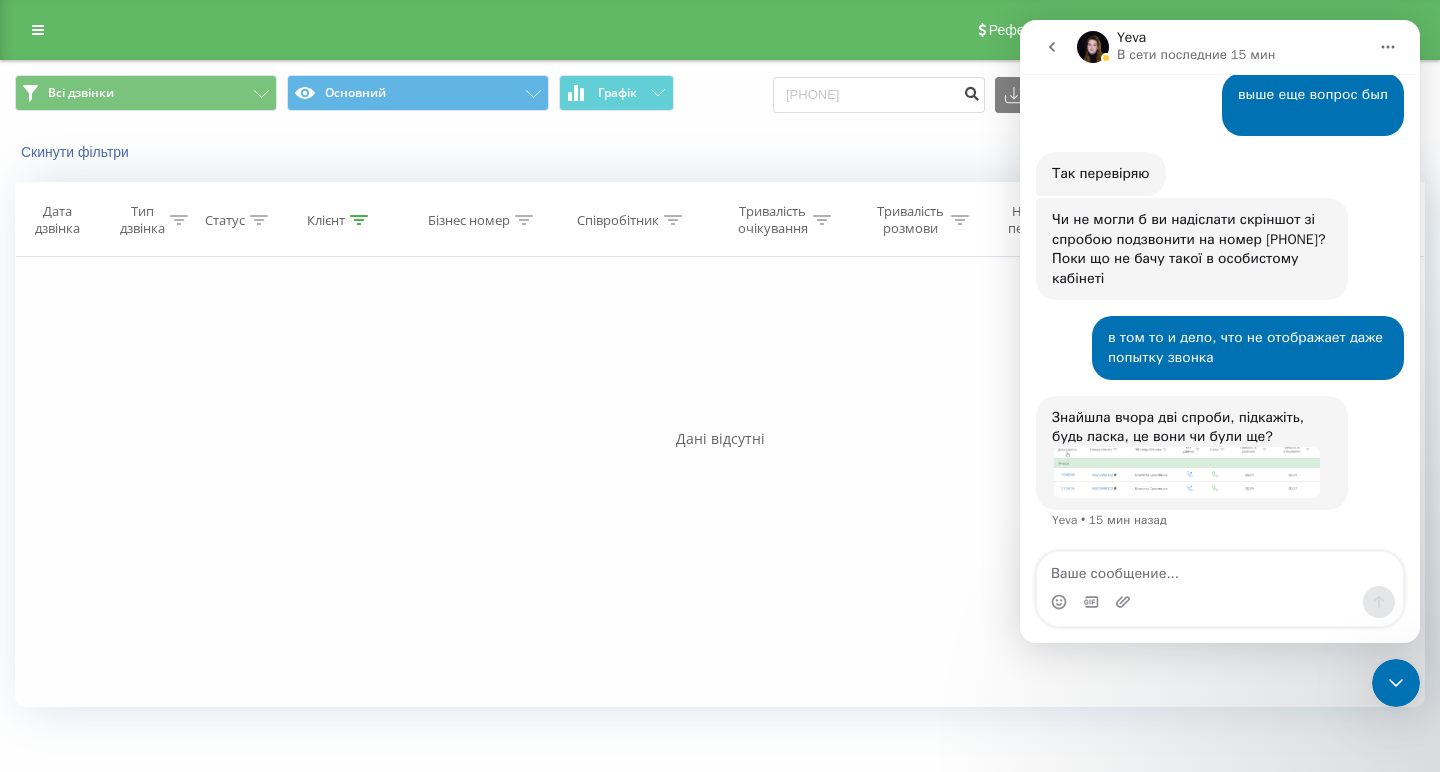 click at bounding box center (971, 91) 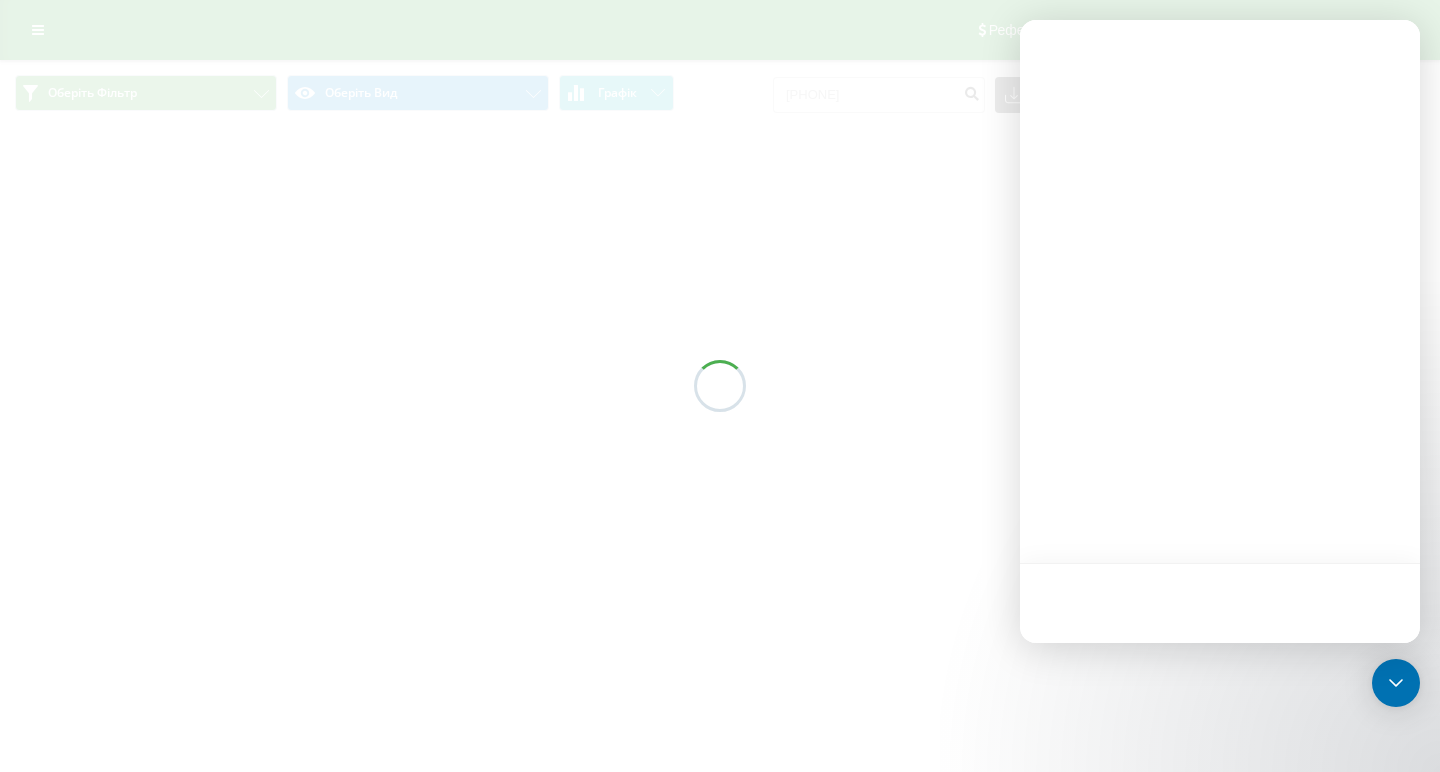 scroll, scrollTop: 0, scrollLeft: 0, axis: both 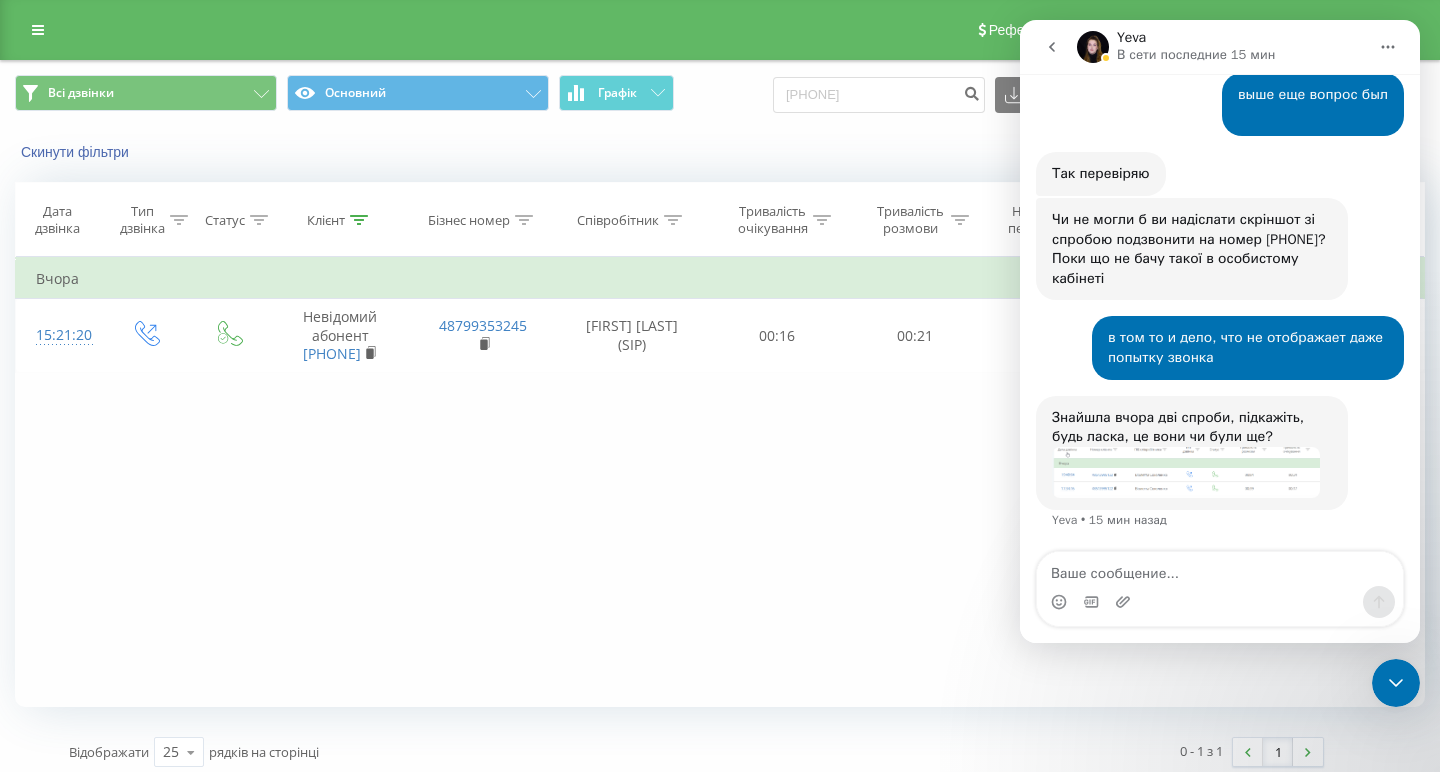 click on "Фільтрувати за умовою Дорівнює Введіть значення Скасувати OK Фільтрувати за умовою Дорівнює Введіть значення Скасувати OK Фільтрувати за умовою Містить Скасувати OK Фільтрувати за умовою Містить Скасувати OK Фільтрувати за умовою Містить Скасувати OK Фільтрувати за умовою Дорівнює Скасувати OK Фільтрувати за умовою Дорівнює Скасувати OK Фільтрувати за умовою Містить Скасувати OK Фільтрувати за умовою Дорівнює Введіть значення Скасувати OK Вчора  15:21:20         Невідомий абонент [PHONE] [PHONE] [FIRST] [LAST]  (SIP) 00:16 00:21" at bounding box center [720, 482] 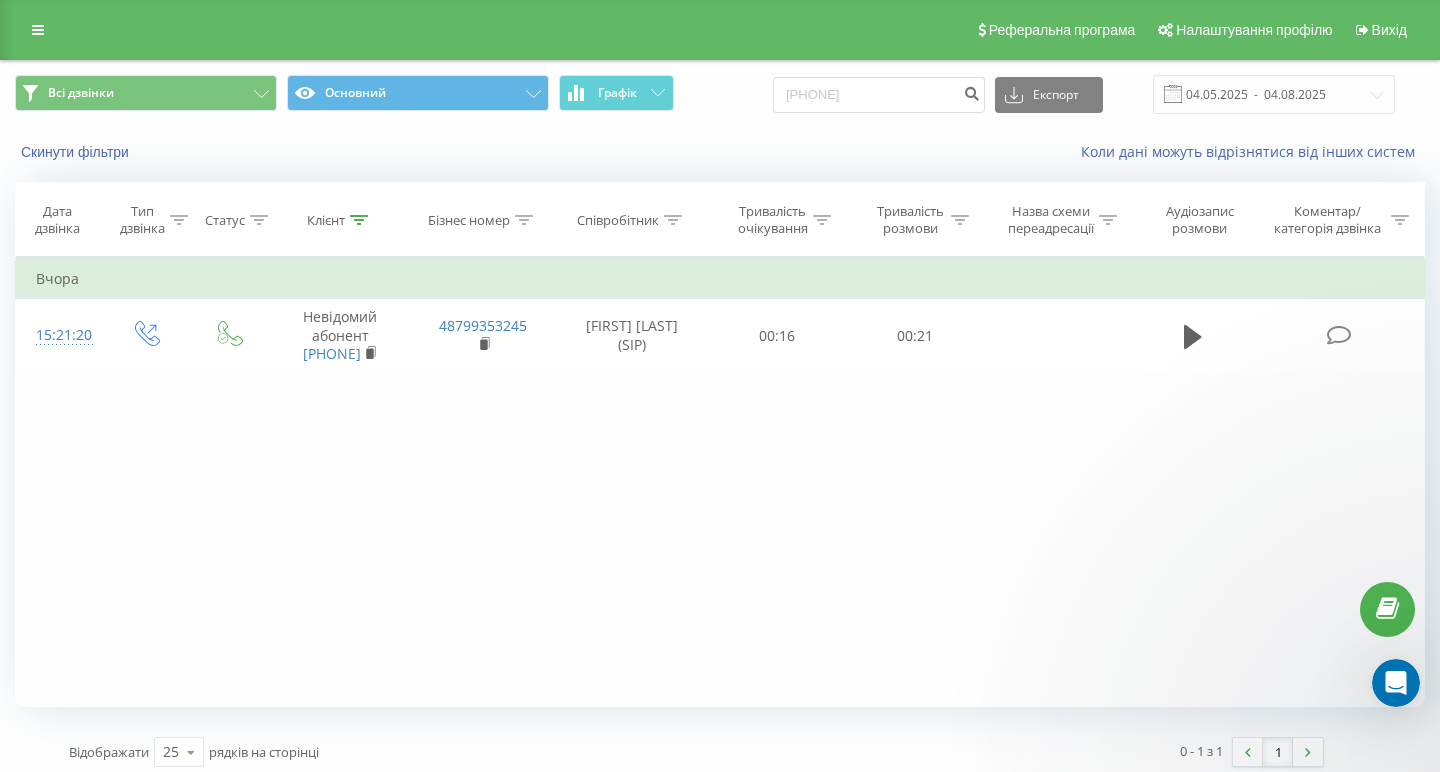 scroll, scrollTop: 0, scrollLeft: 0, axis: both 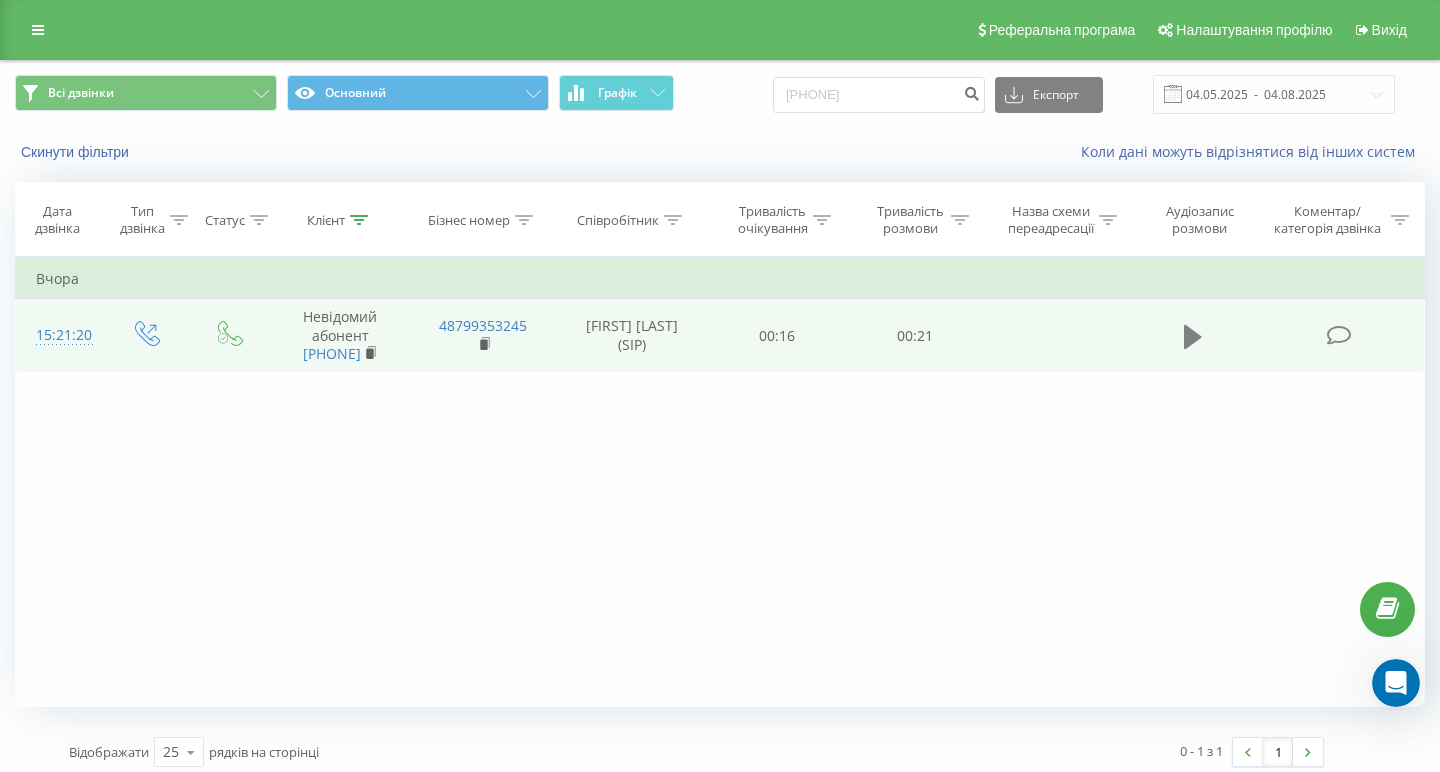 click 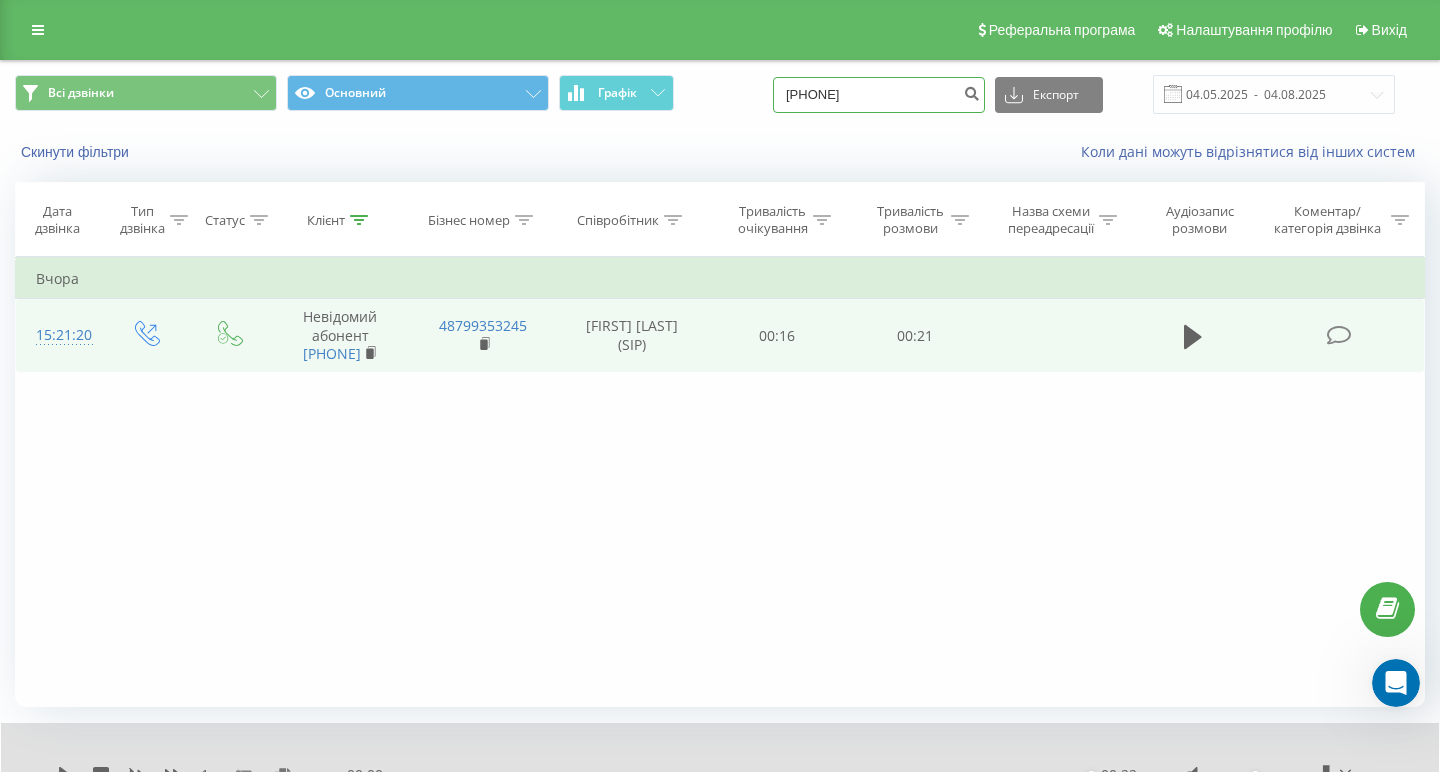 click on "48609211810" at bounding box center [879, 95] 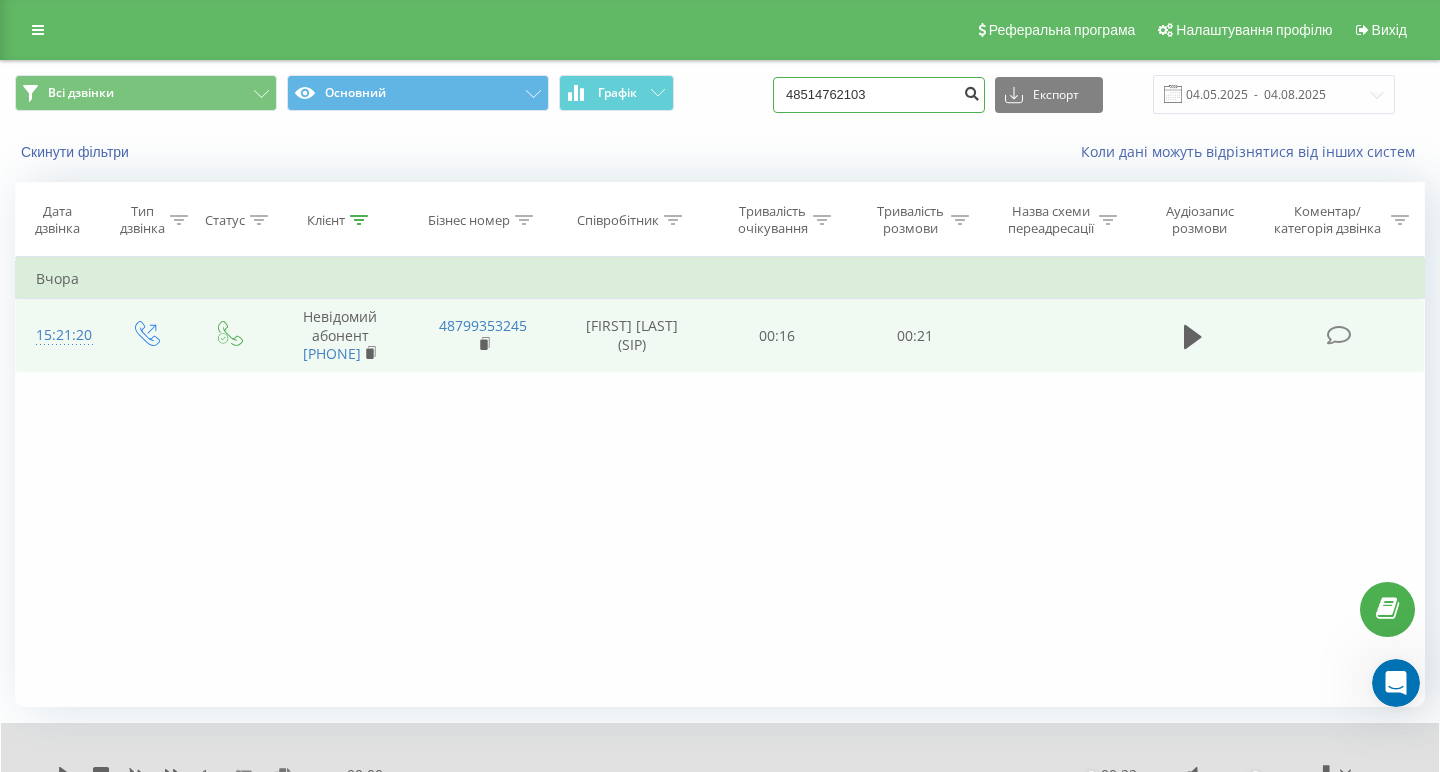 type on "48514762103" 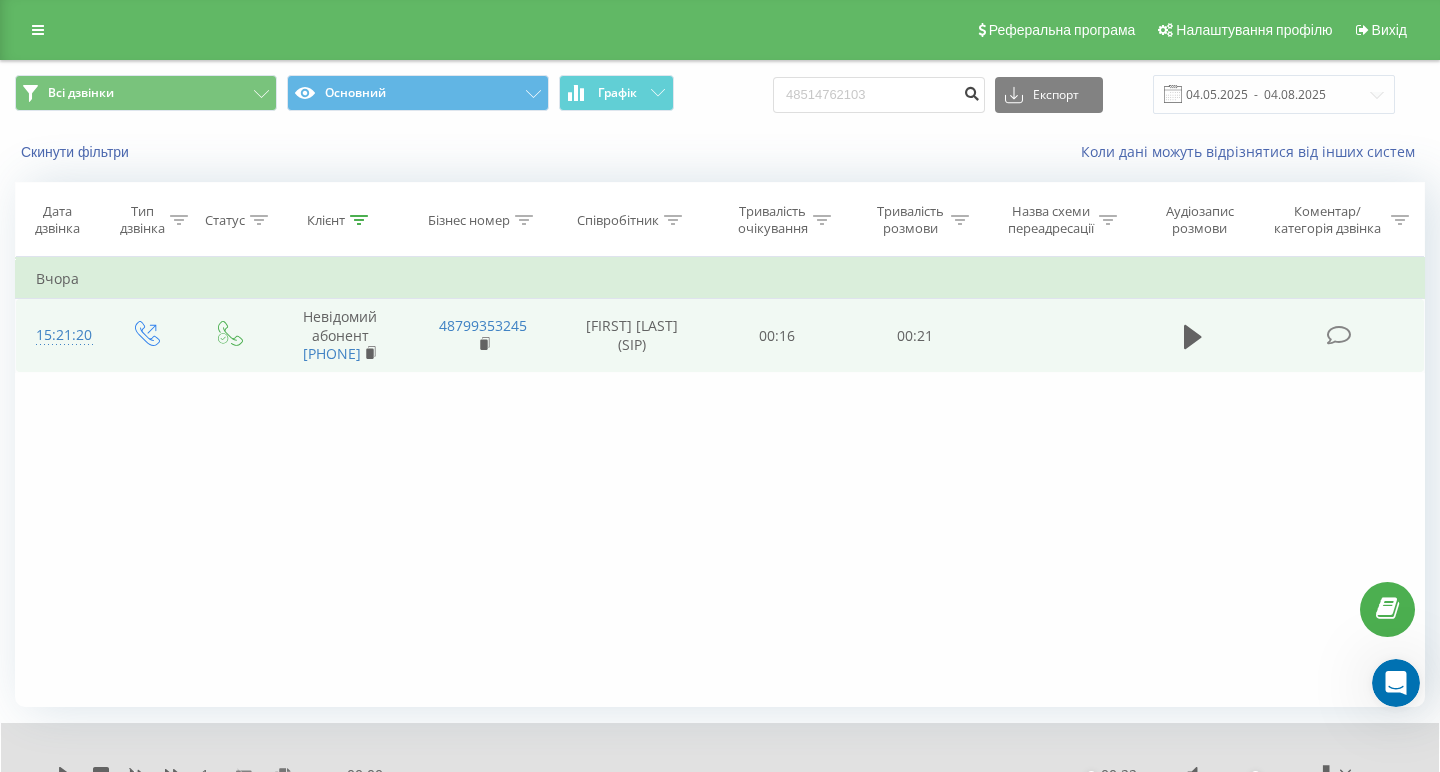 click at bounding box center (971, 91) 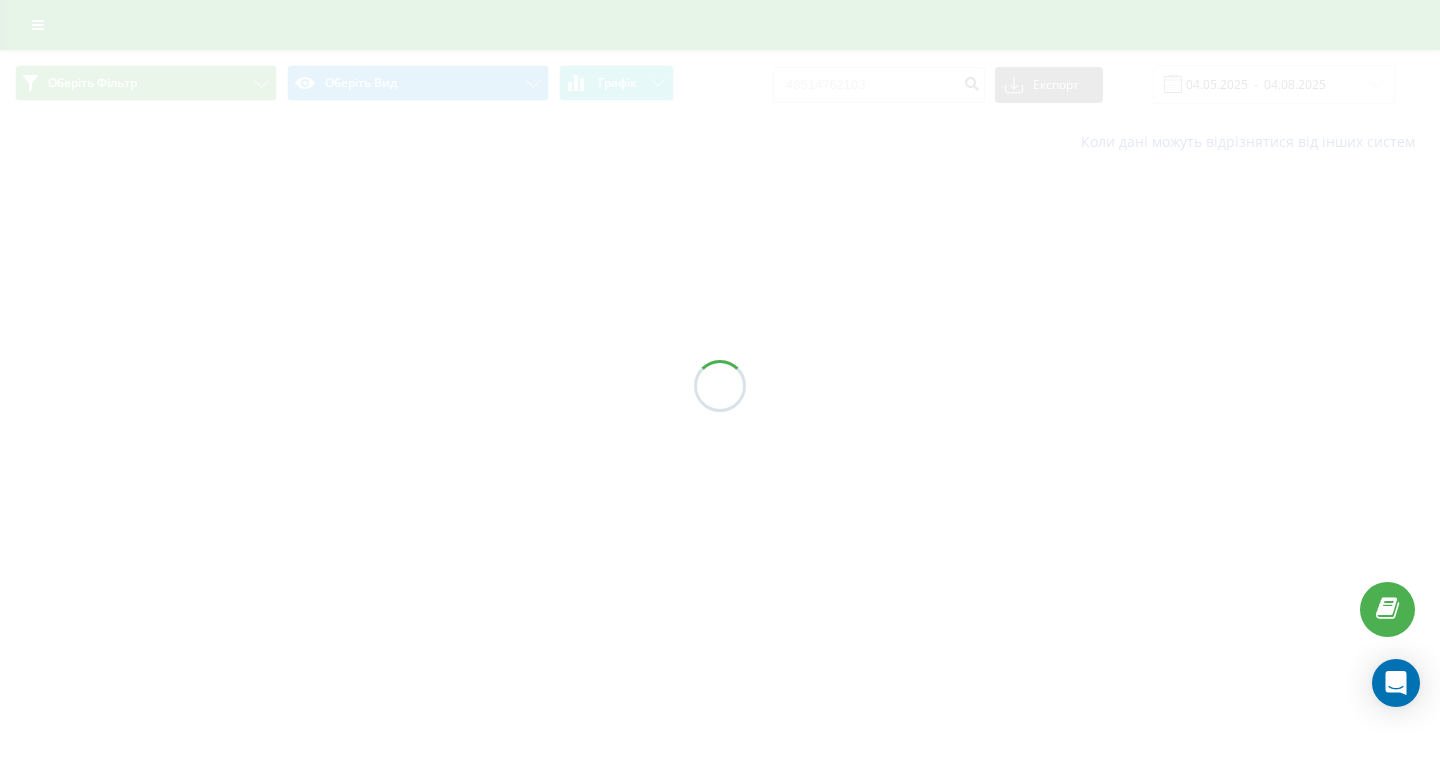 scroll, scrollTop: 0, scrollLeft: 0, axis: both 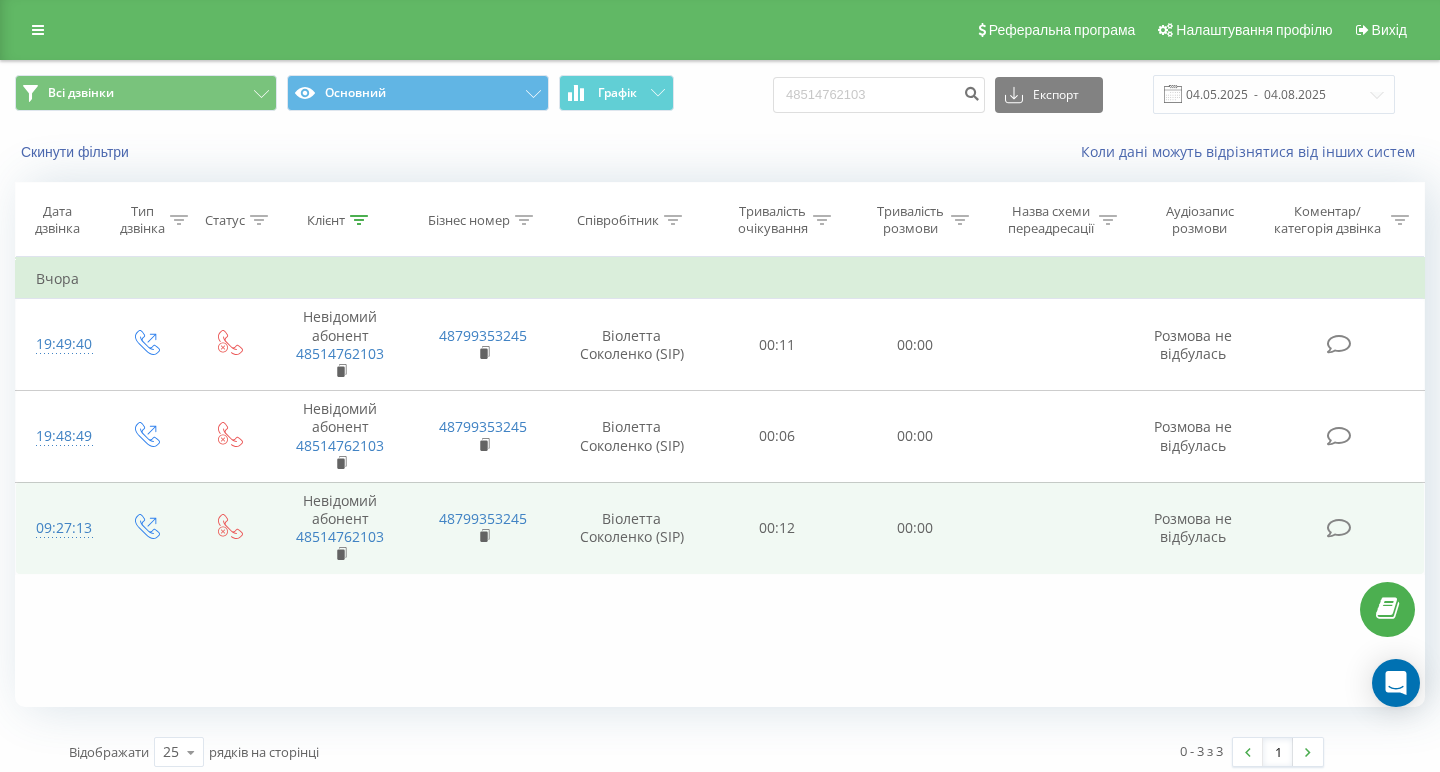 click at bounding box center (1055, 528) 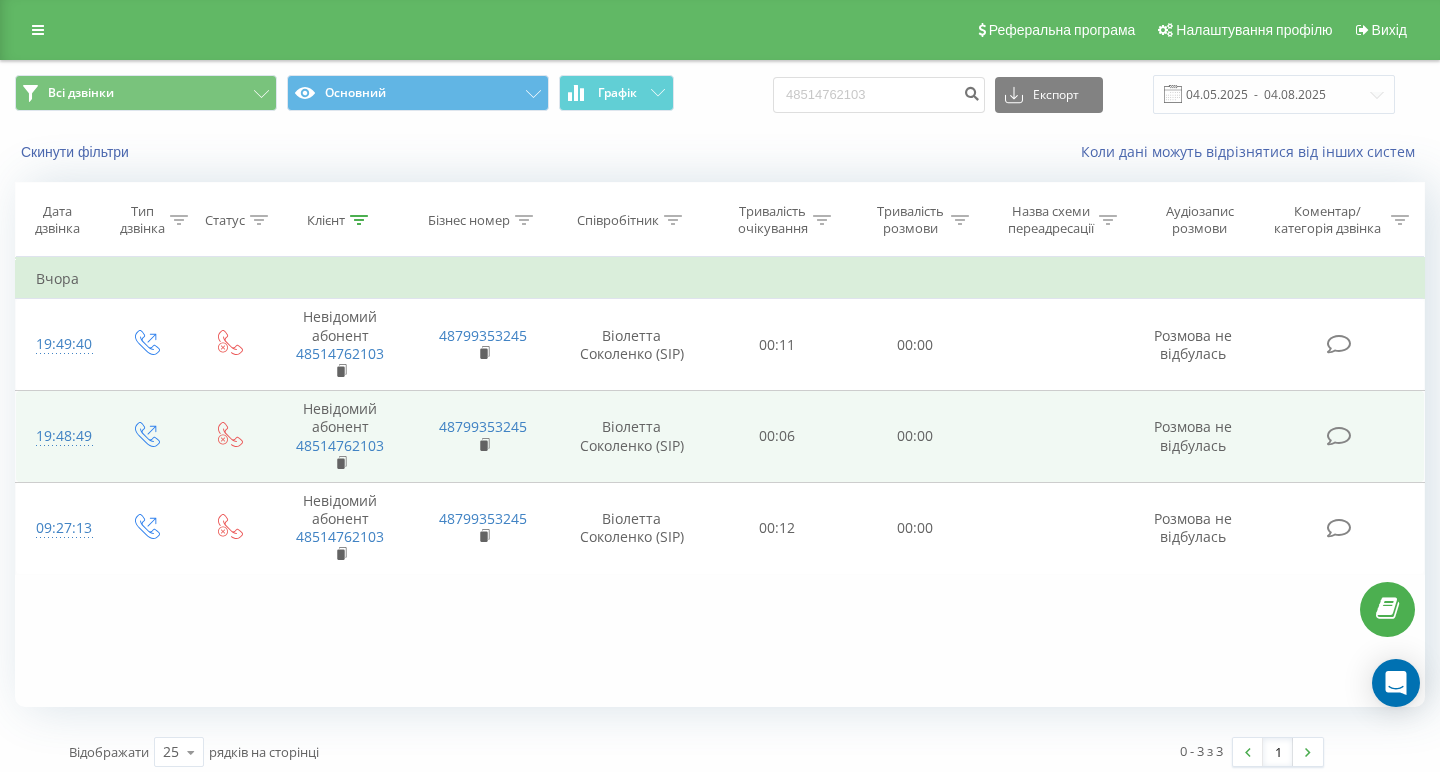 click at bounding box center [1055, 437] 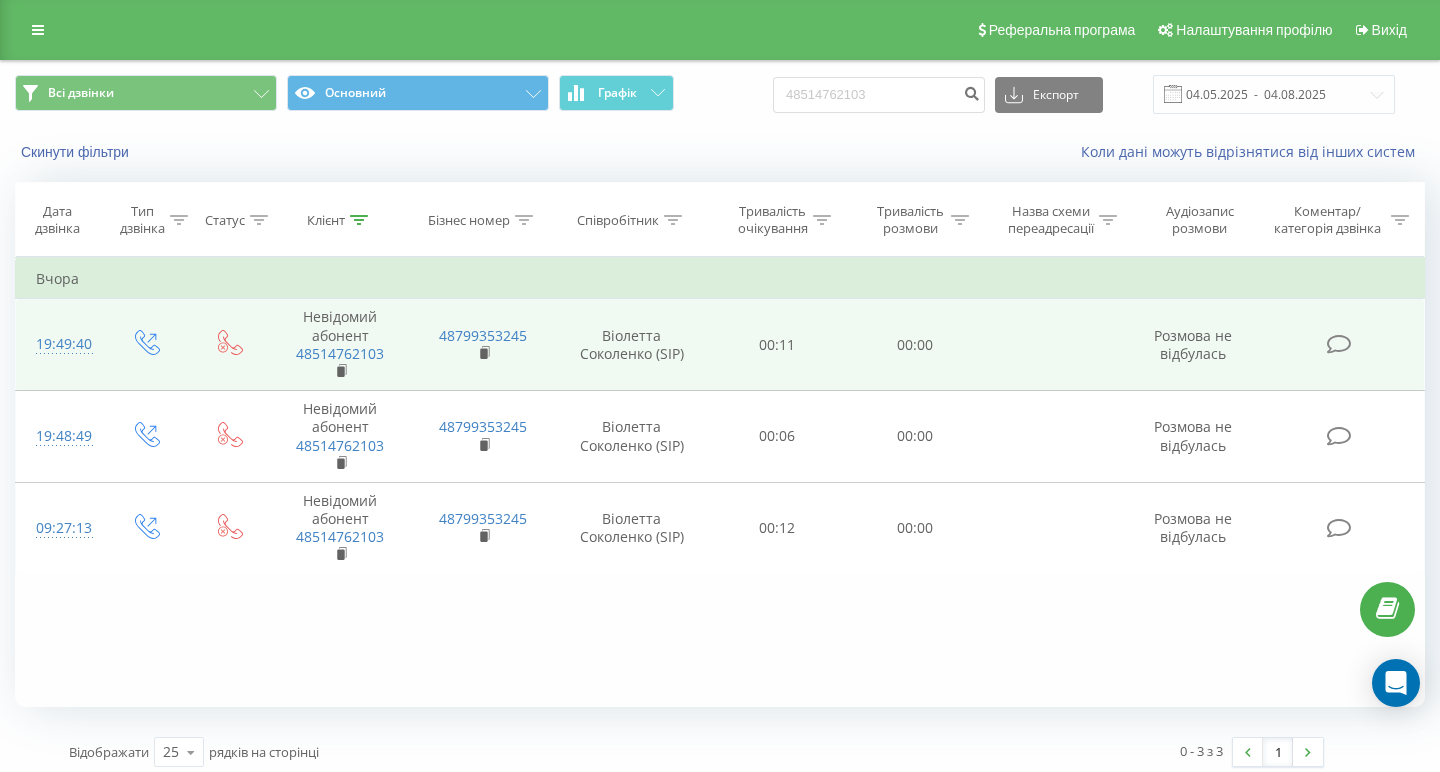 click at bounding box center [1055, 345] 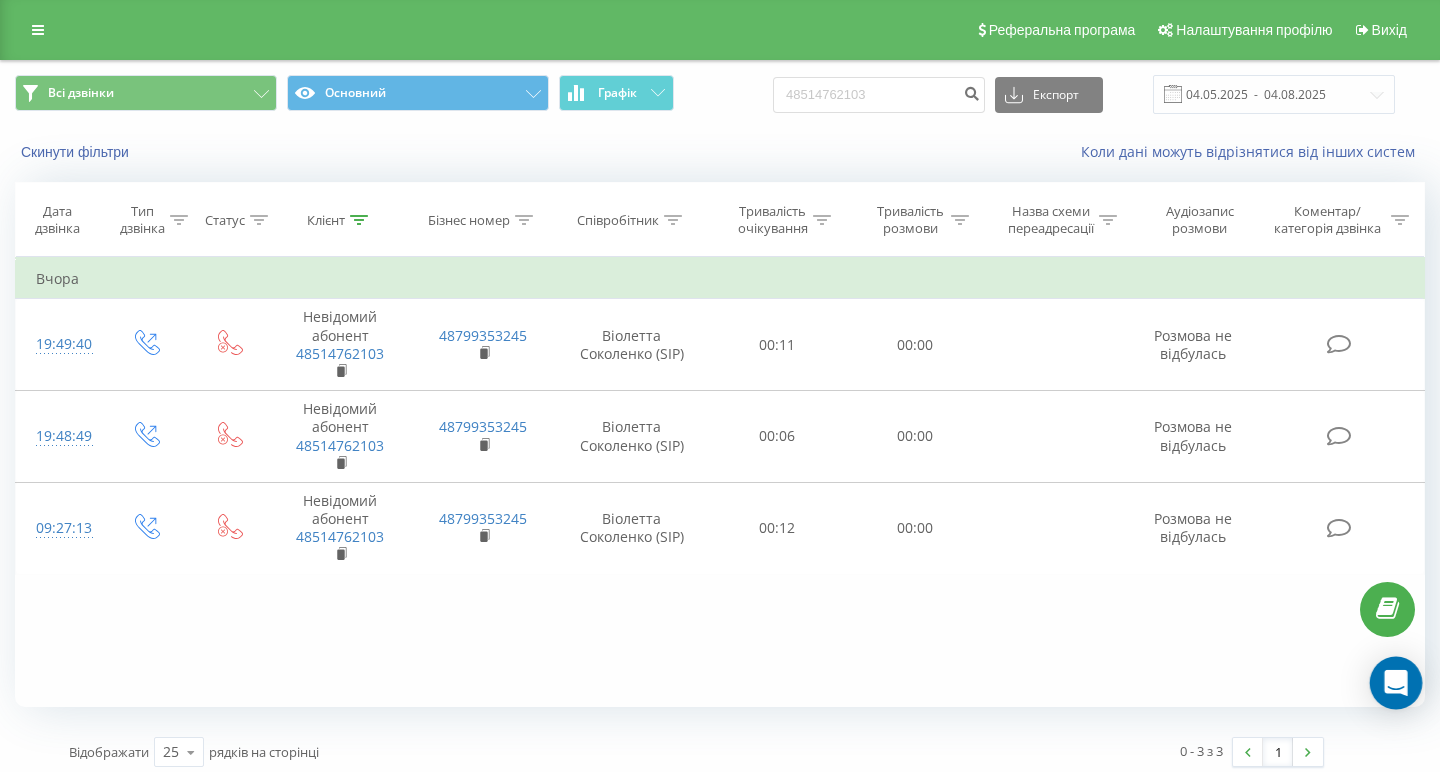 click 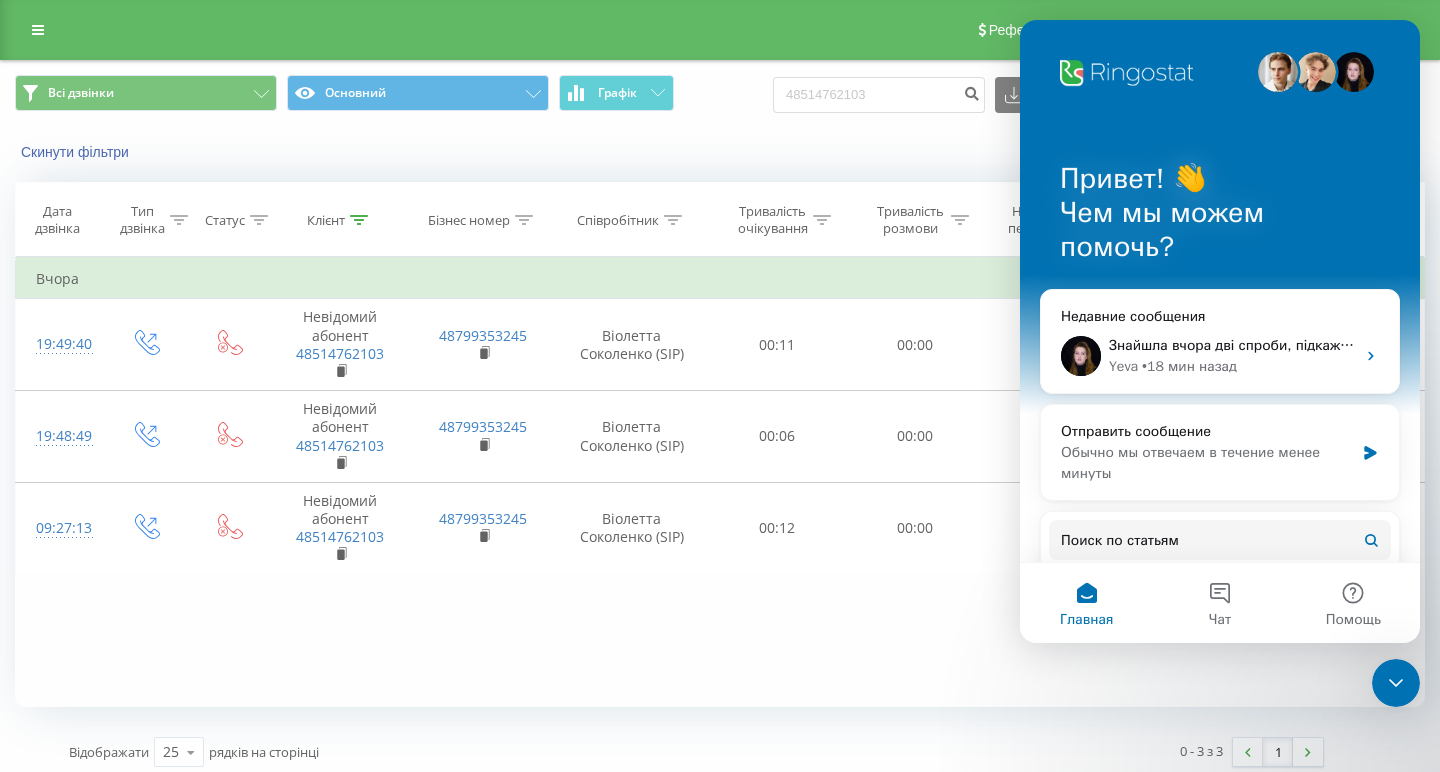 scroll, scrollTop: 0, scrollLeft: 0, axis: both 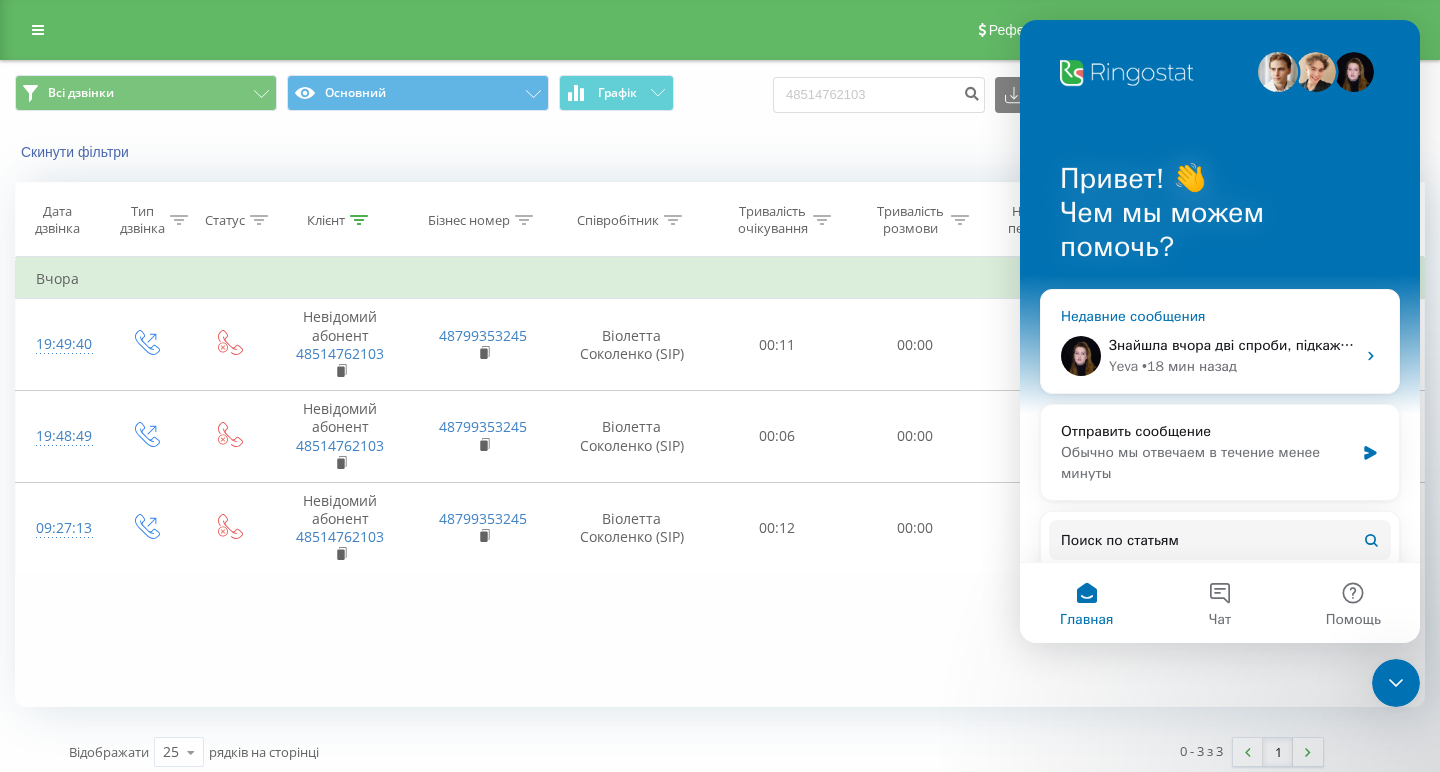 click on "•  18 мин назад" at bounding box center [1189, 366] 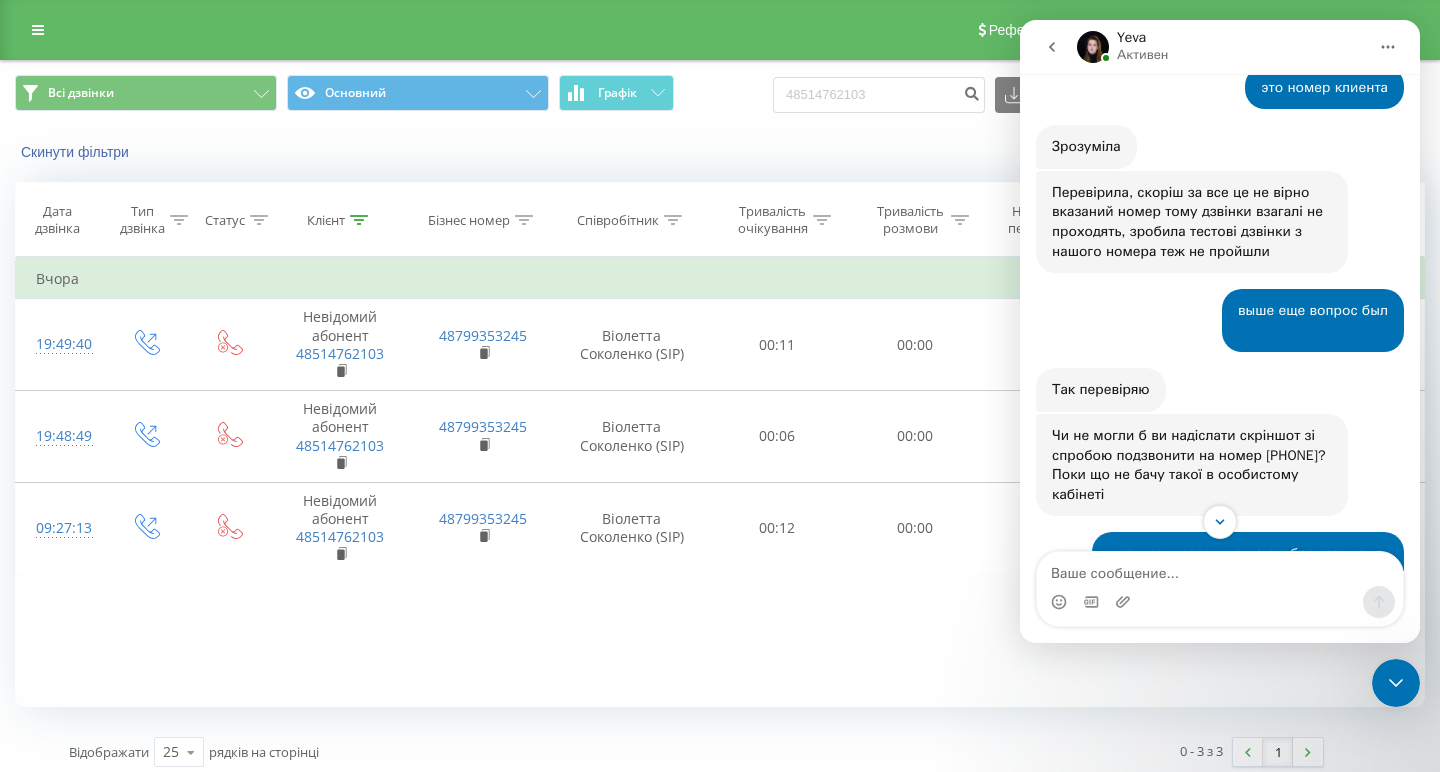 scroll, scrollTop: 669, scrollLeft: 0, axis: vertical 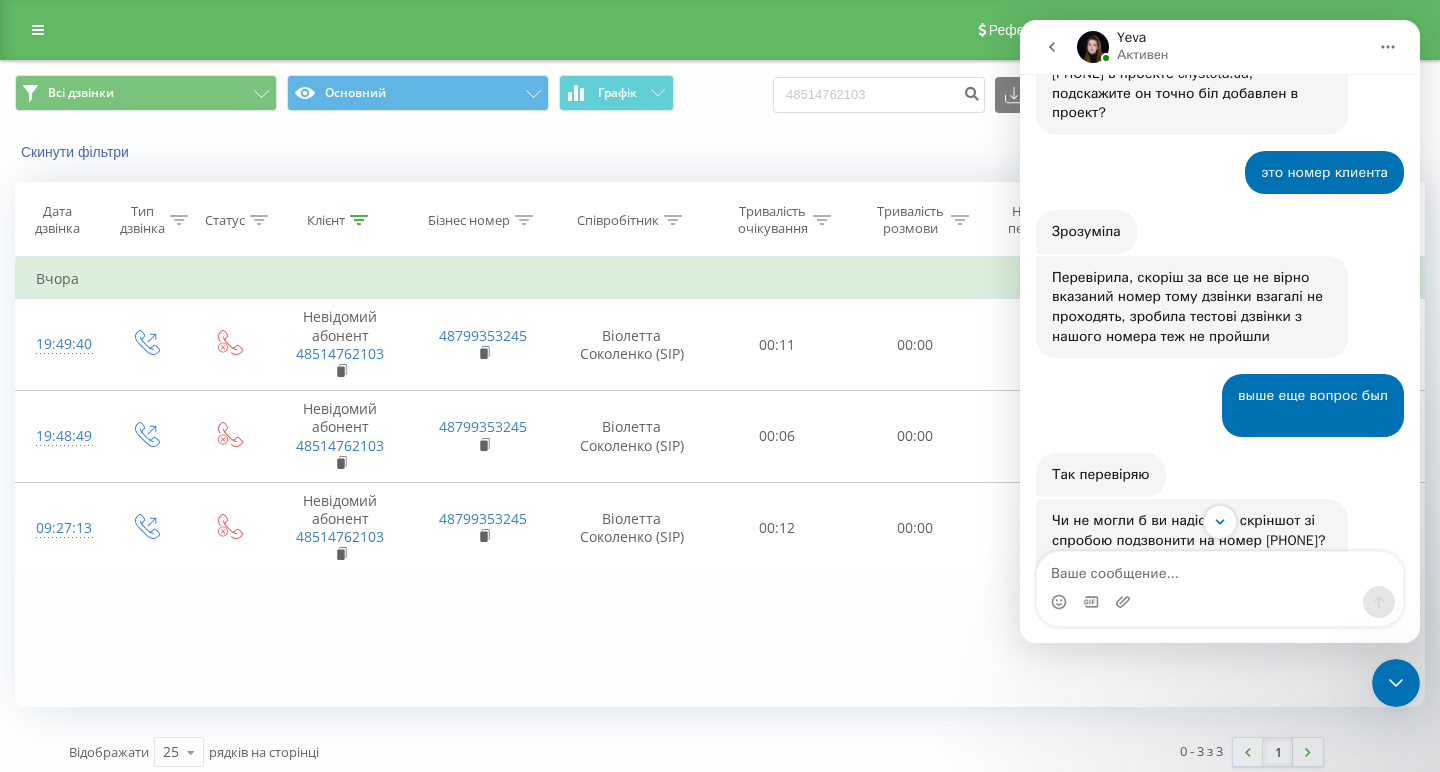 click on "Перевірила, скоріш за все це не вірно вказаний номер тому дзвінки взагалі не проходять, зробила тестові дзвінки з нашого номера теж не пройшли" at bounding box center [1192, 307] 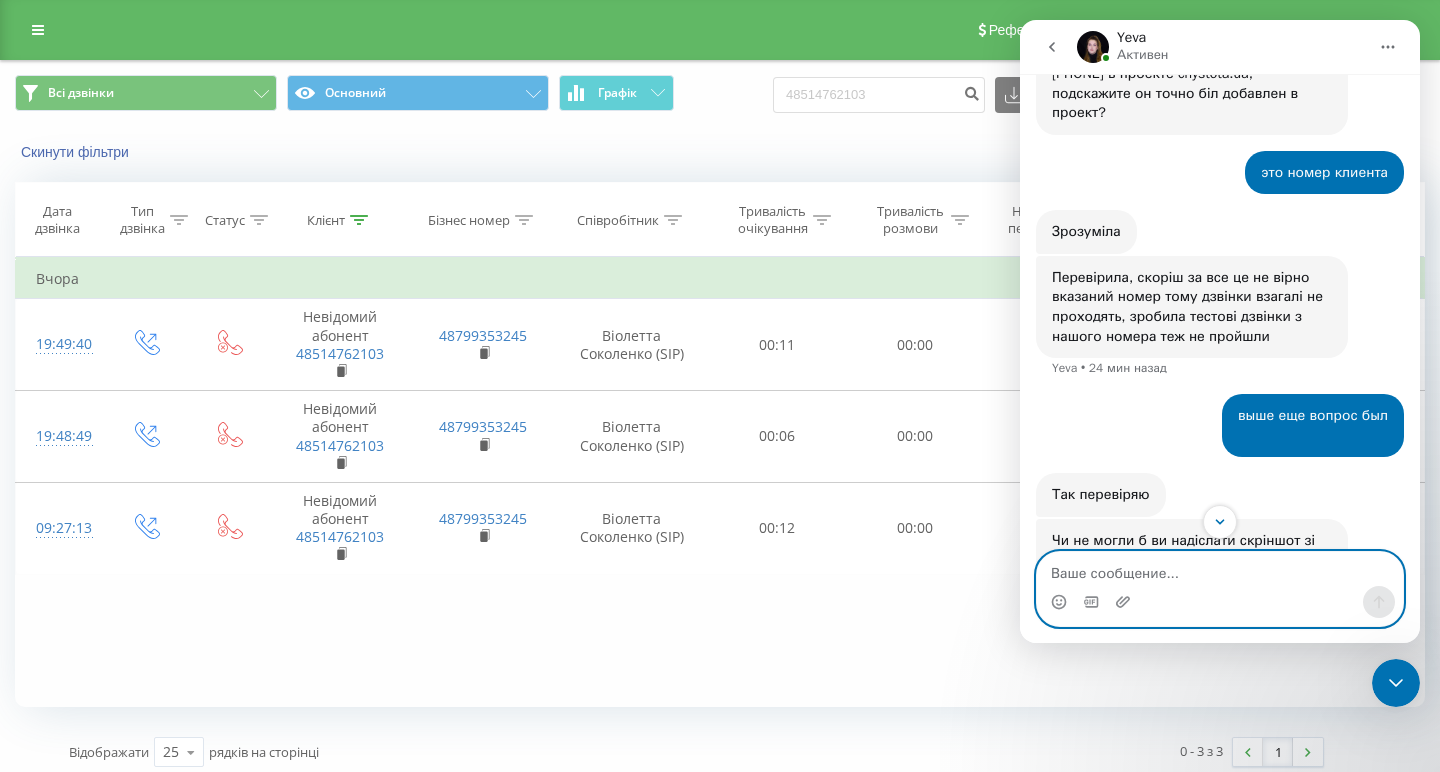 click at bounding box center [1220, 569] 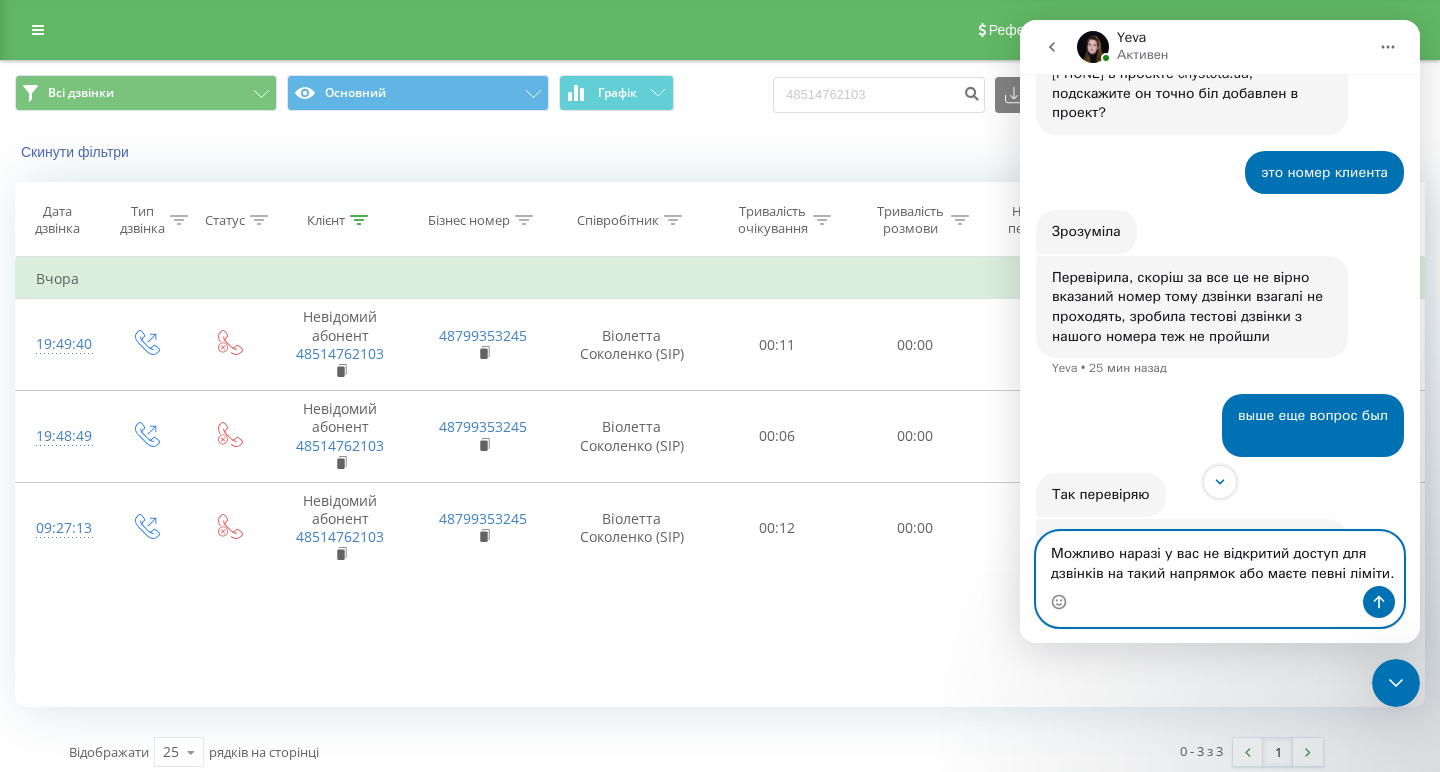 click on "Можливо наразі у вас не відкритий доступ для дзвінків на такий напрямок або маєте певні ліміти." at bounding box center (1220, 559) 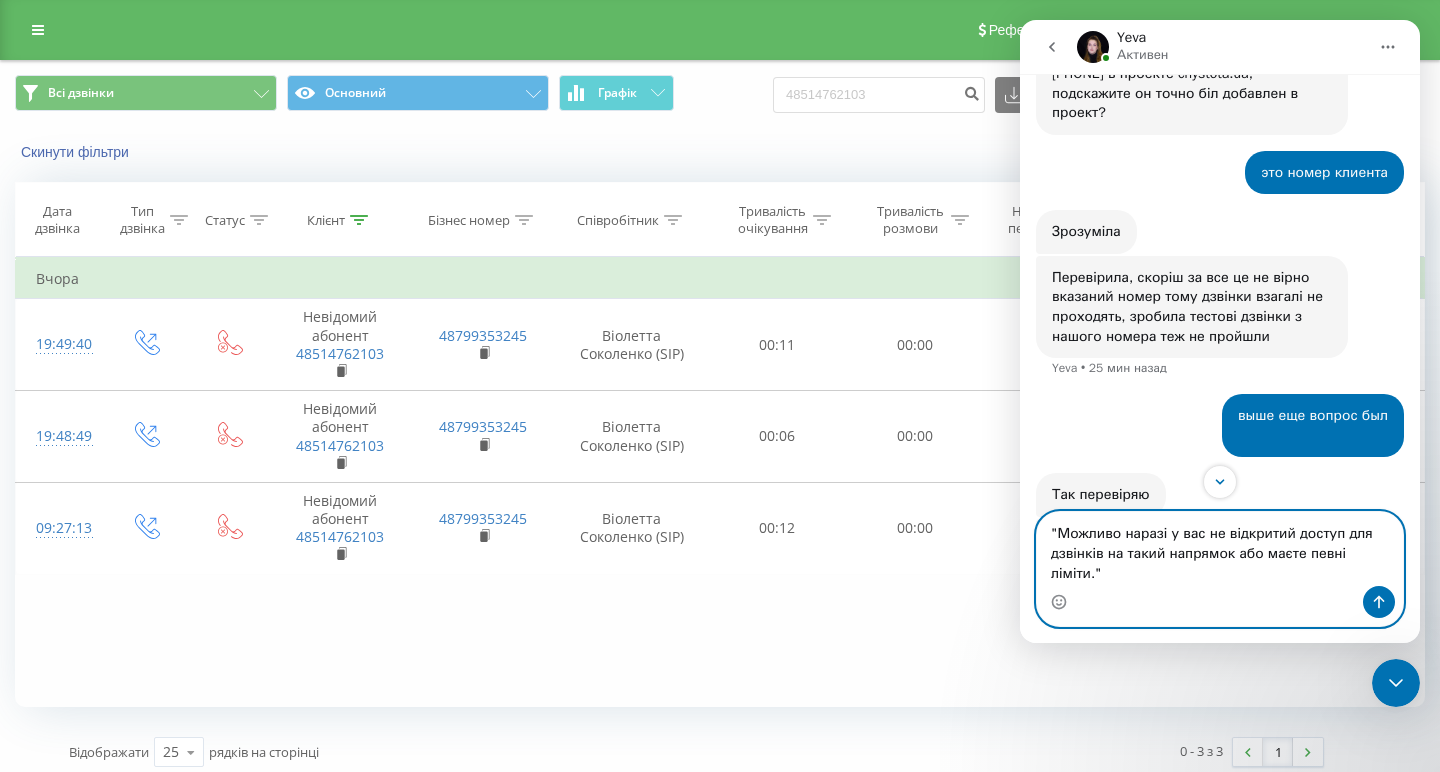 click on ""Можливо наразі у вас не відкритий доступ для дзвінків на такий напрямок або маєте певні ліміти." at bounding box center (1220, 549) 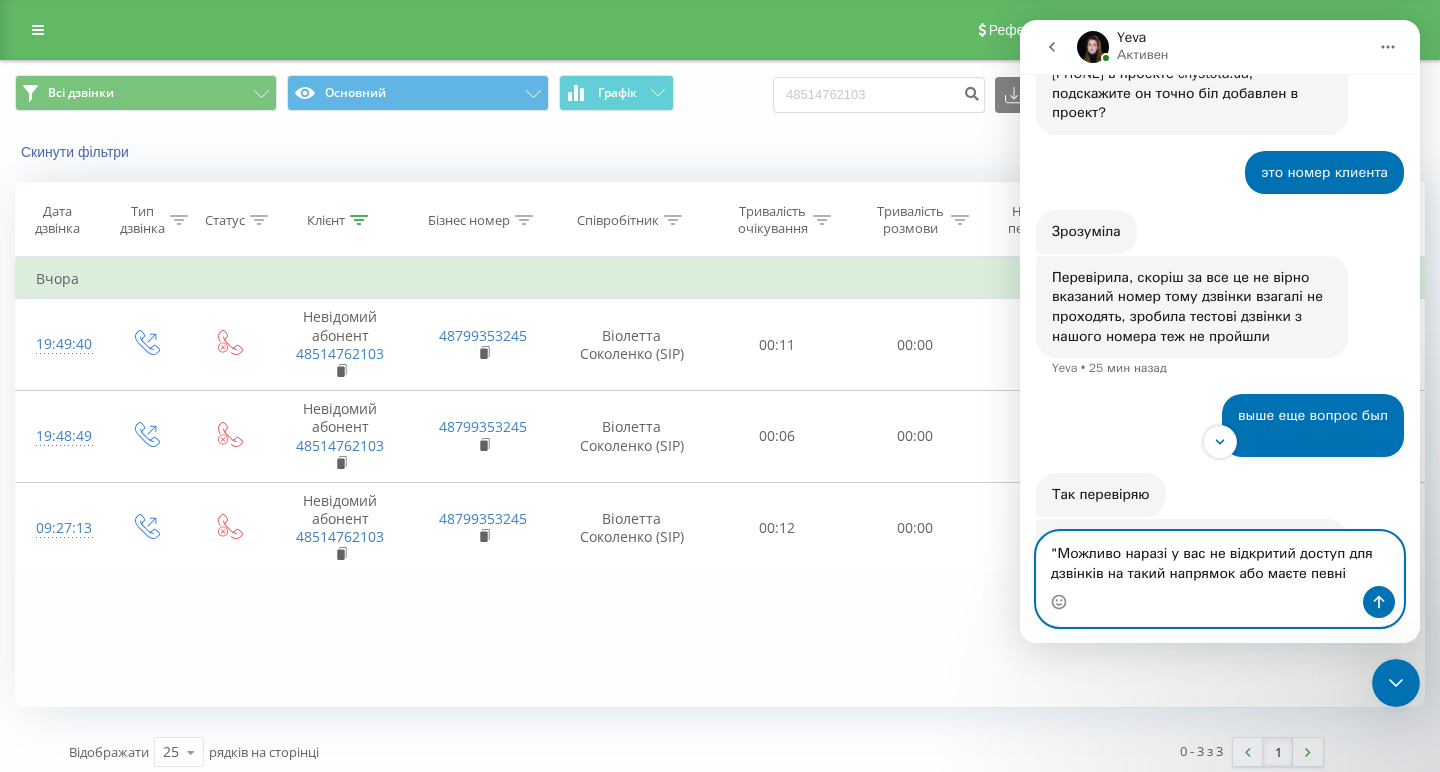 type on ""Можливо наразі у вас не відкритий доступ для дзвінків на такий напрямок або маєте певні ліміти"
подскажите может это проверить?
это к вопросу что идет недозвон на номера" 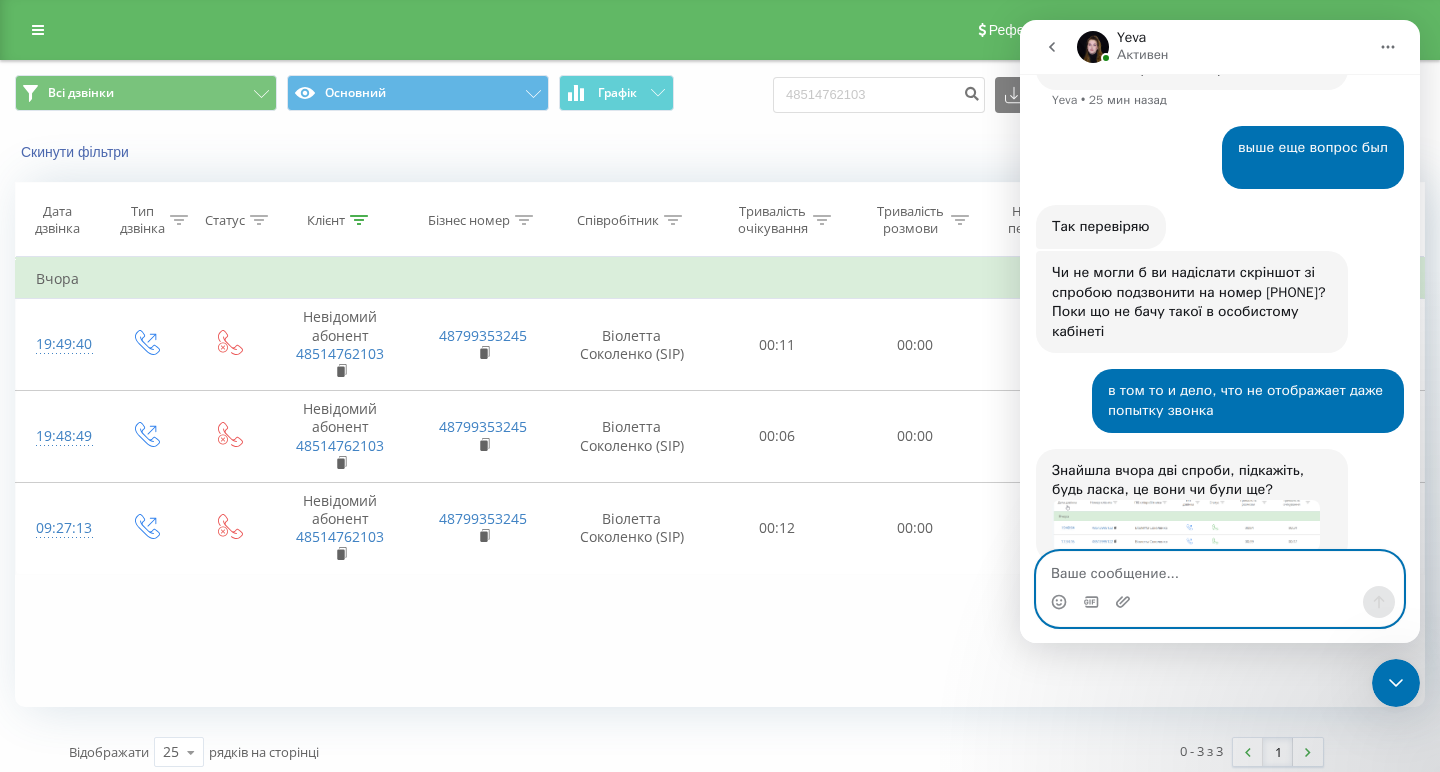 scroll, scrollTop: 896, scrollLeft: 0, axis: vertical 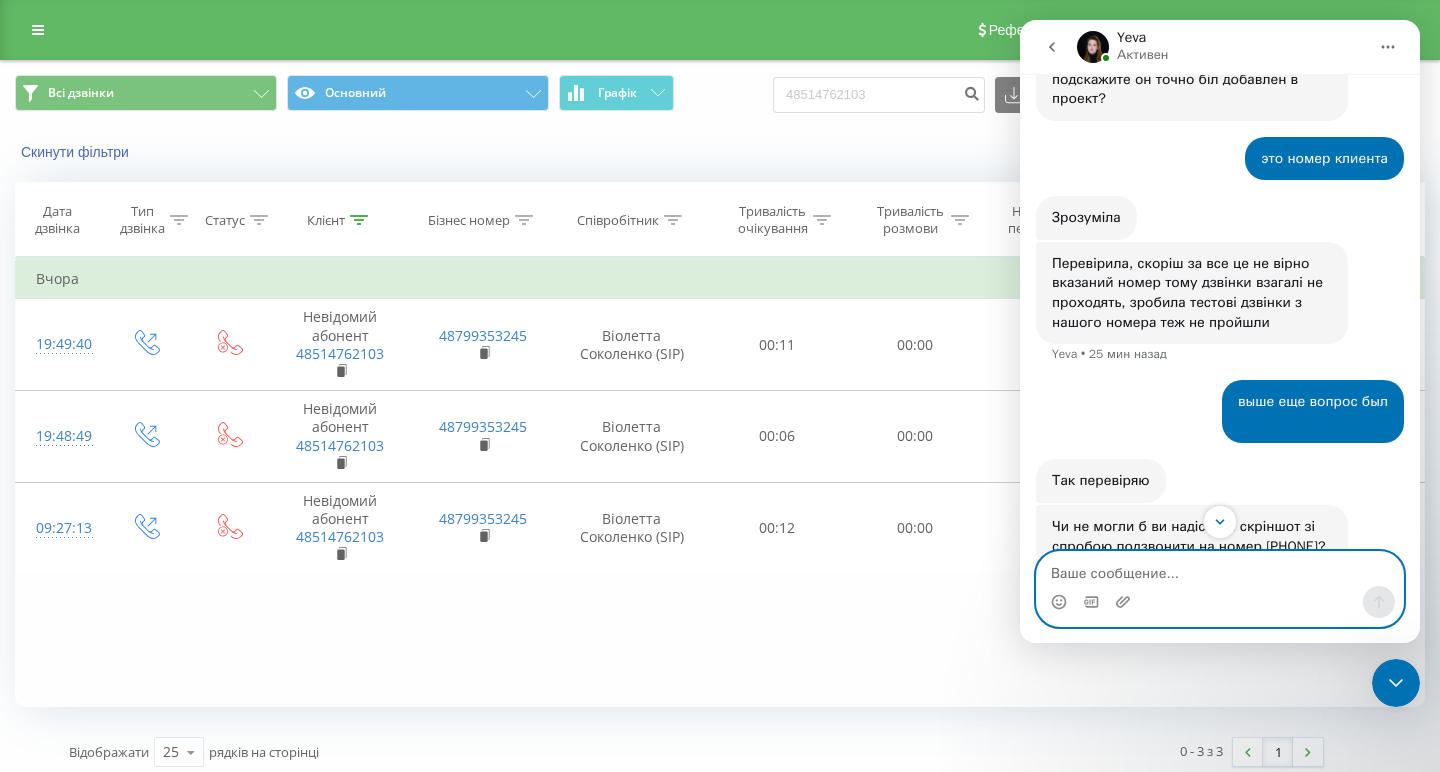 click at bounding box center [1220, 569] 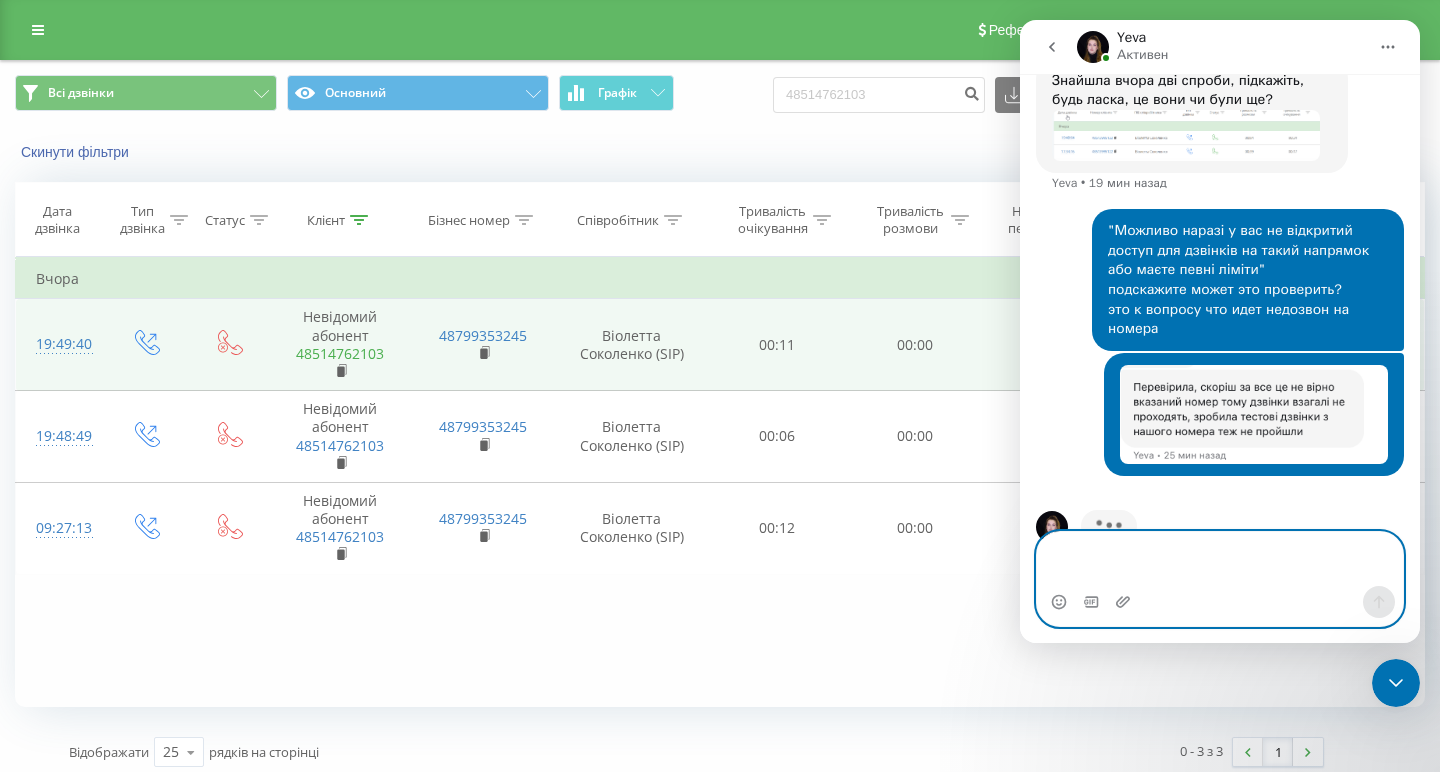 scroll, scrollTop: 1404, scrollLeft: 0, axis: vertical 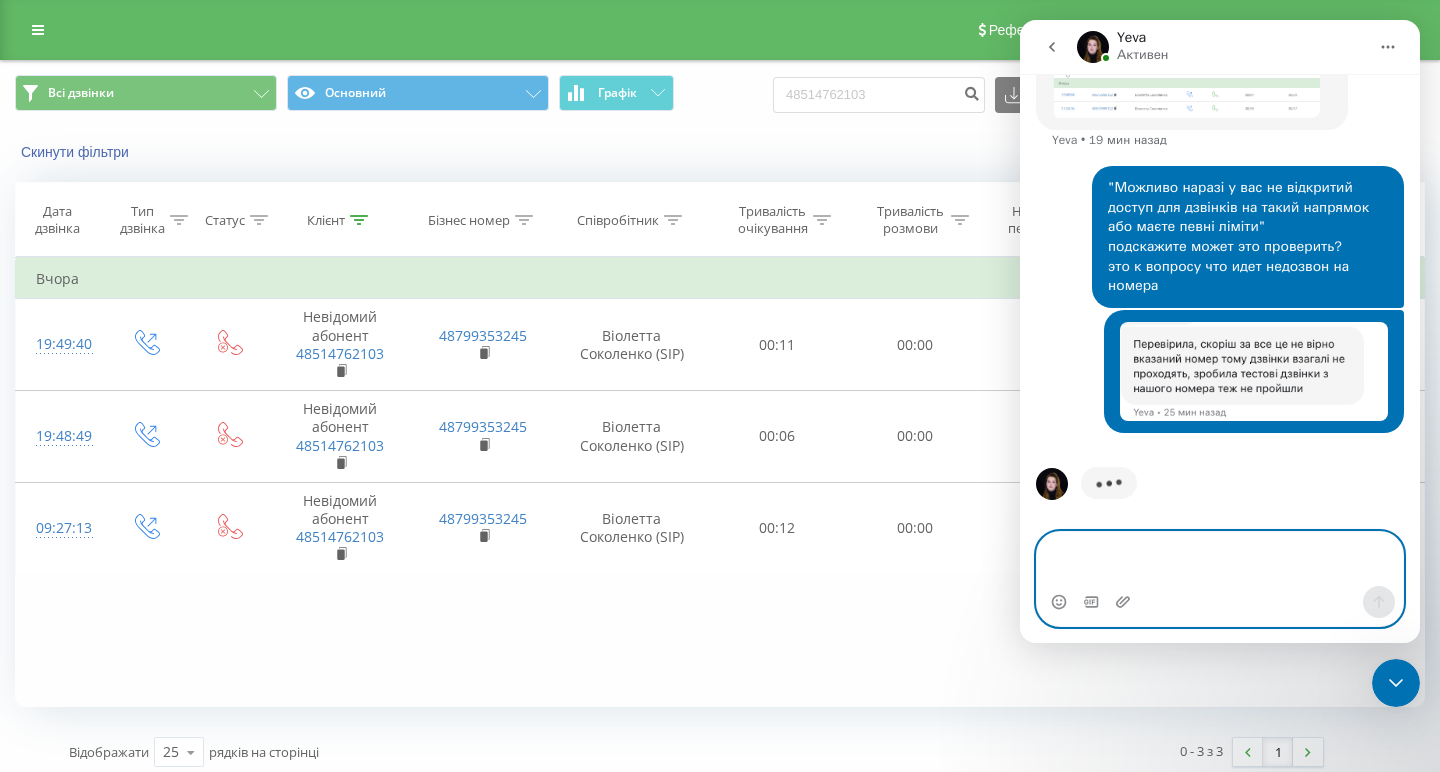 type 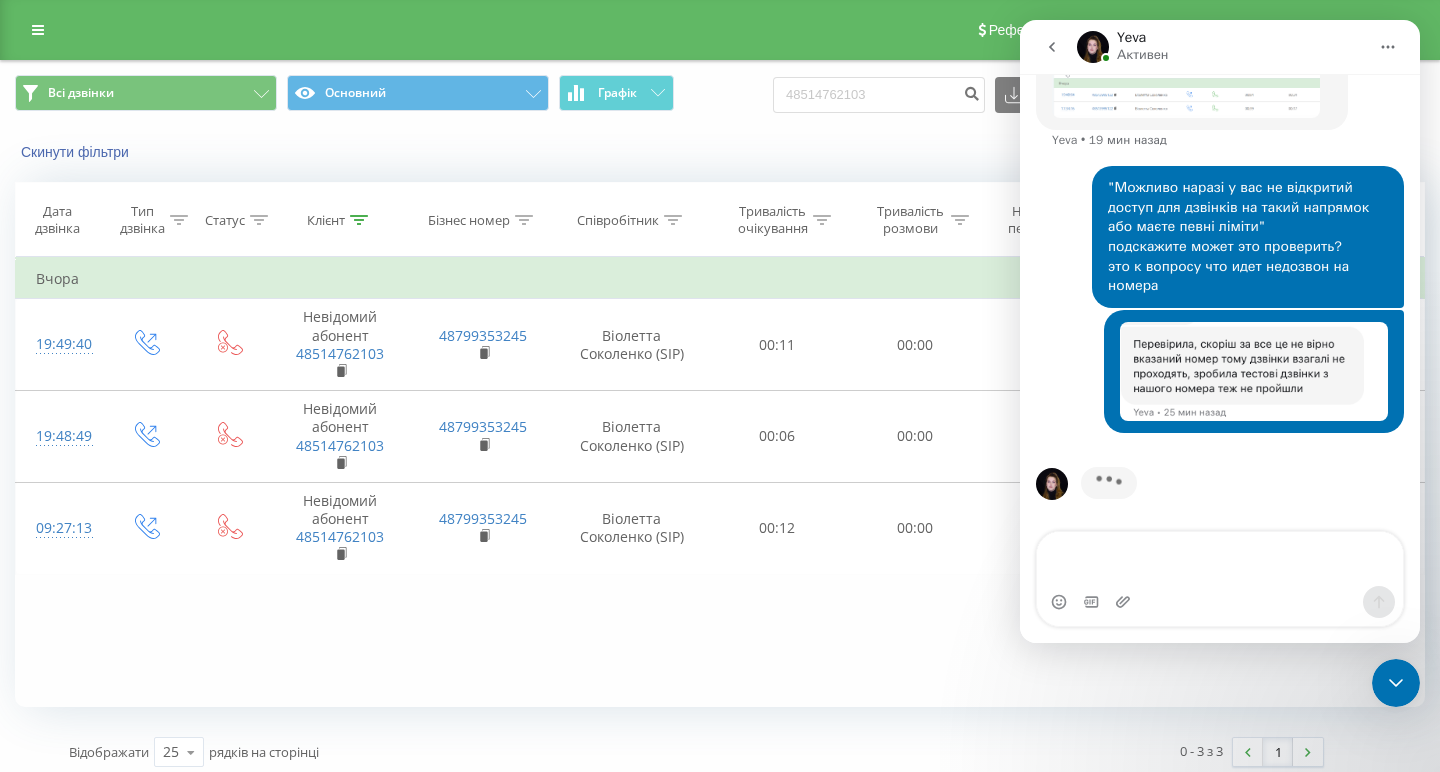 click on "Фільтрувати за умовою Дорівнює Введіть значення Скасувати OK Фільтрувати за умовою Дорівнює Введіть значення Скасувати OK Фільтрувати за умовою Містить Скасувати OK Фільтрувати за умовою Містить Скасувати OK Фільтрувати за умовою Містить Скасувати OK Фільтрувати за умовою Дорівнює Скасувати OK Фільтрувати за умовою Дорівнює Скасувати OK Фільтрувати за умовою Містить Скасувати OK Фільтрувати за умовою Дорівнює Введіть значення Скасувати OK Вчора  19:49:40         Невідомий абонент 48514762103 48799353245 Віолетта Соколенко  (SIP) 00:11 00:00 Розмова не відбулась  19:48:49         48514762103 00:06" at bounding box center (720, 482) 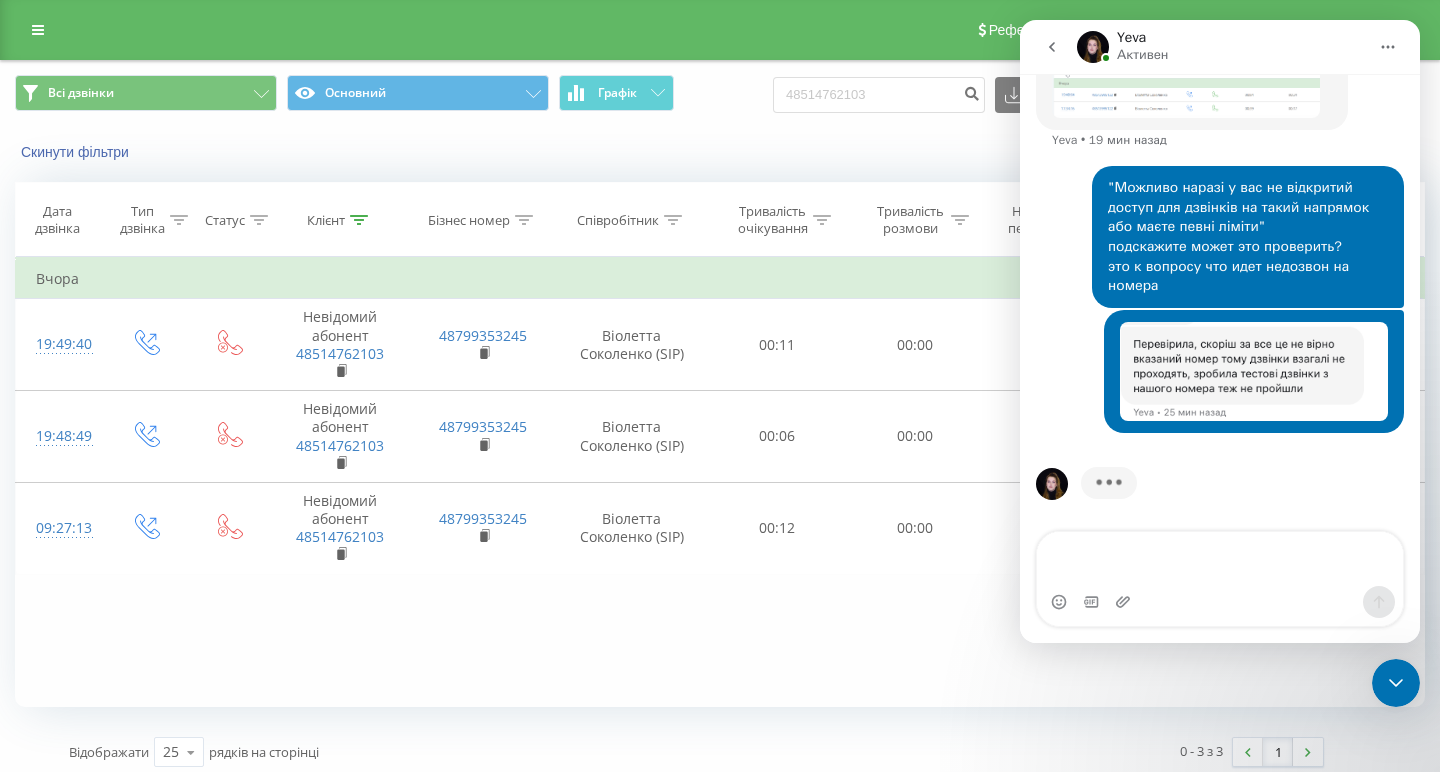 click on "Фільтрувати за умовою Дорівнює Введіть значення Скасувати OK Фільтрувати за умовою Дорівнює Введіть значення Скасувати OK Фільтрувати за умовою Містить Скасувати OK Фільтрувати за умовою Містить Скасувати OK Фільтрувати за умовою Містить Скасувати OK Фільтрувати за умовою Дорівнює Скасувати OK Фільтрувати за умовою Дорівнює Скасувати OK Фільтрувати за умовою Містить Скасувати OK Фільтрувати за умовою Дорівнює Введіть значення Скасувати OK Вчора  19:49:40         Невідомий абонент 48514762103 48799353245 Віолетта Соколенко  (SIP) 00:11 00:00 Розмова не відбулась  19:48:49         48514762103 00:06" at bounding box center (720, 482) 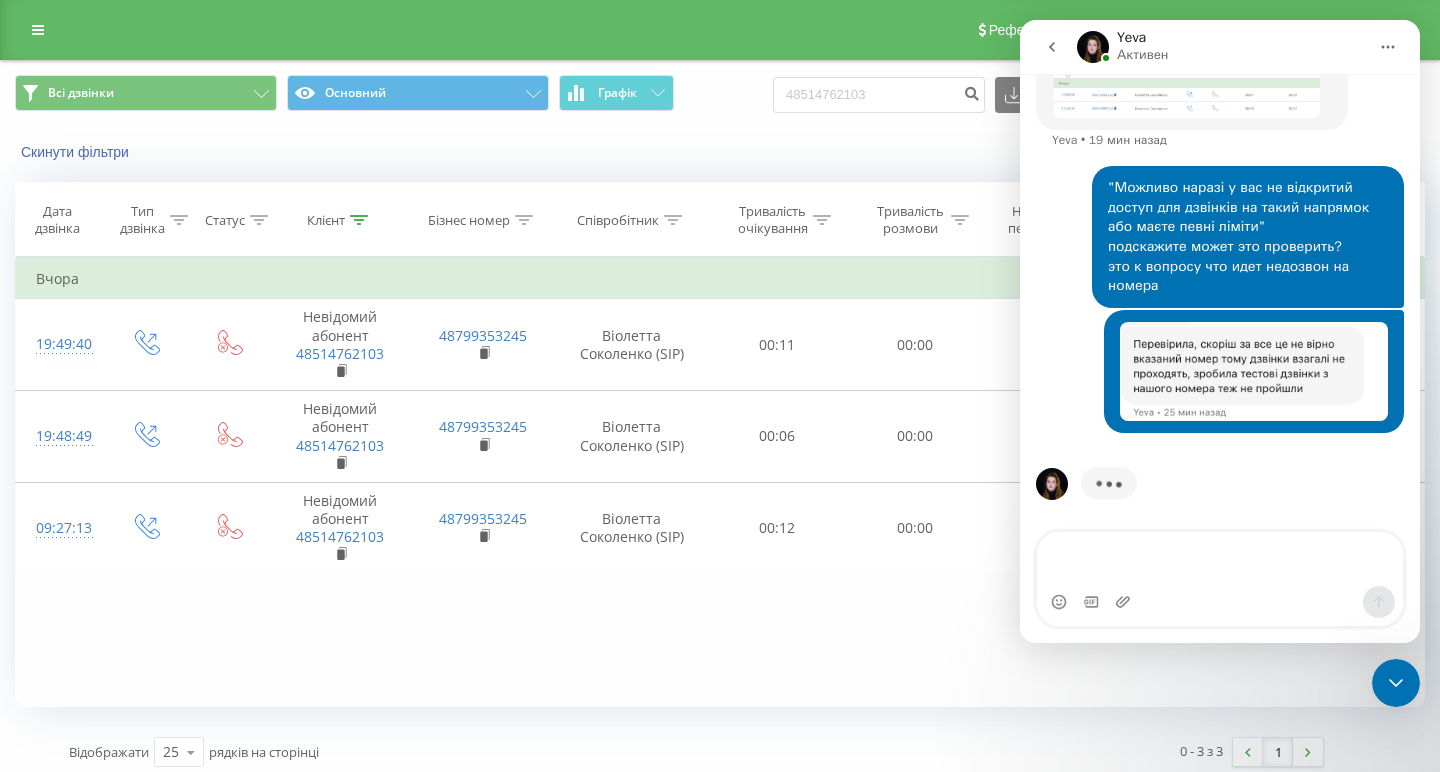 click 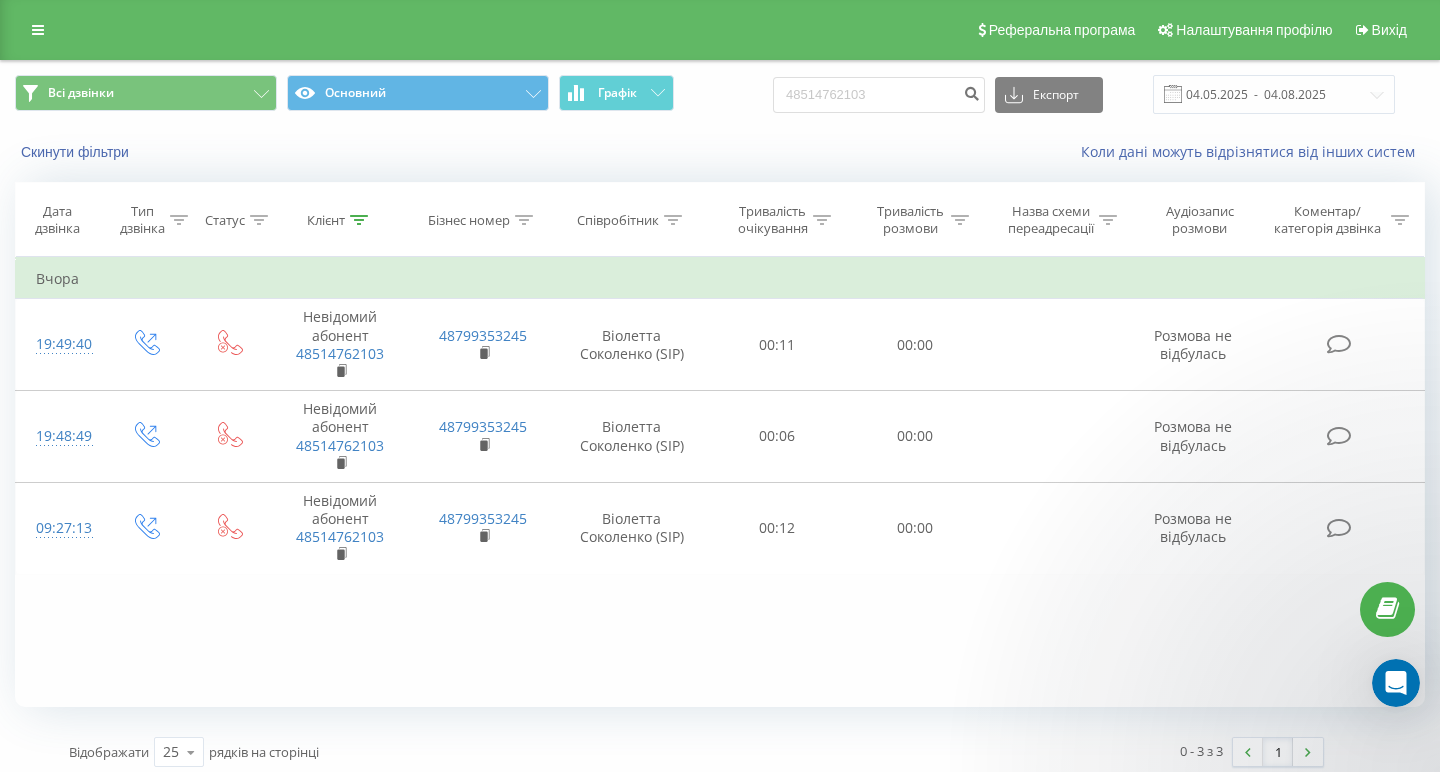 scroll, scrollTop: 0, scrollLeft: 0, axis: both 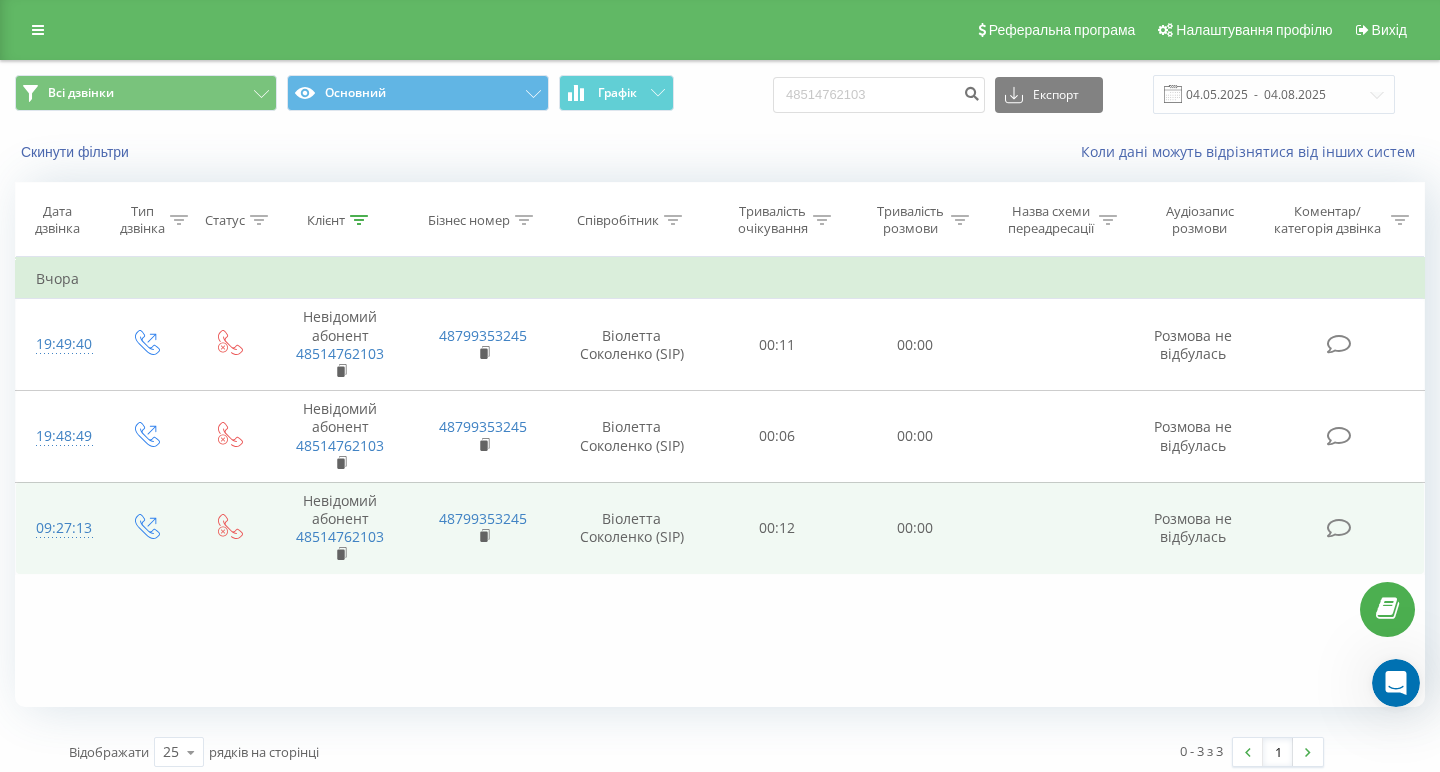 click at bounding box center [1055, 528] 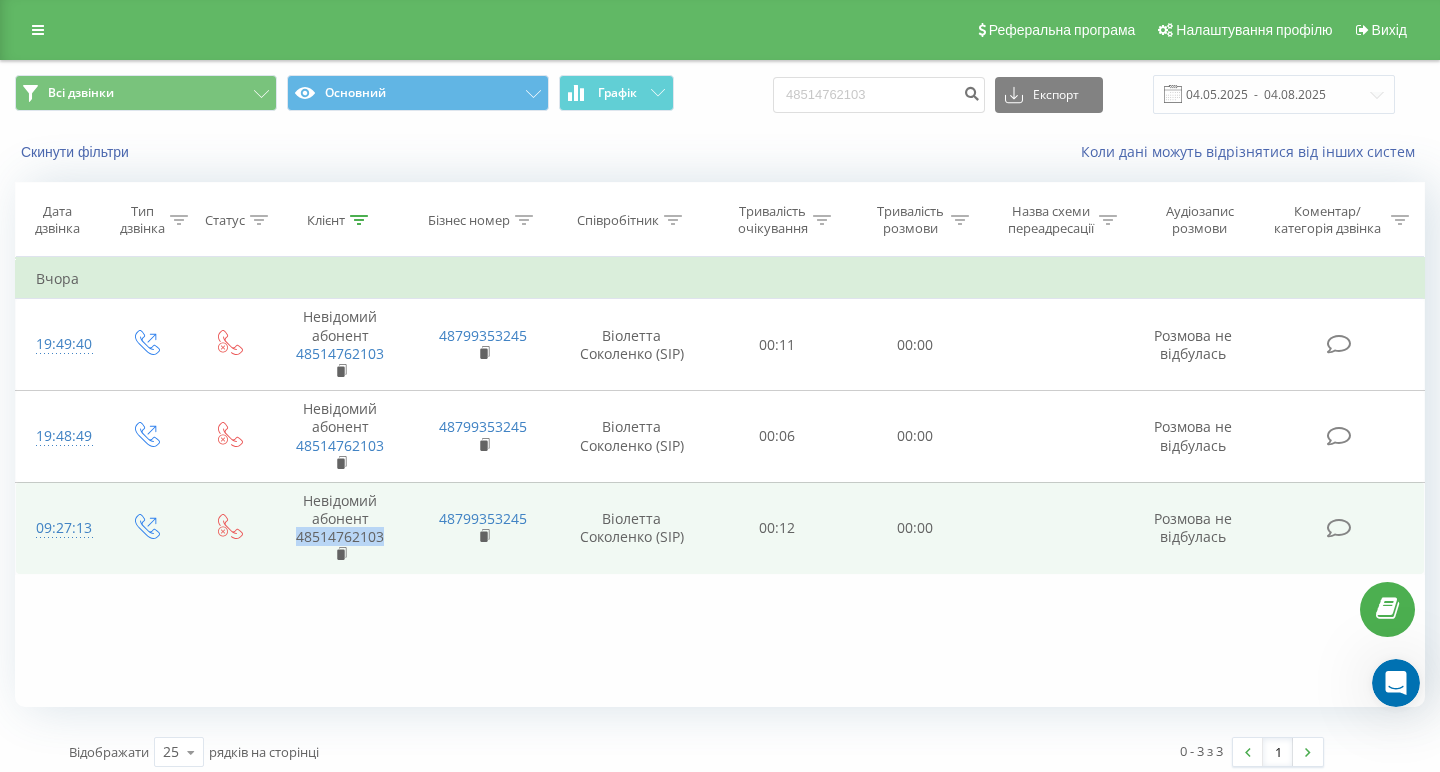 drag, startPoint x: 392, startPoint y: 536, endPoint x: 269, endPoint y: 536, distance: 123 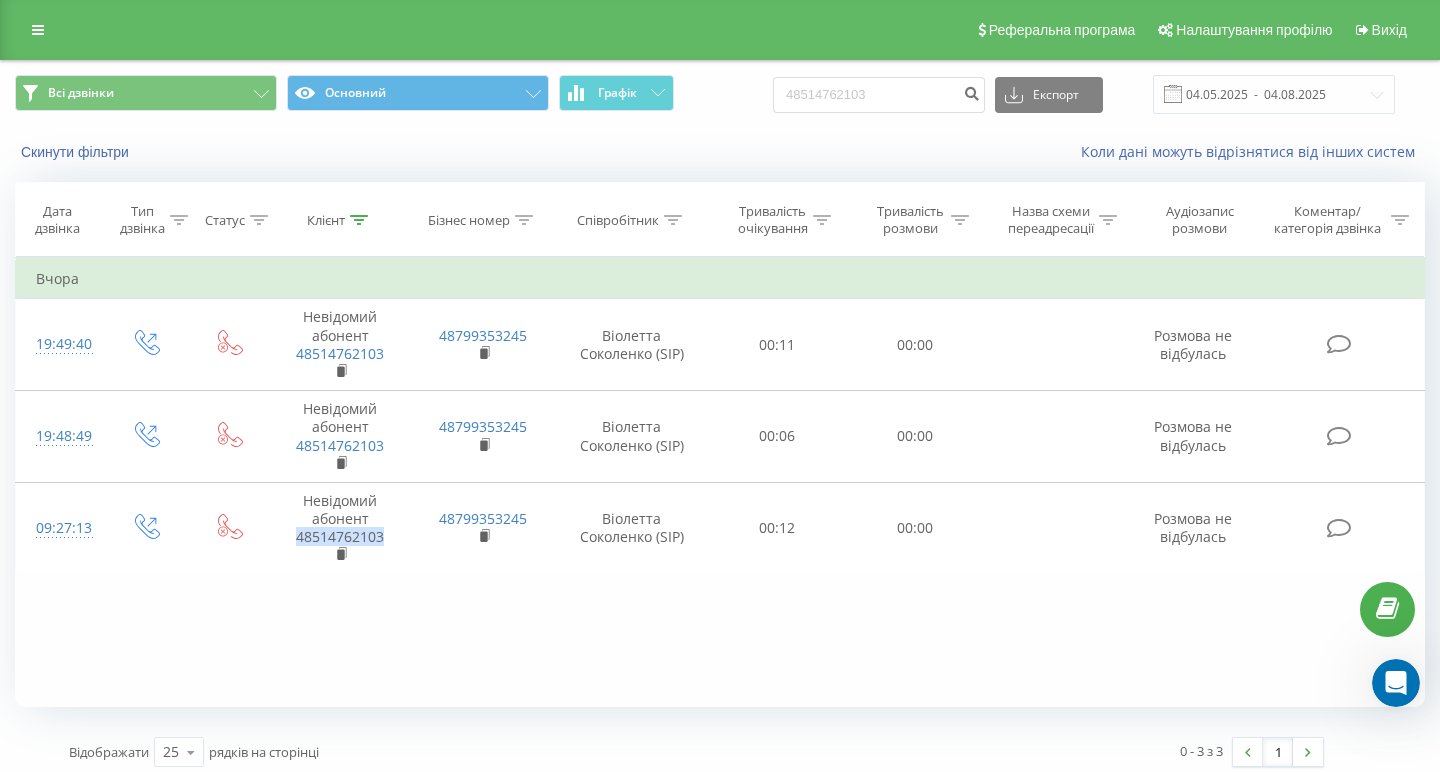 click 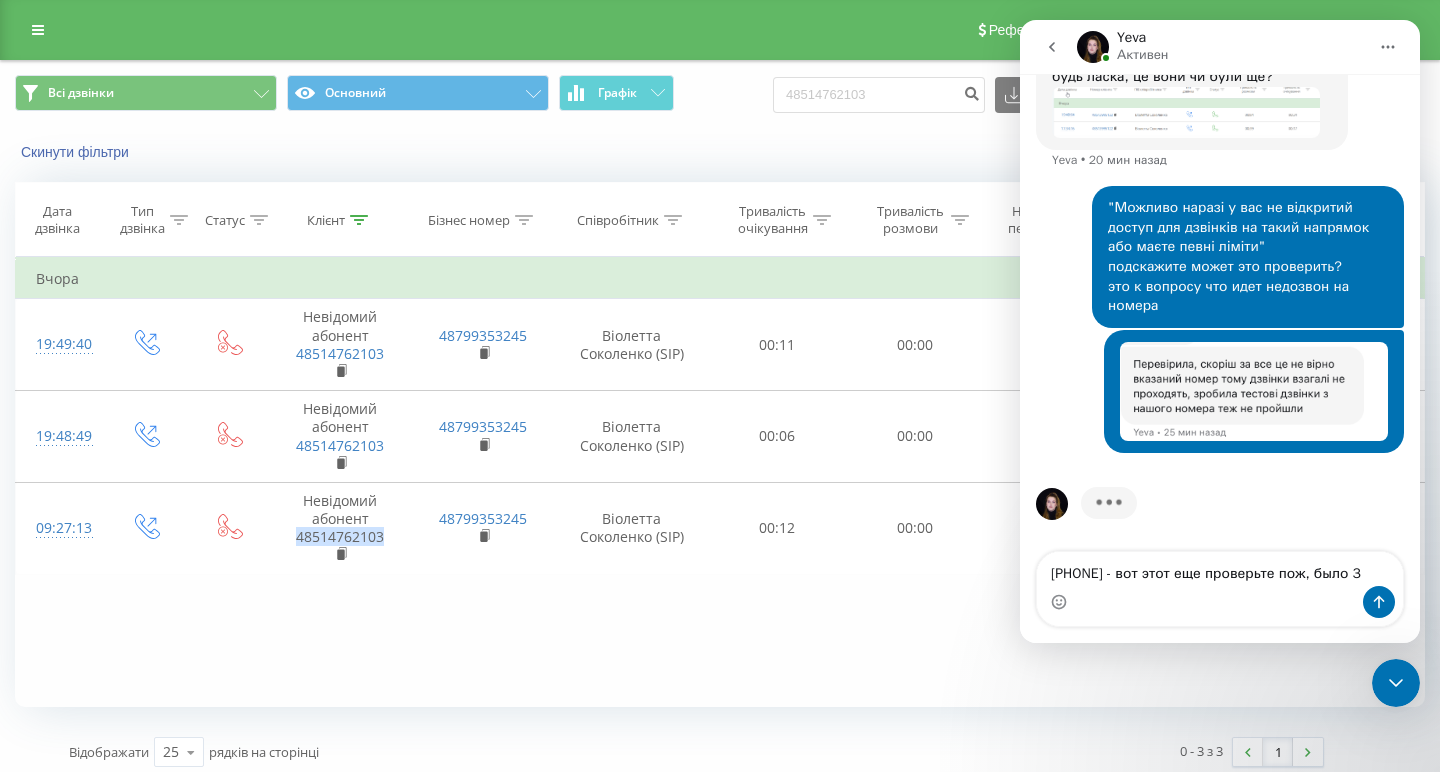scroll, scrollTop: 1384, scrollLeft: 0, axis: vertical 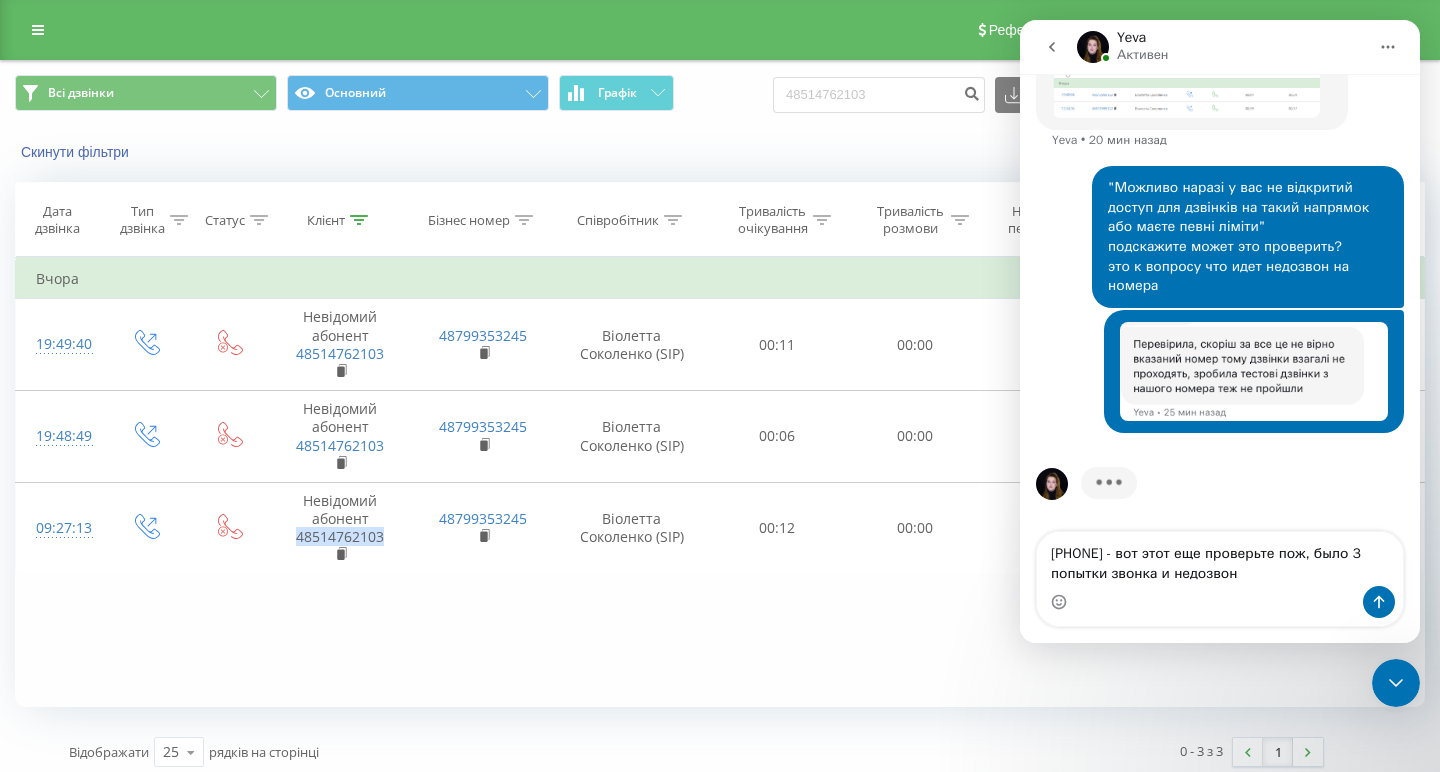 click on "48514762103 - вот этот еще проверьте пож, было 3 попытки звонка и недозвон" at bounding box center [1220, 559] 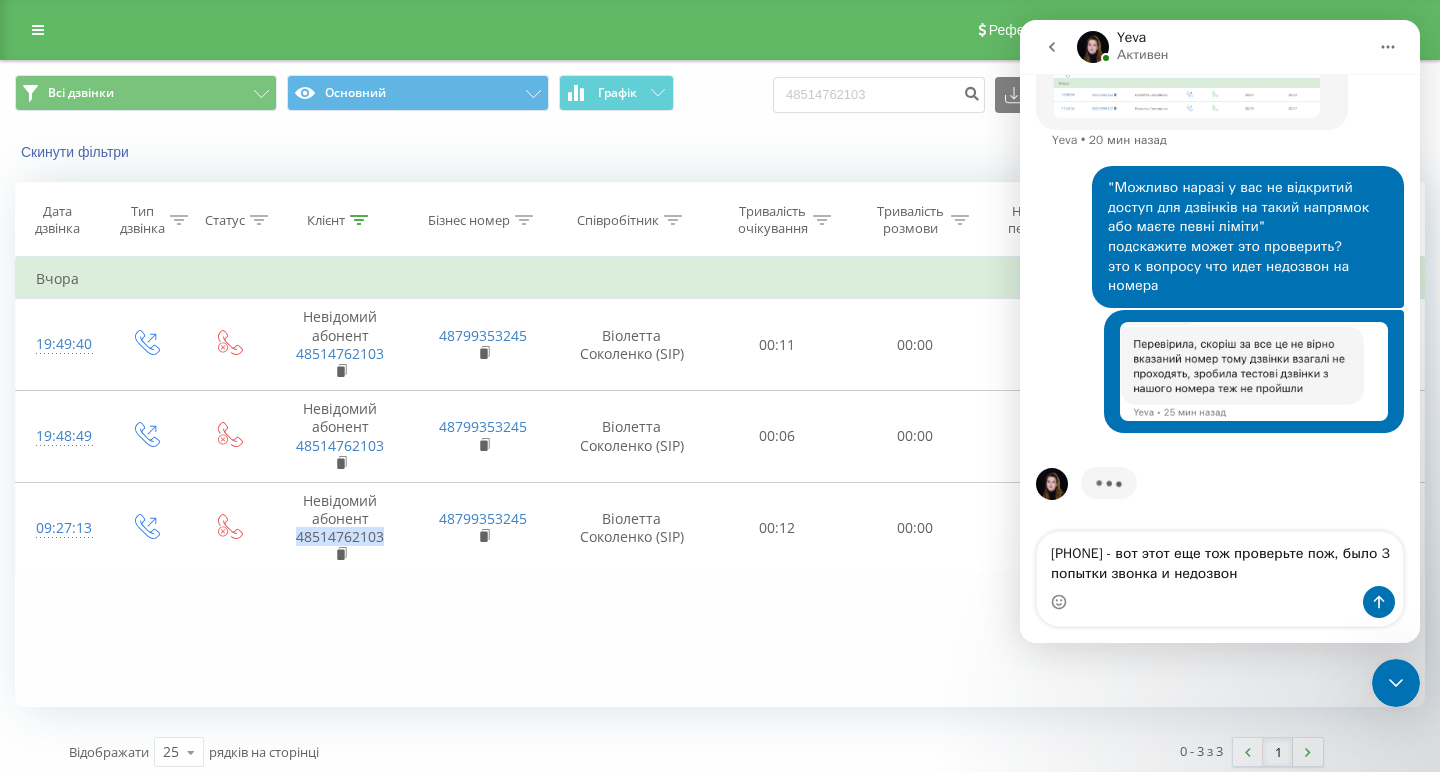 type on "[PHONE] - вот этот еще тоже проверьте пож, было 3 попытки звонка и недозвон" 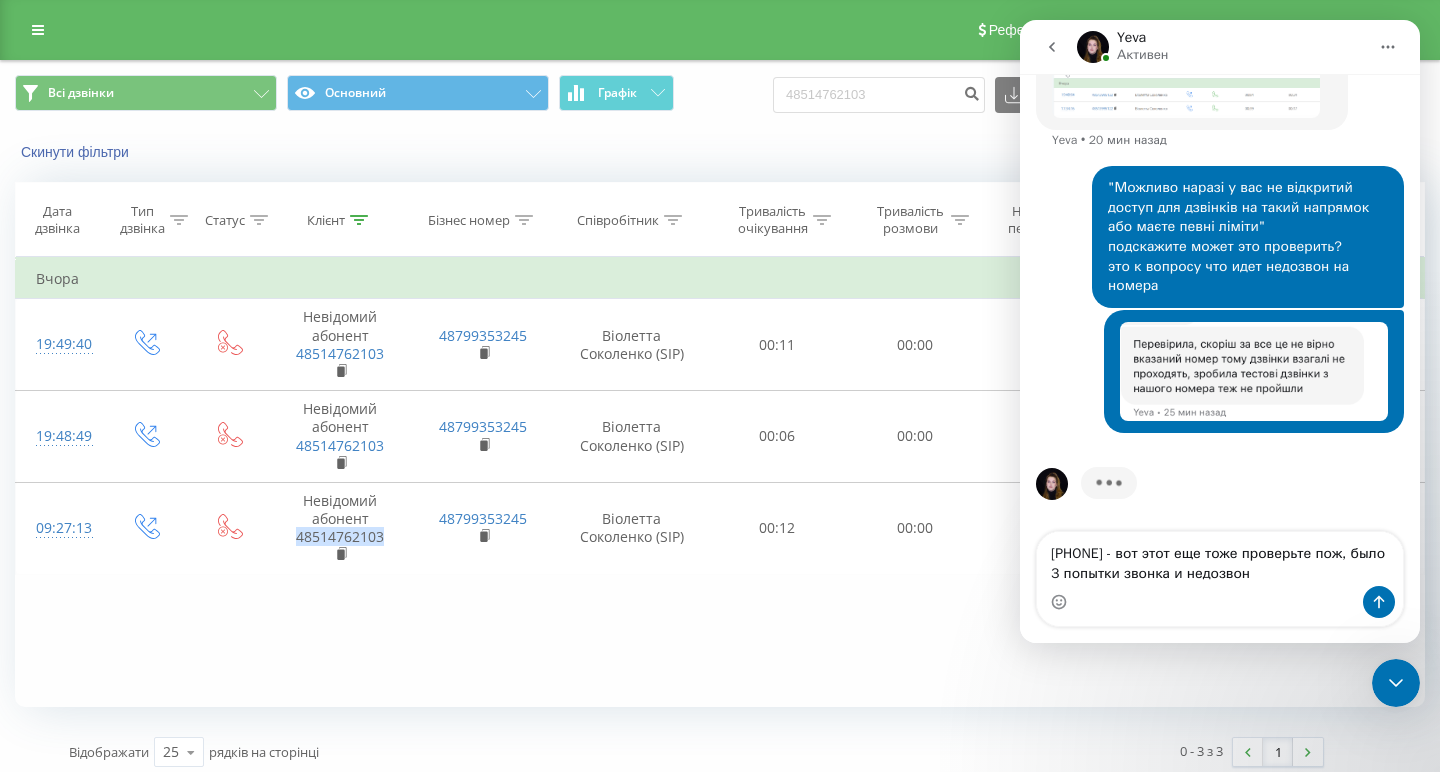 type 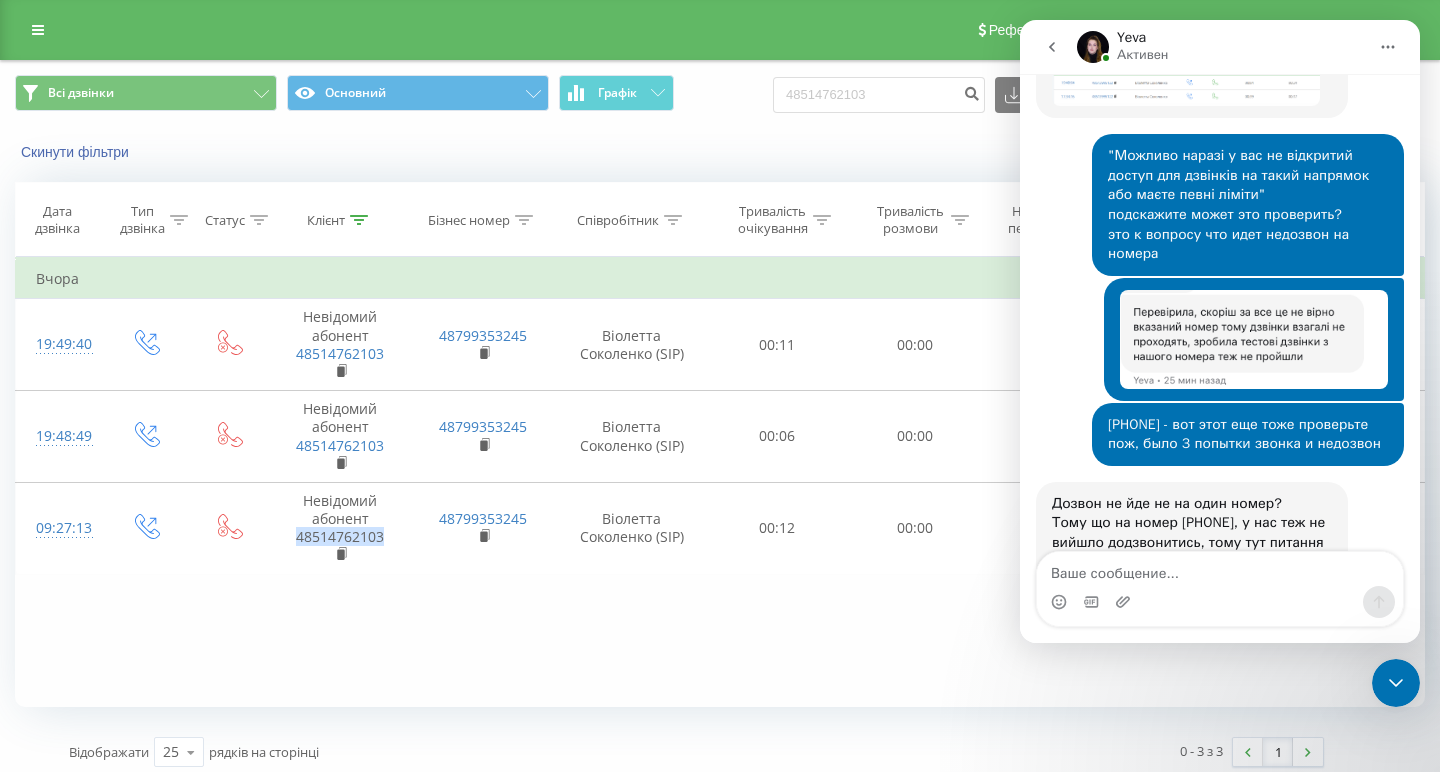 scroll, scrollTop: 1486, scrollLeft: 0, axis: vertical 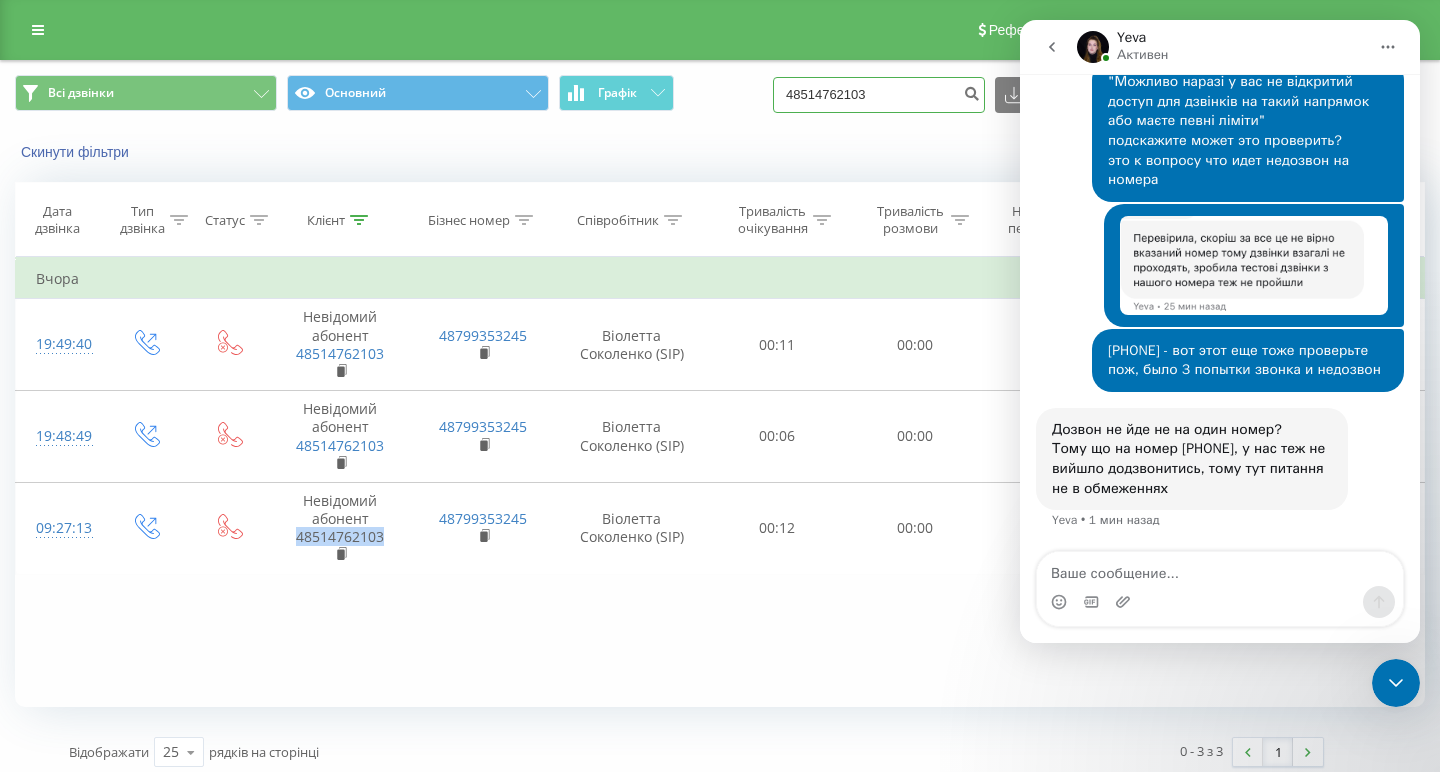 click on "48514762103" at bounding box center [879, 95] 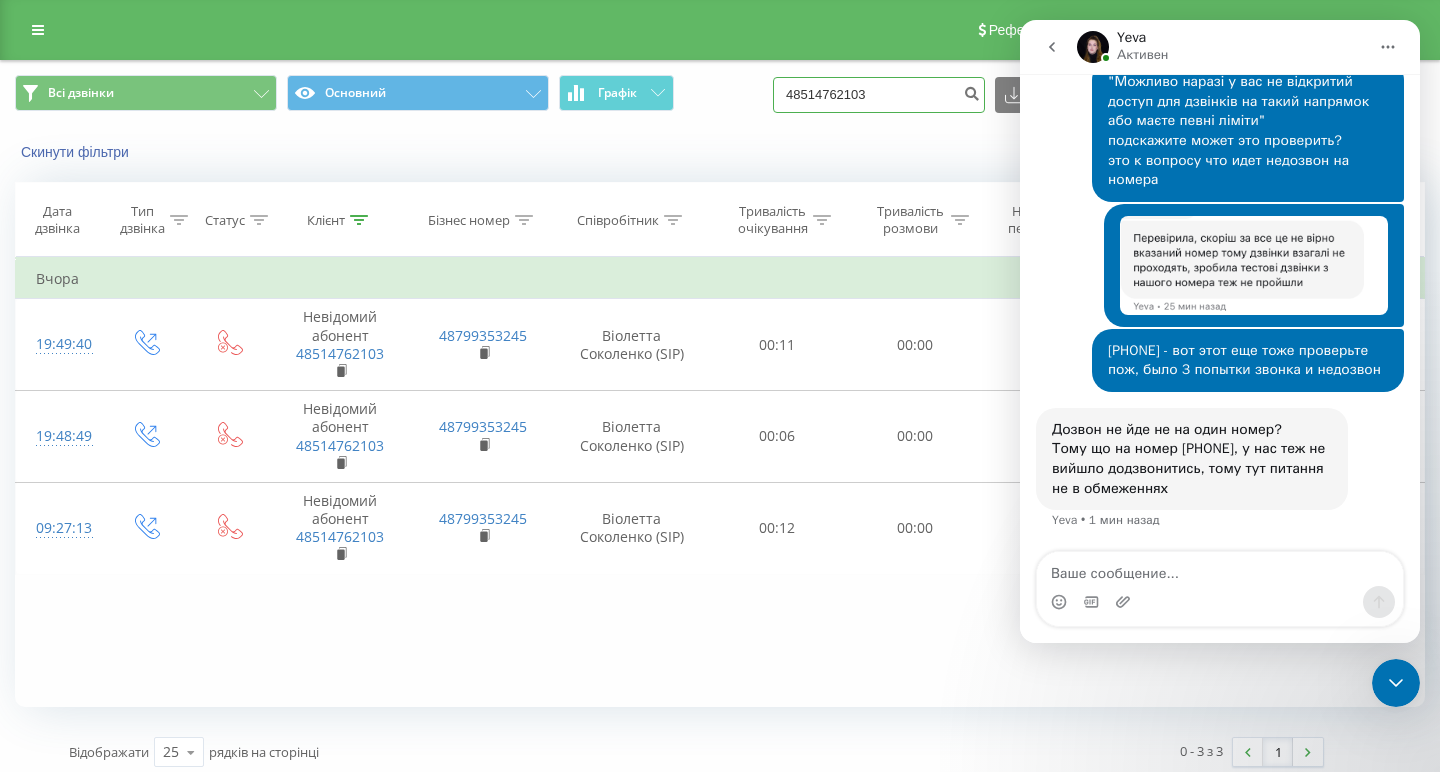 drag, startPoint x: 931, startPoint y: 94, endPoint x: 793, endPoint y: 94, distance: 138 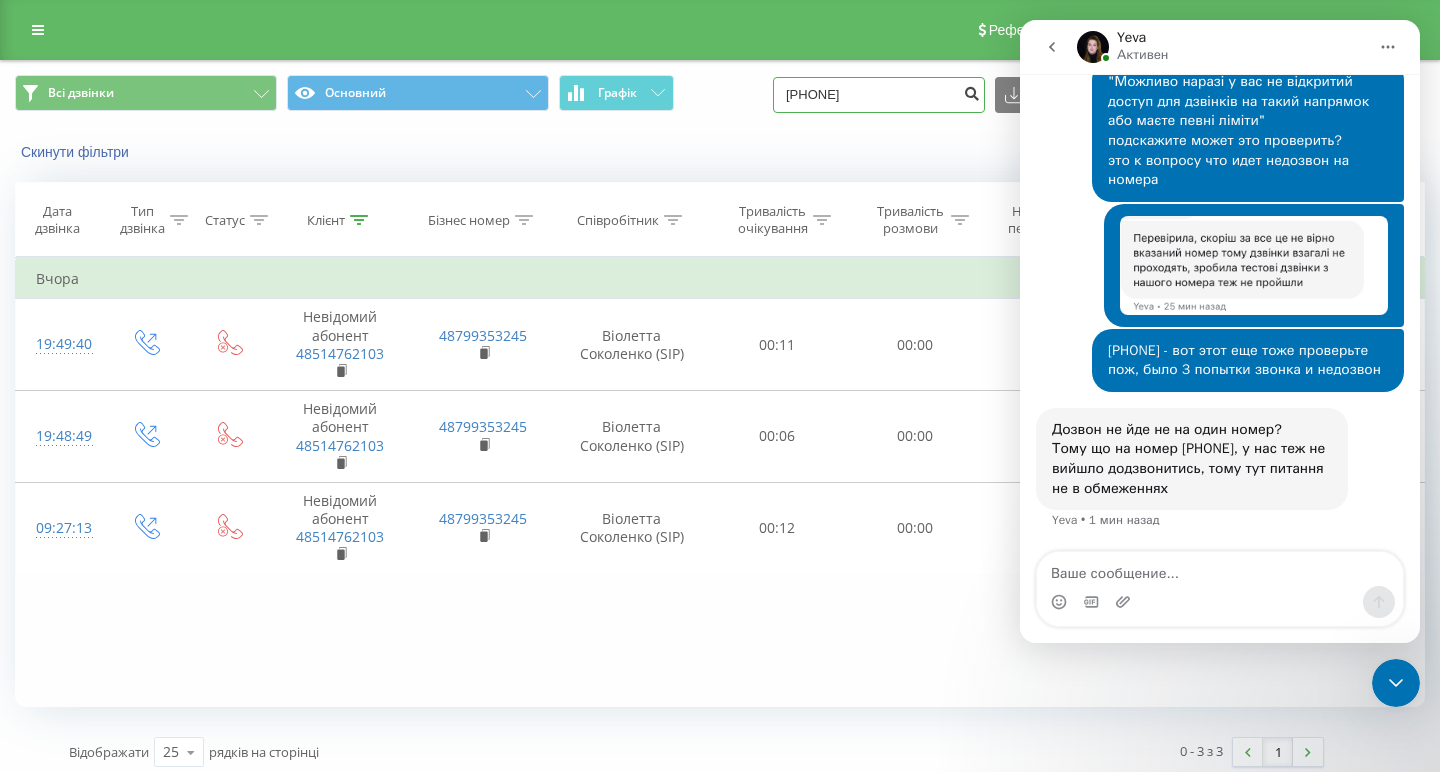 type on "48732593402" 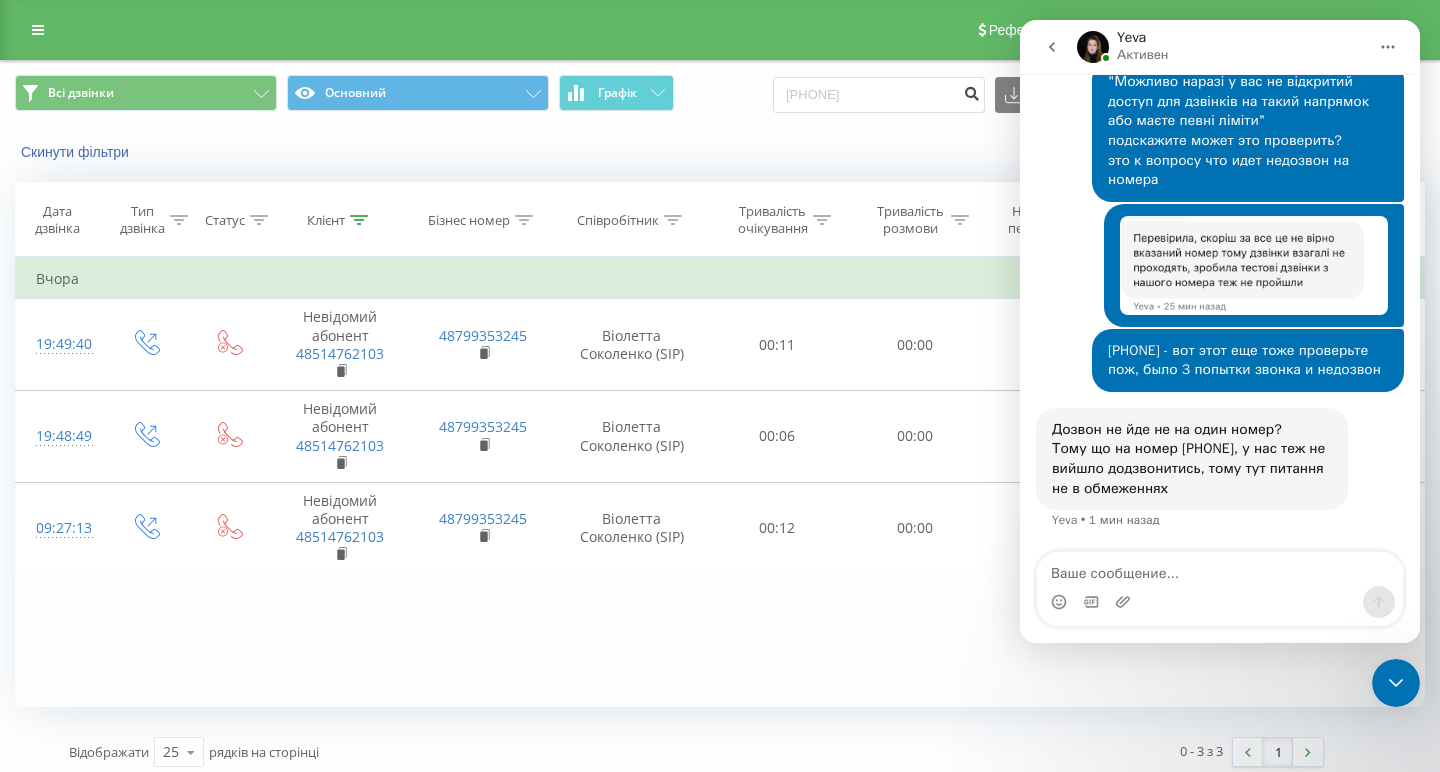 click at bounding box center [971, 91] 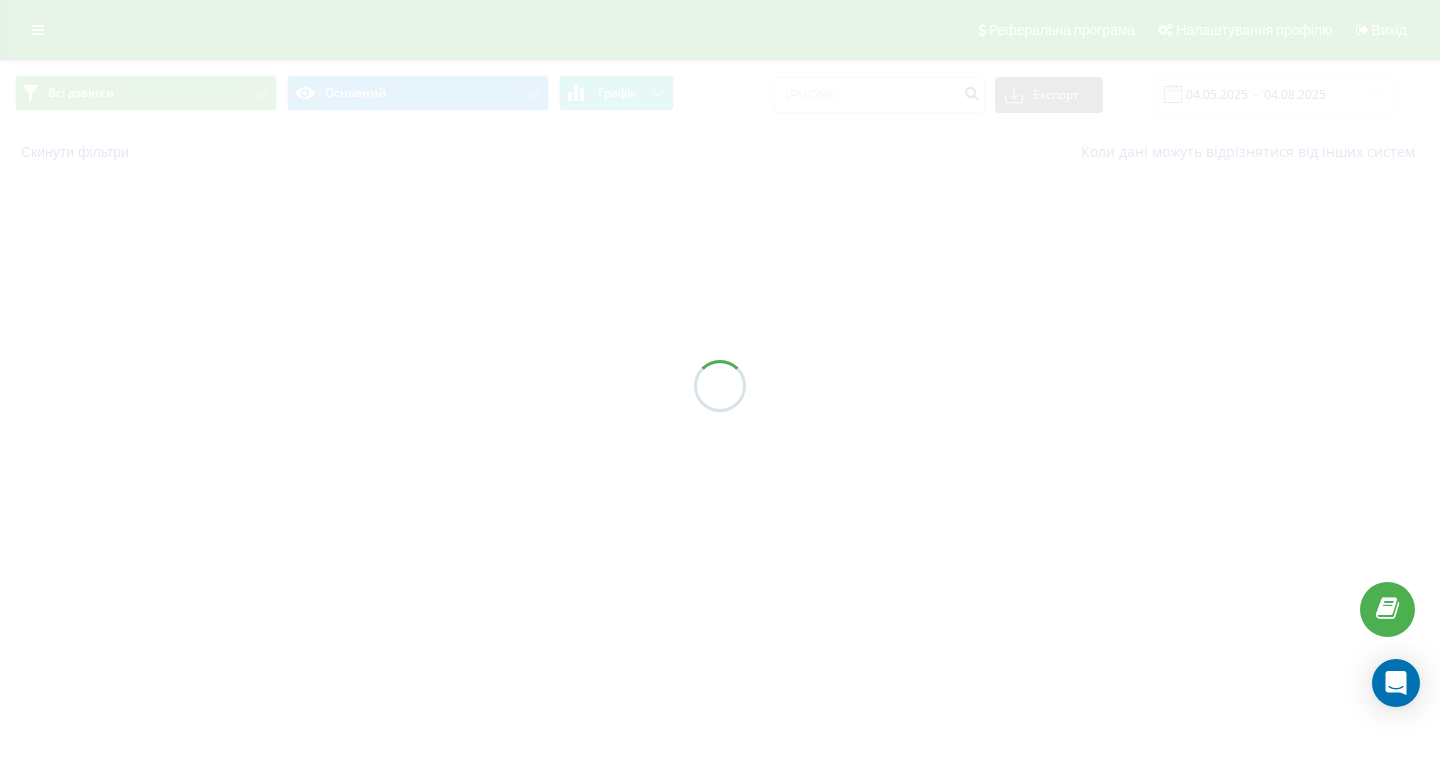 scroll, scrollTop: 0, scrollLeft: 0, axis: both 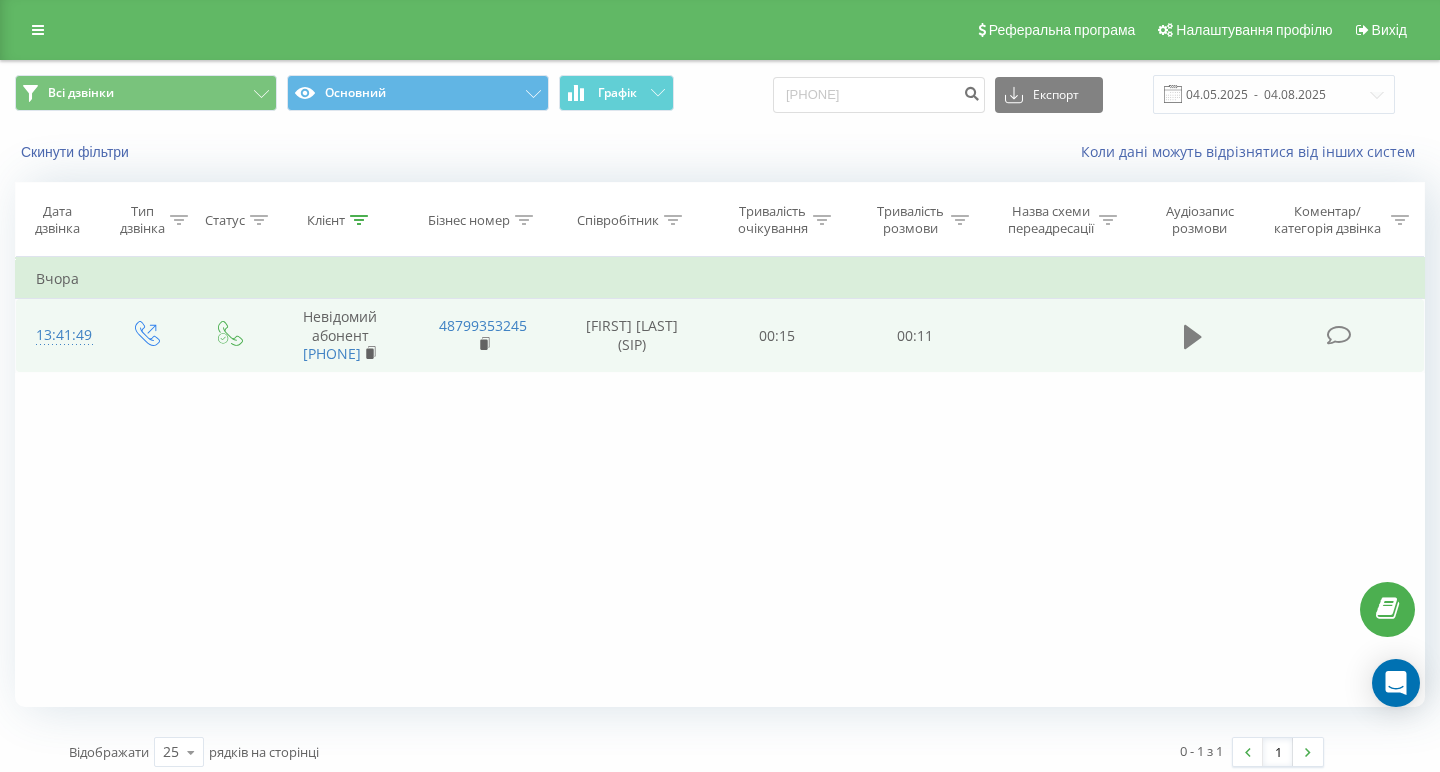 click 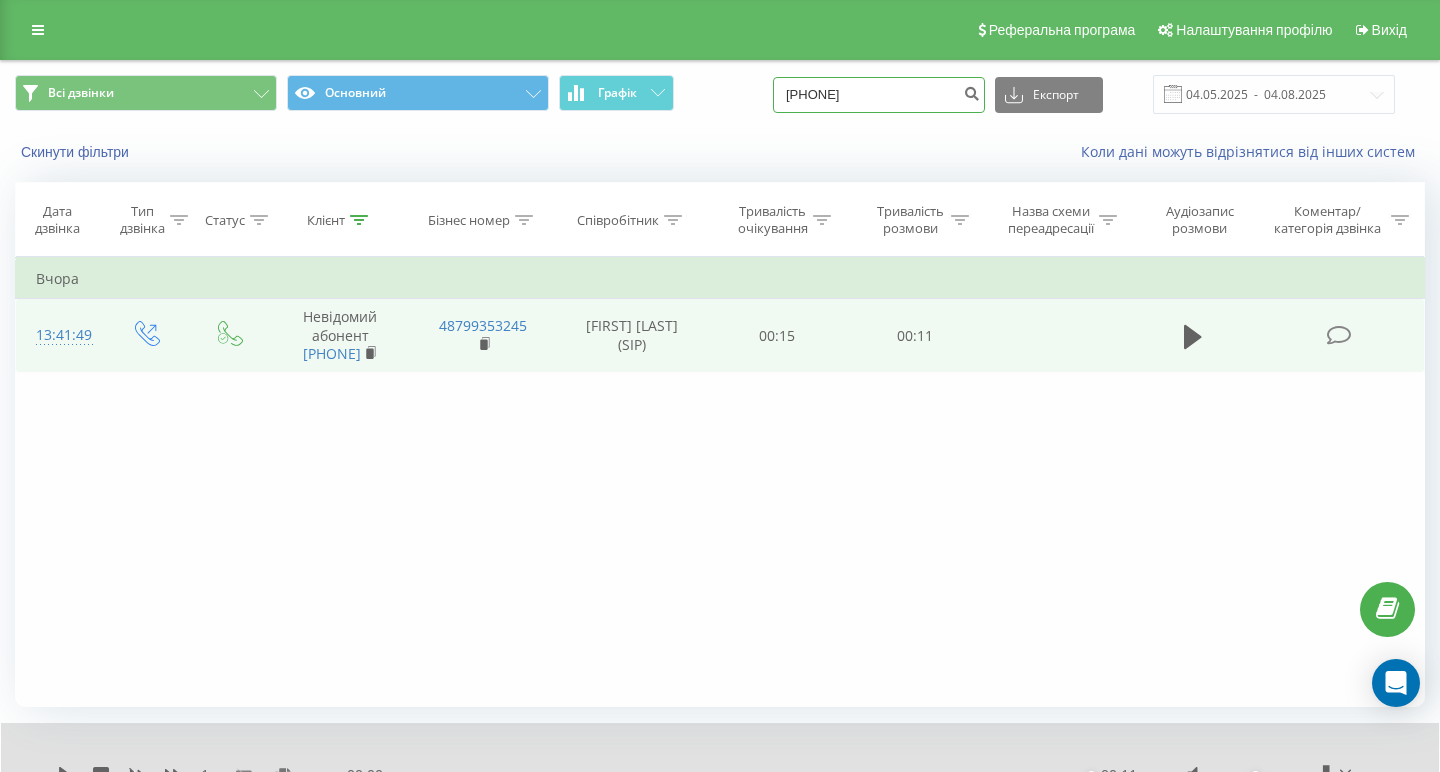 click on "[PHONE]" at bounding box center (879, 95) 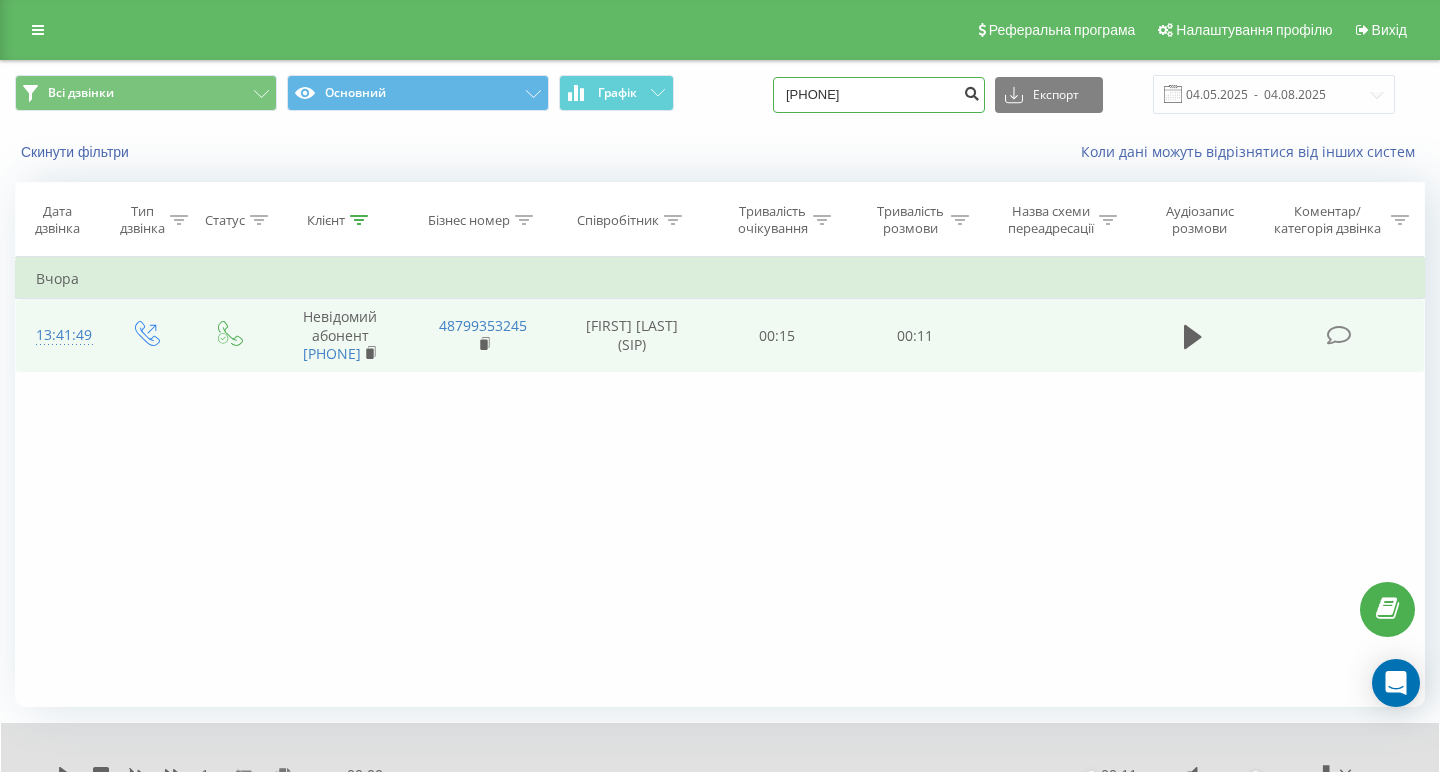 type on "48515688101" 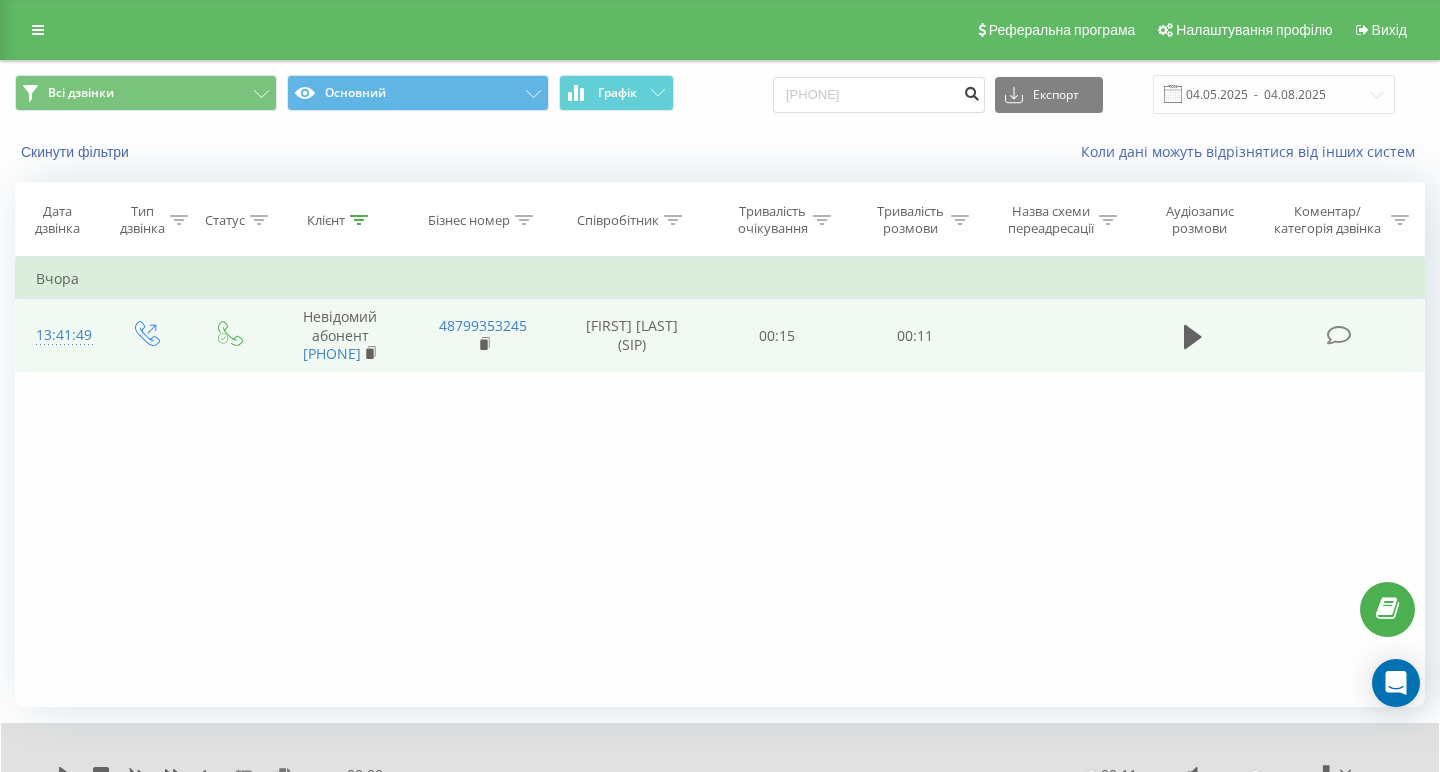 click at bounding box center (971, 91) 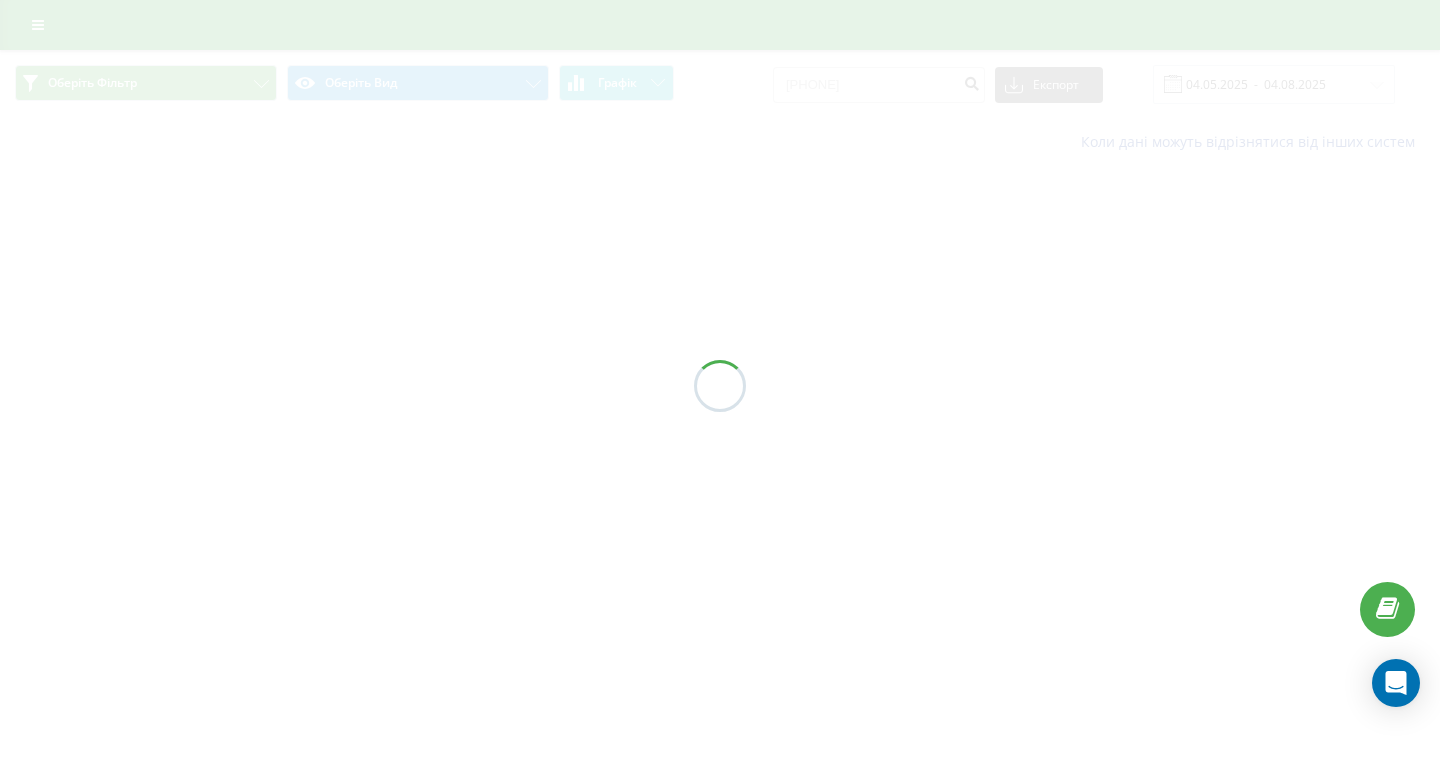 scroll, scrollTop: 0, scrollLeft: 0, axis: both 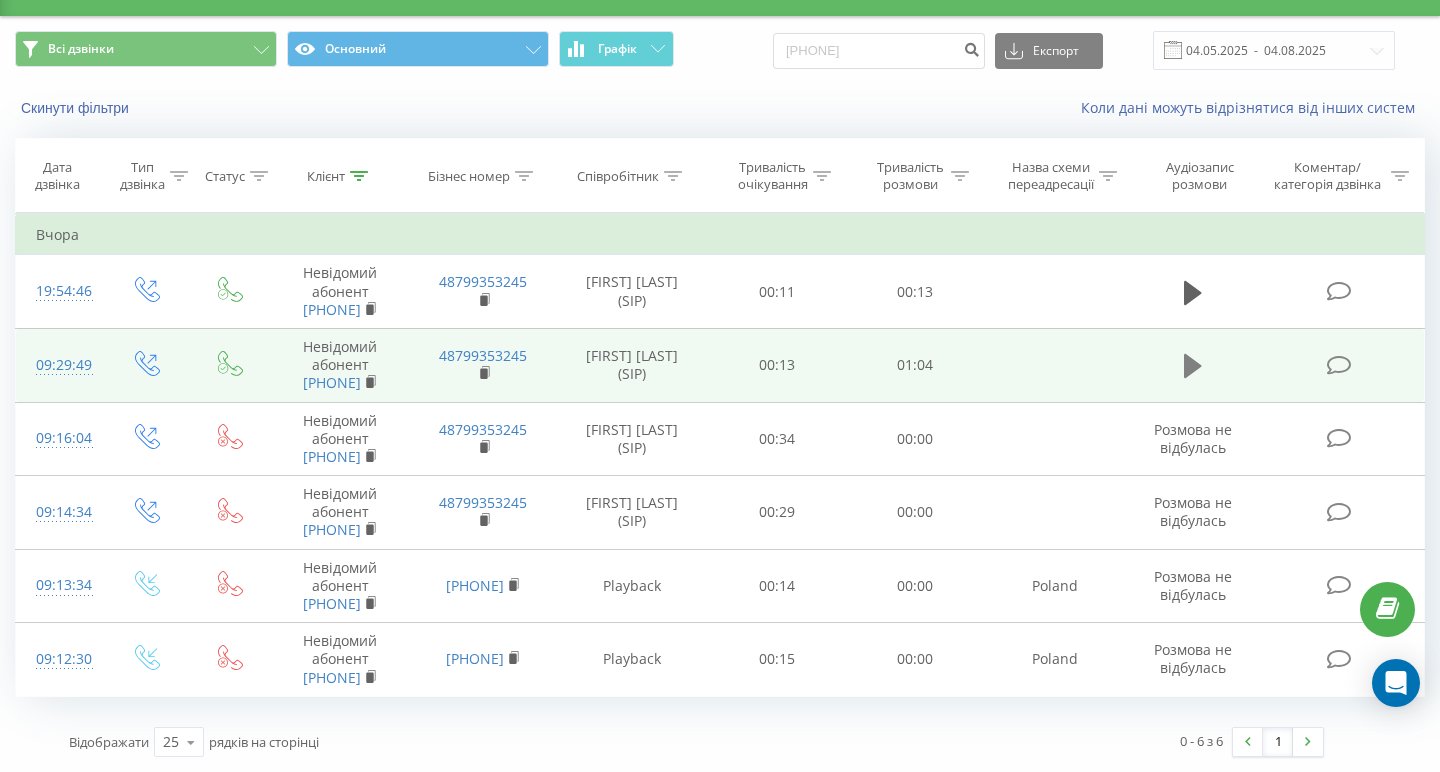 click at bounding box center [1193, 366] 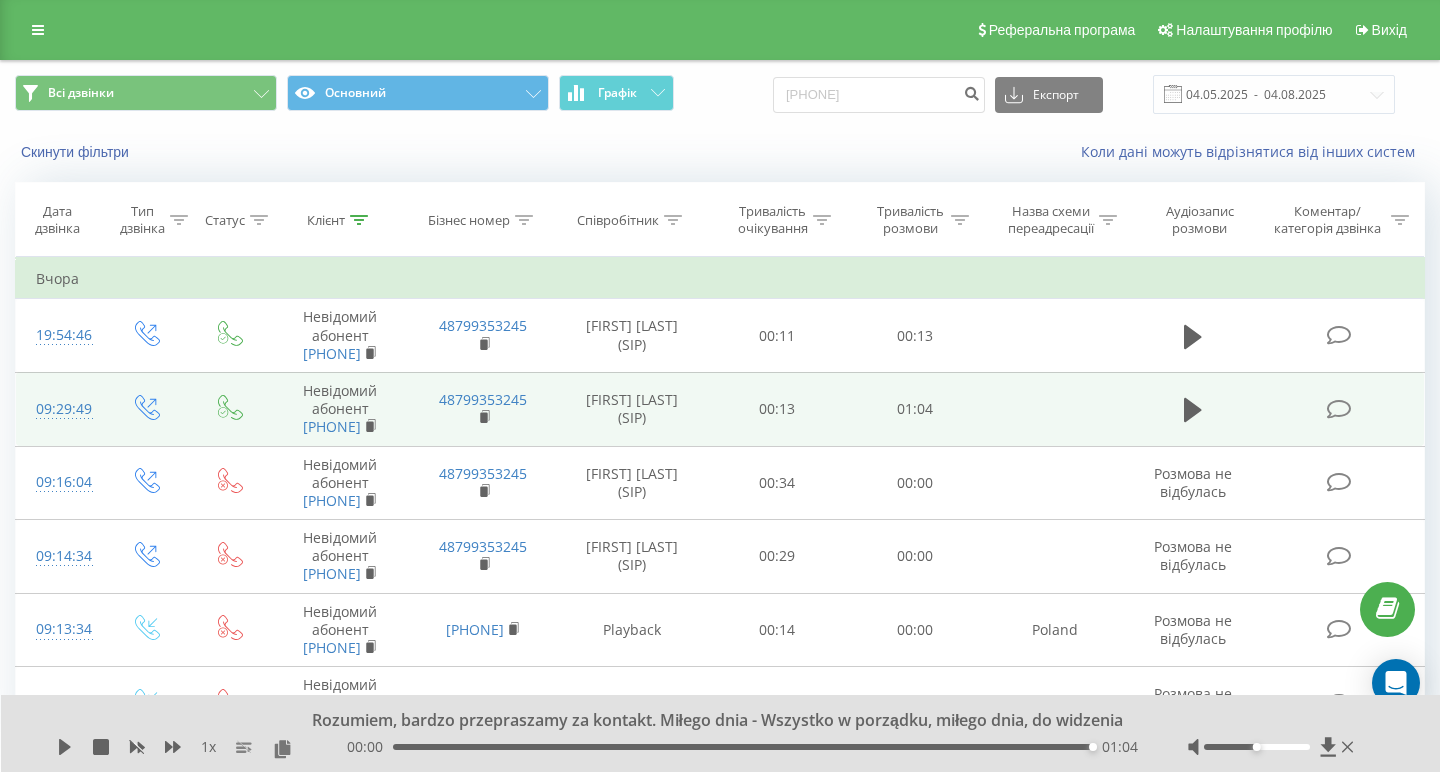 scroll, scrollTop: 0, scrollLeft: 0, axis: both 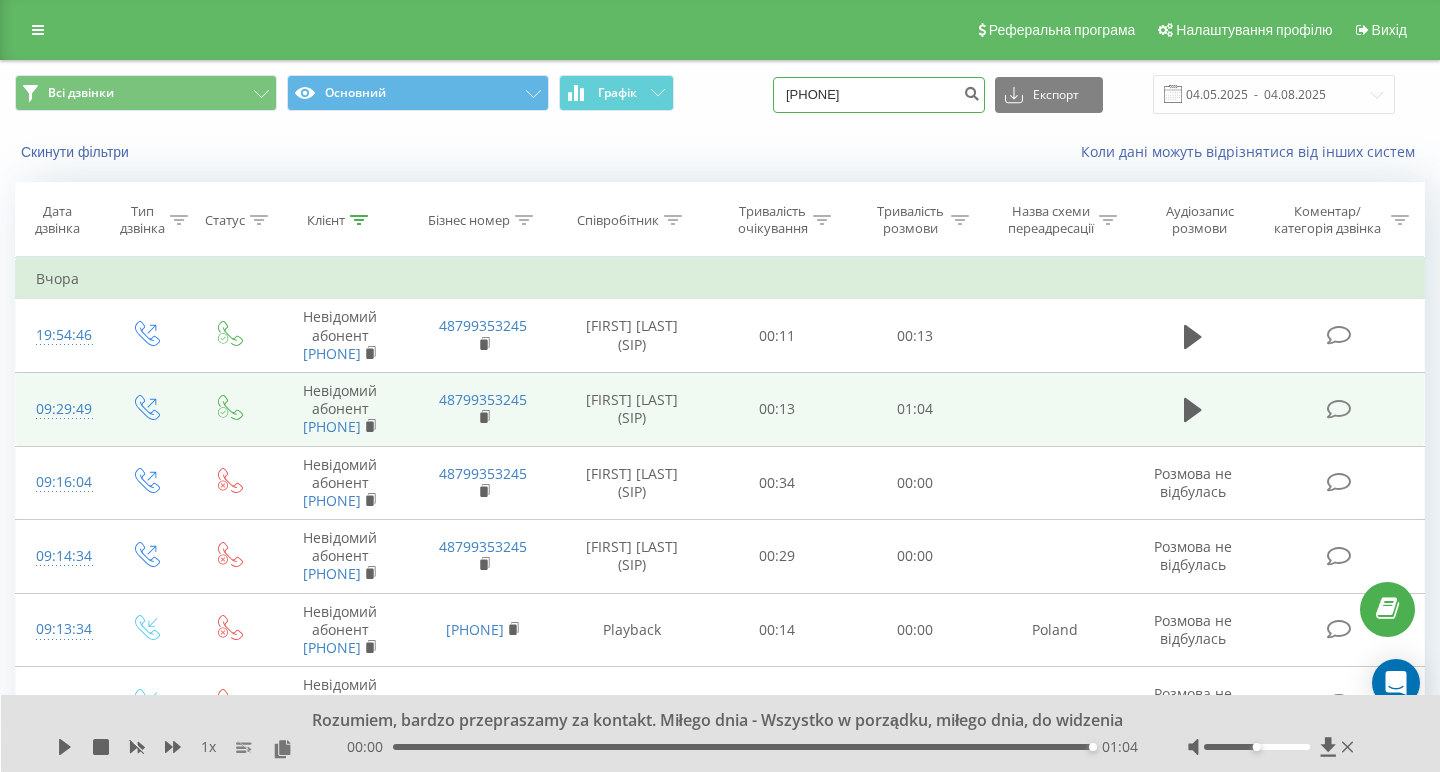 click on "48515688101" at bounding box center [879, 95] 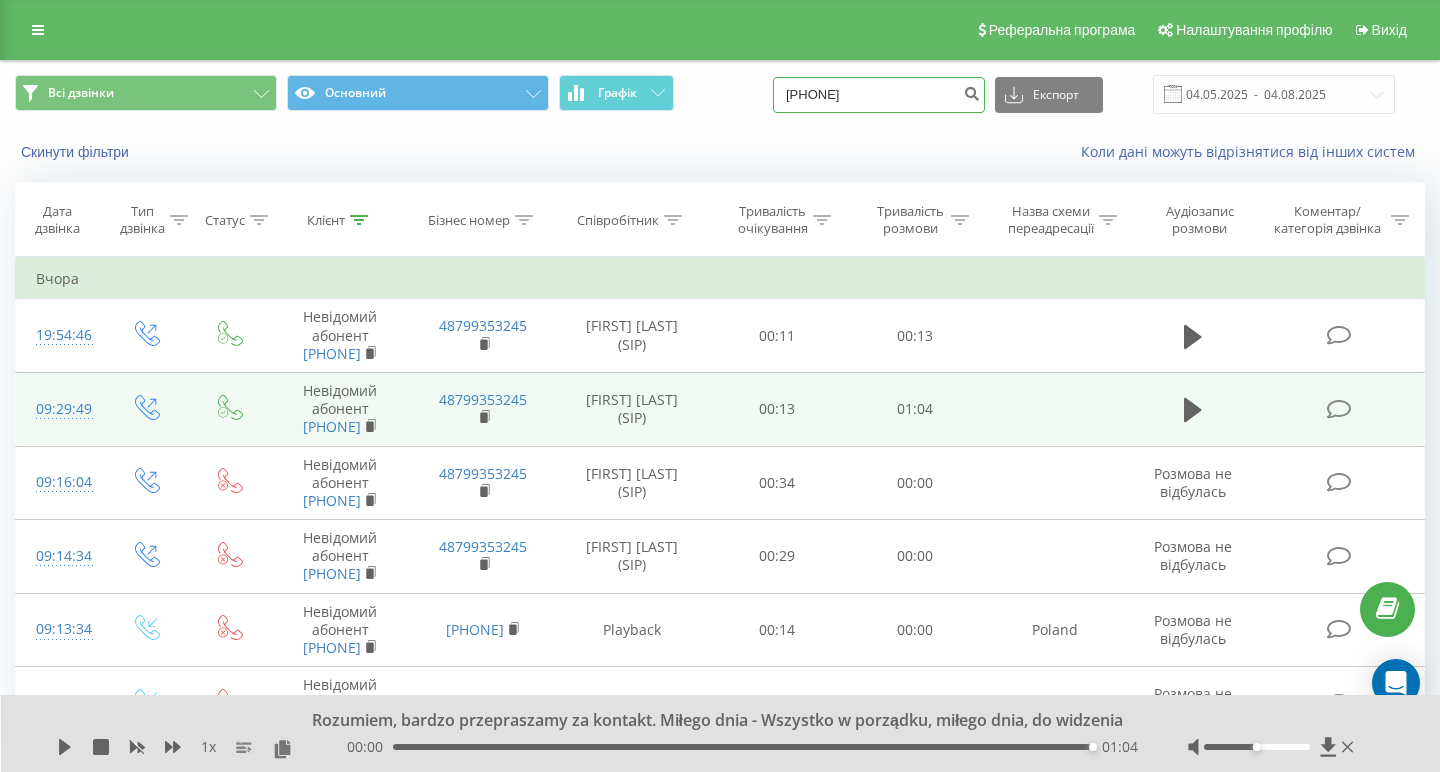 drag, startPoint x: 832, startPoint y: 96, endPoint x: 928, endPoint y: 94, distance: 96.02083 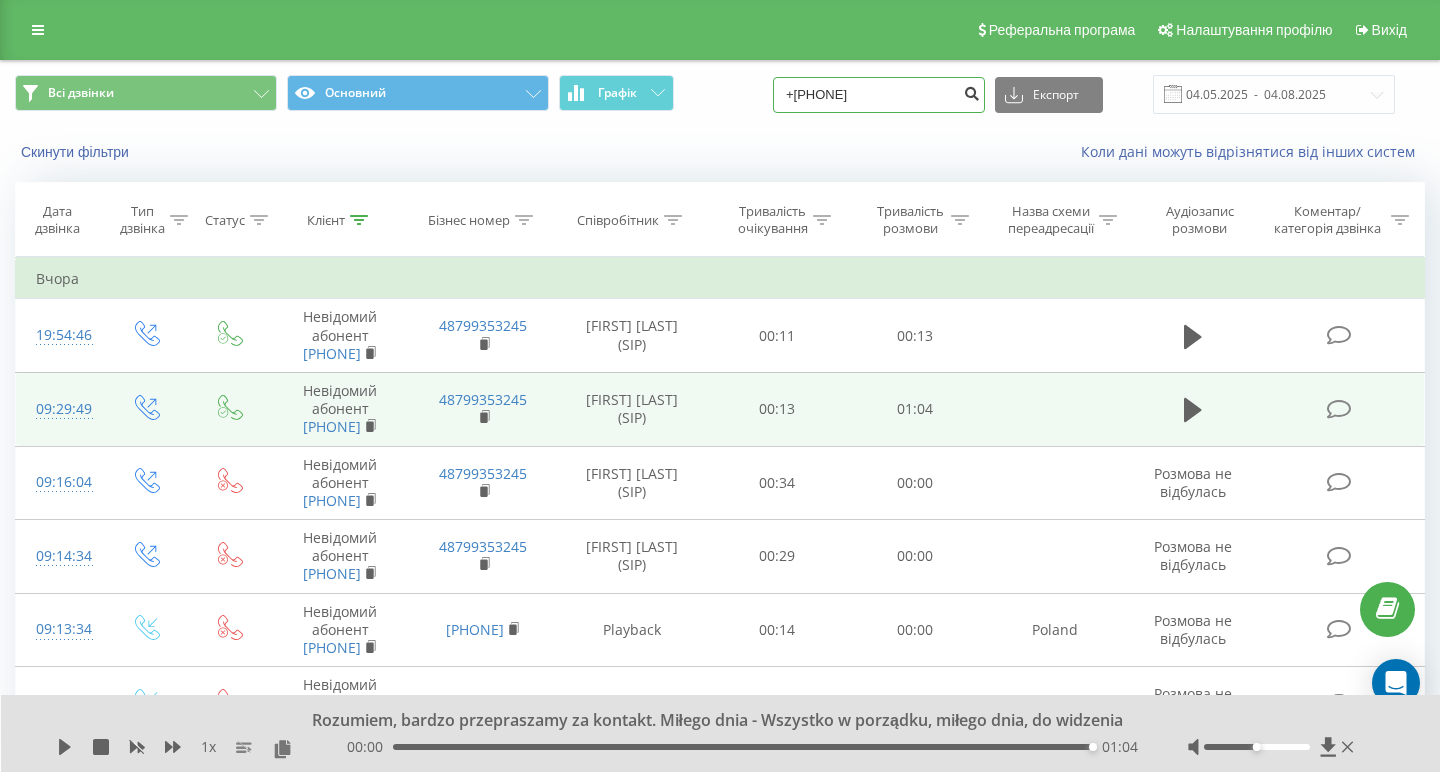 type on "+48515527209" 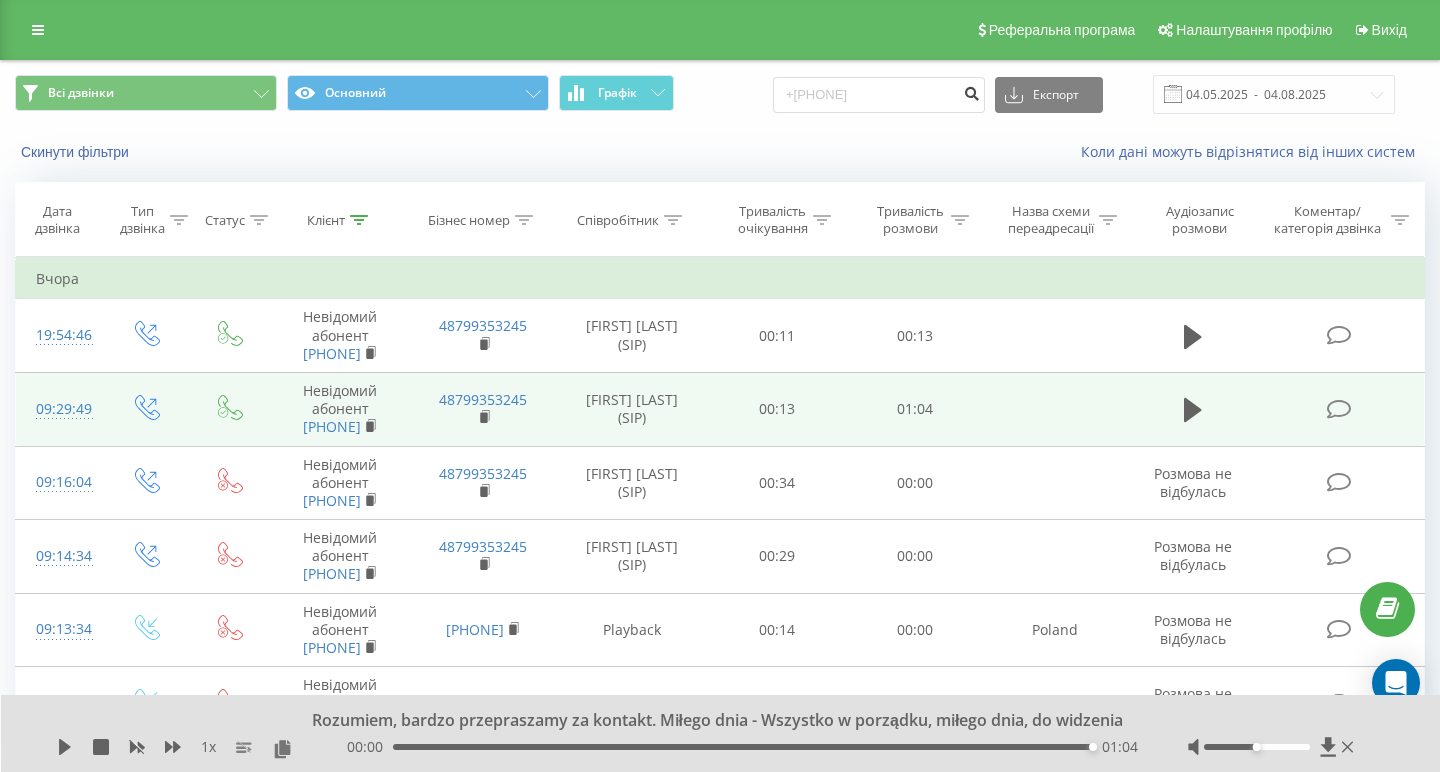 click at bounding box center (971, 91) 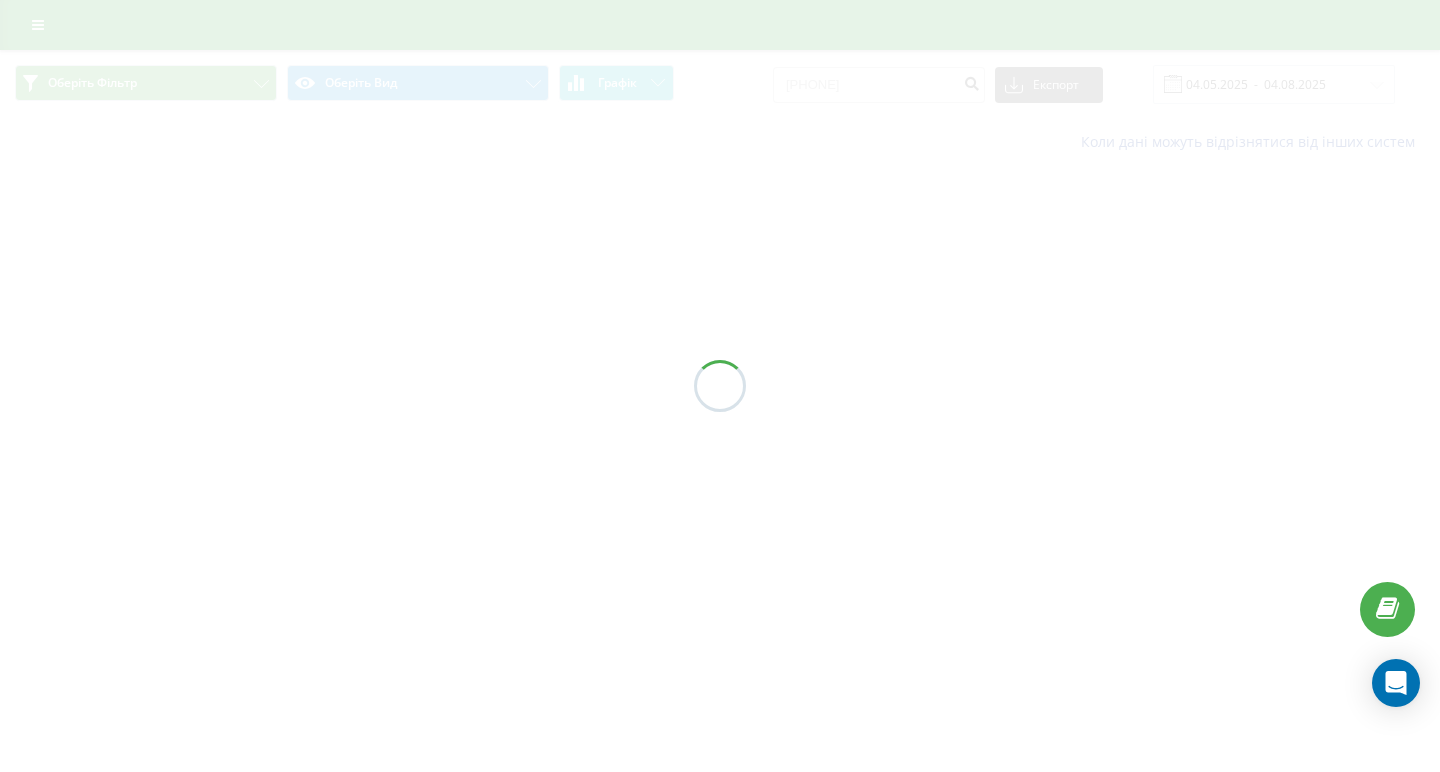 scroll, scrollTop: 0, scrollLeft: 0, axis: both 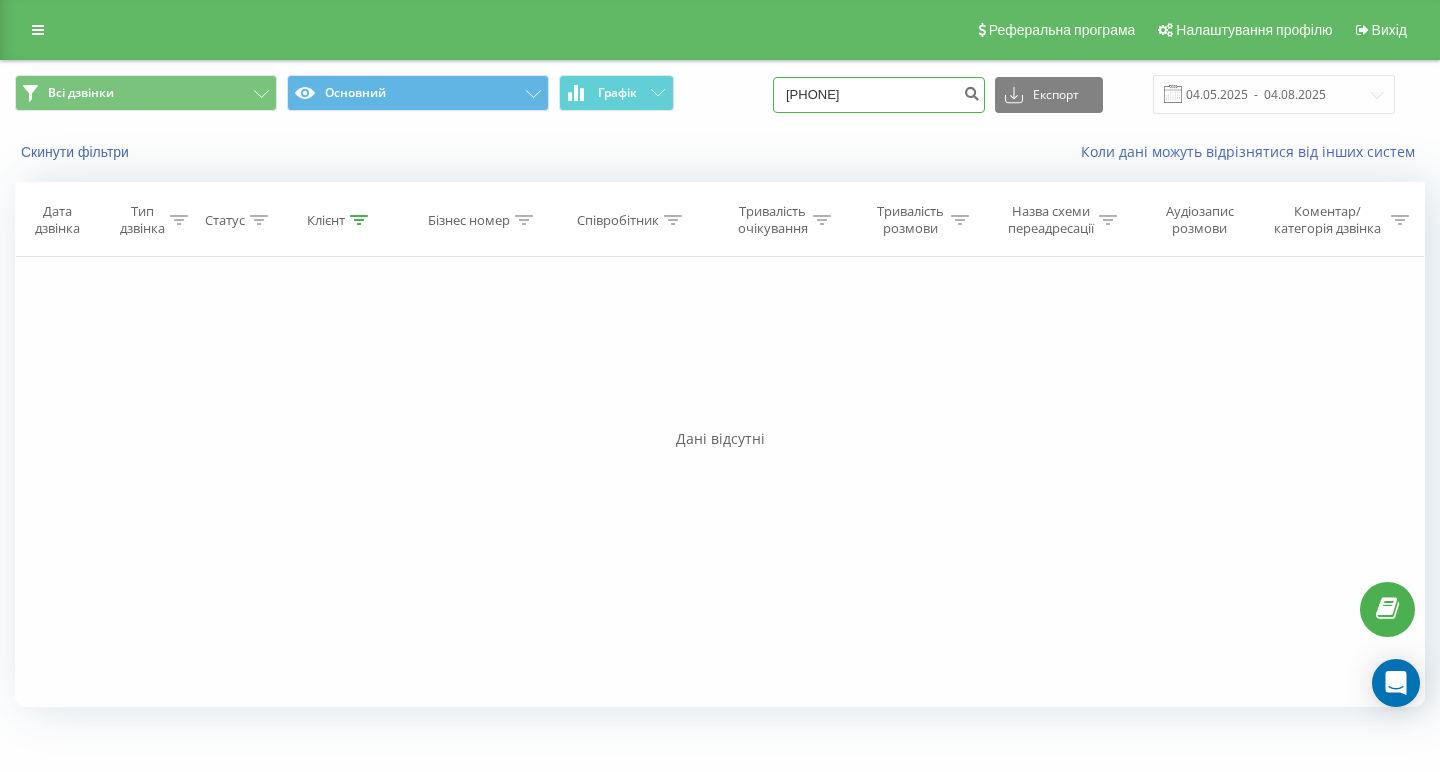 click on "+[PHONE]" at bounding box center [879, 95] 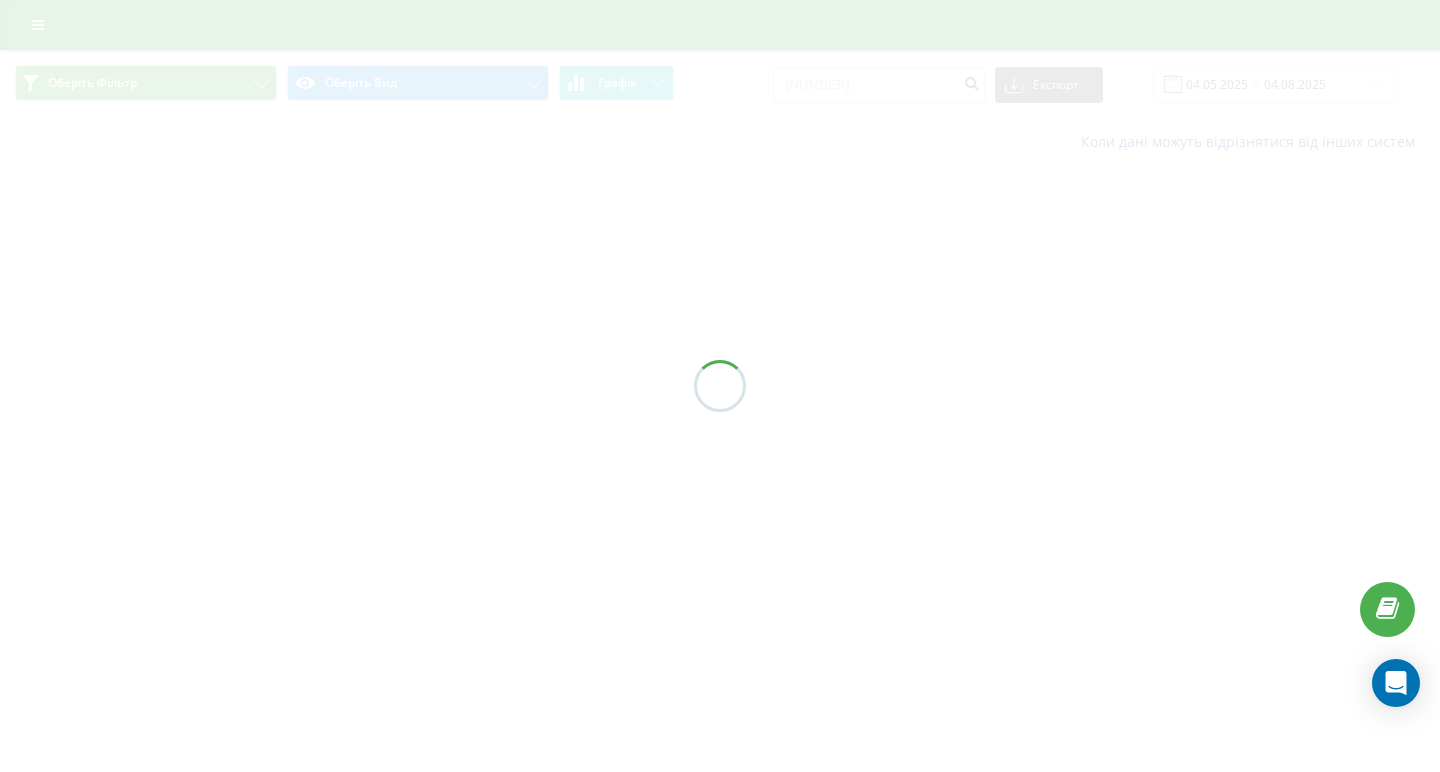 scroll, scrollTop: 0, scrollLeft: 0, axis: both 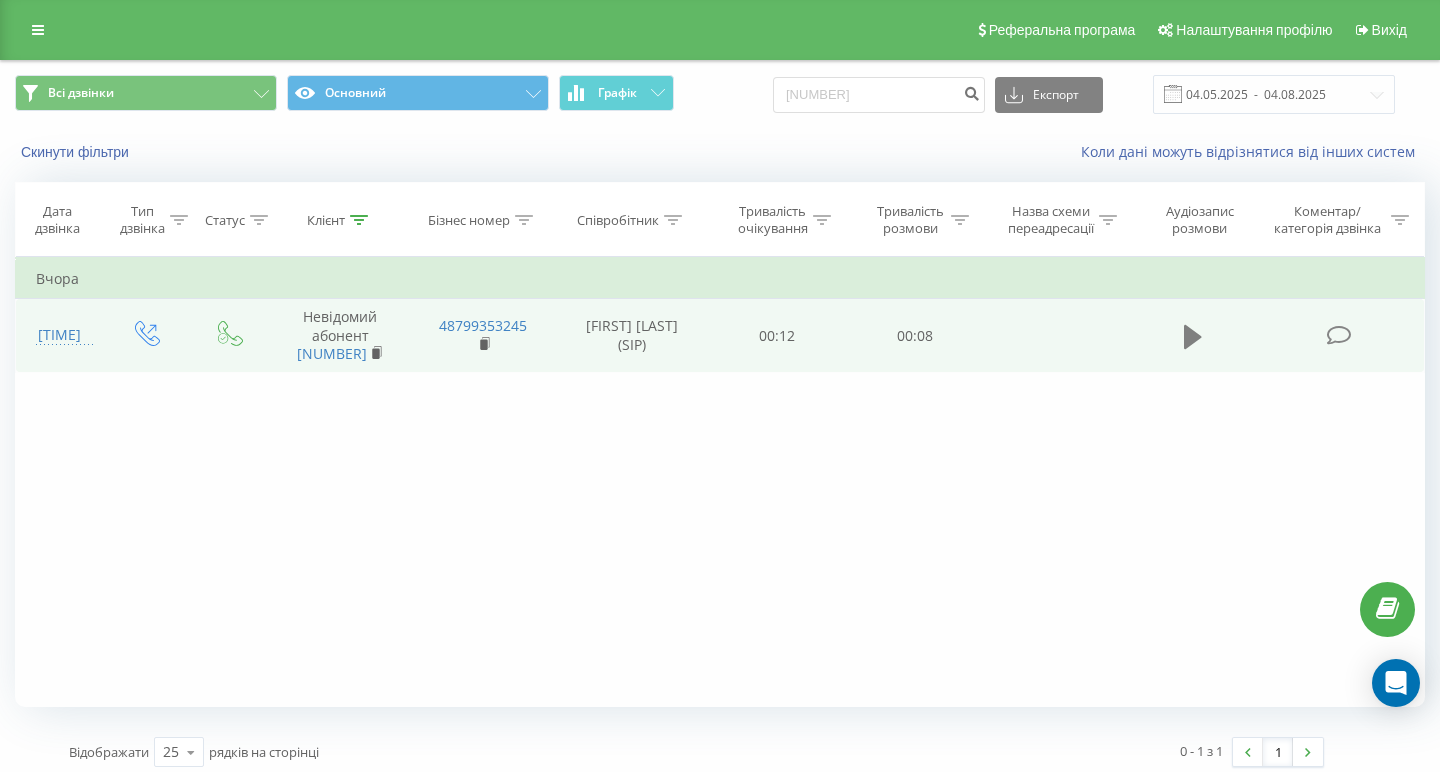 click 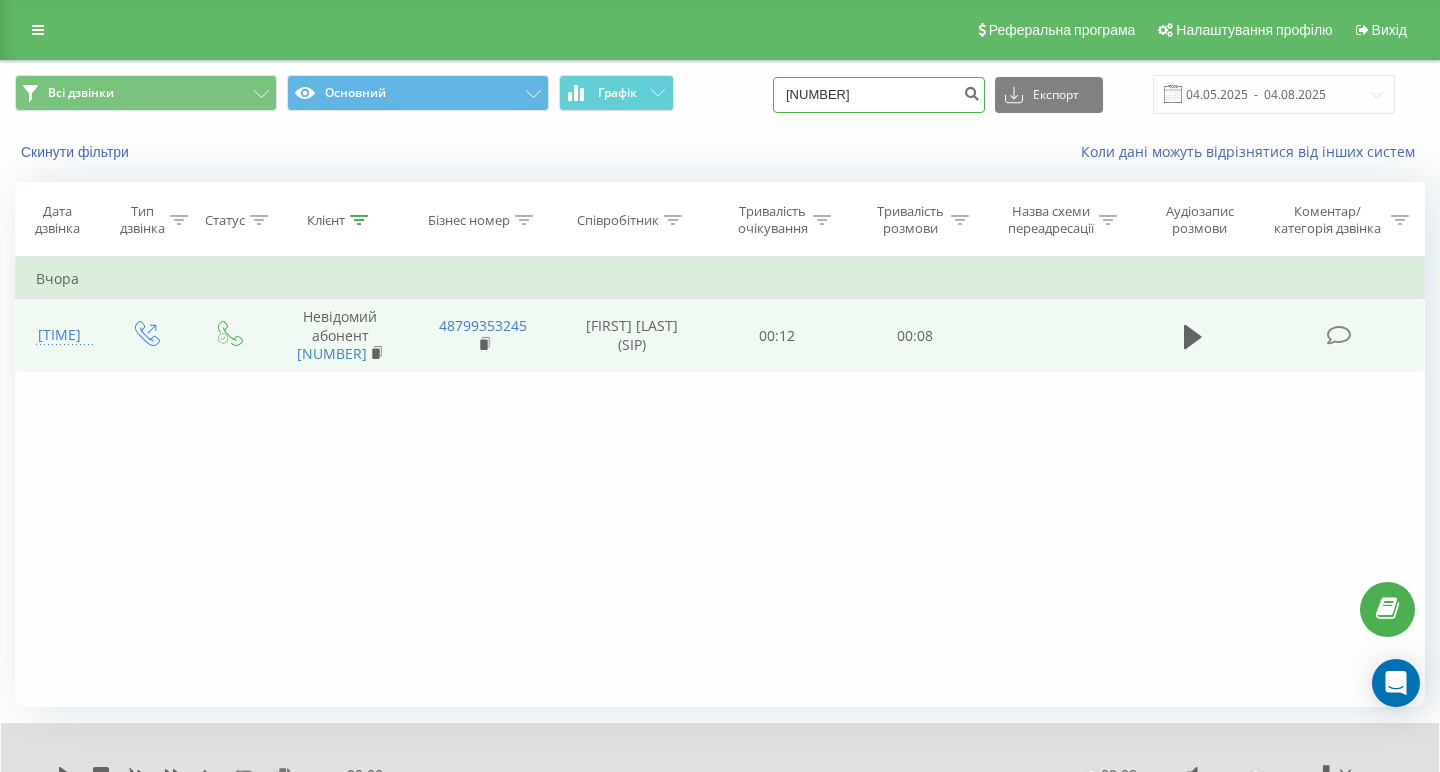 drag, startPoint x: 934, startPoint y: 93, endPoint x: 827, endPoint y: 93, distance: 107 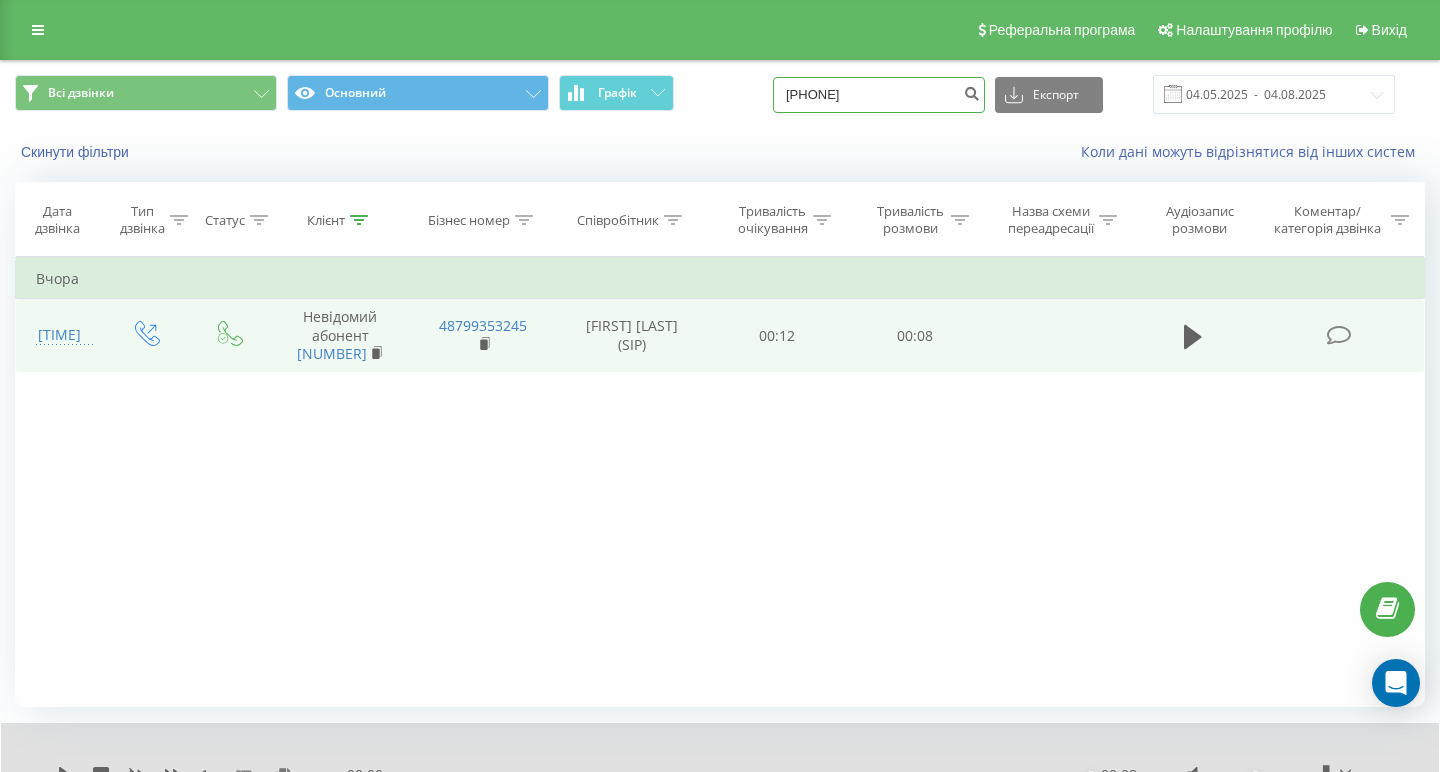 click on "[PHONE]" at bounding box center (879, 95) 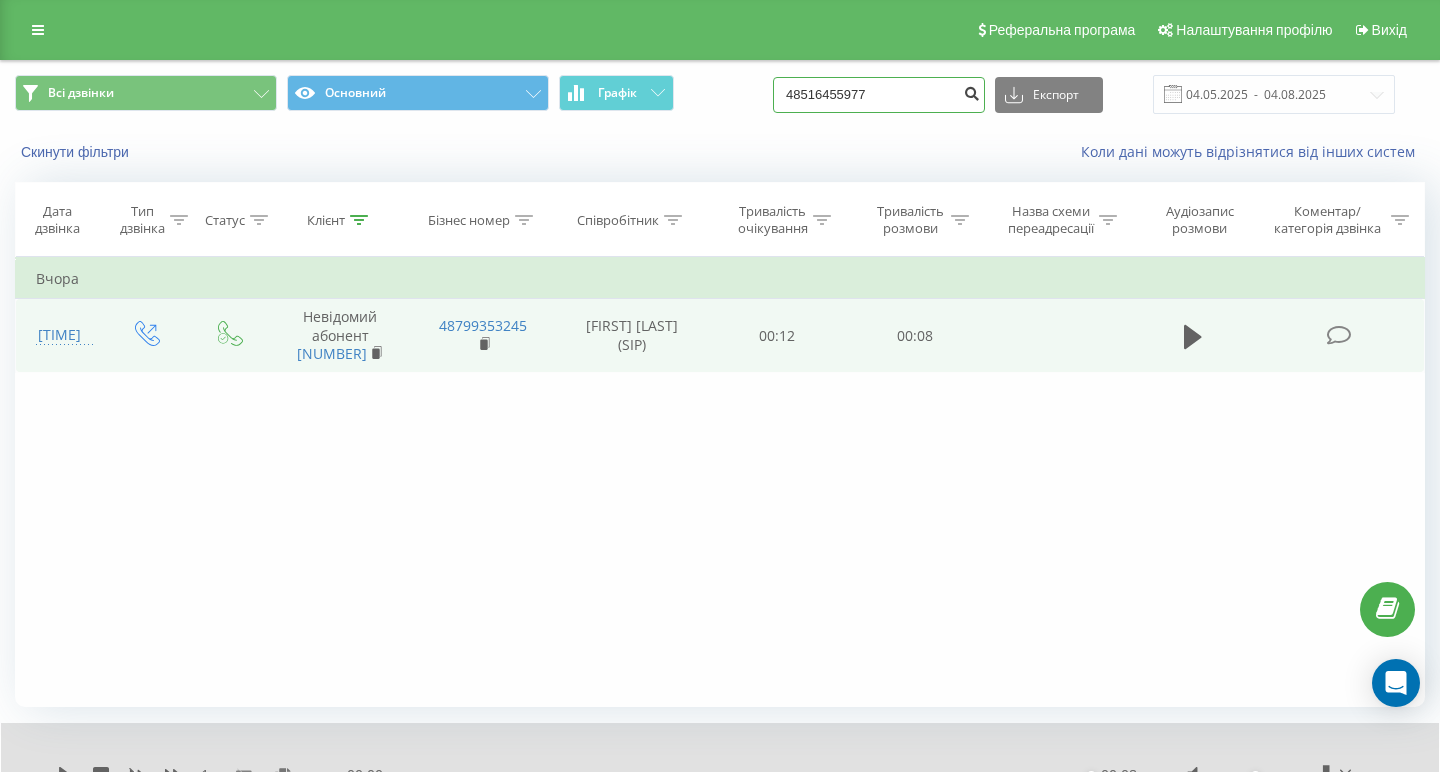 type on "48516455977" 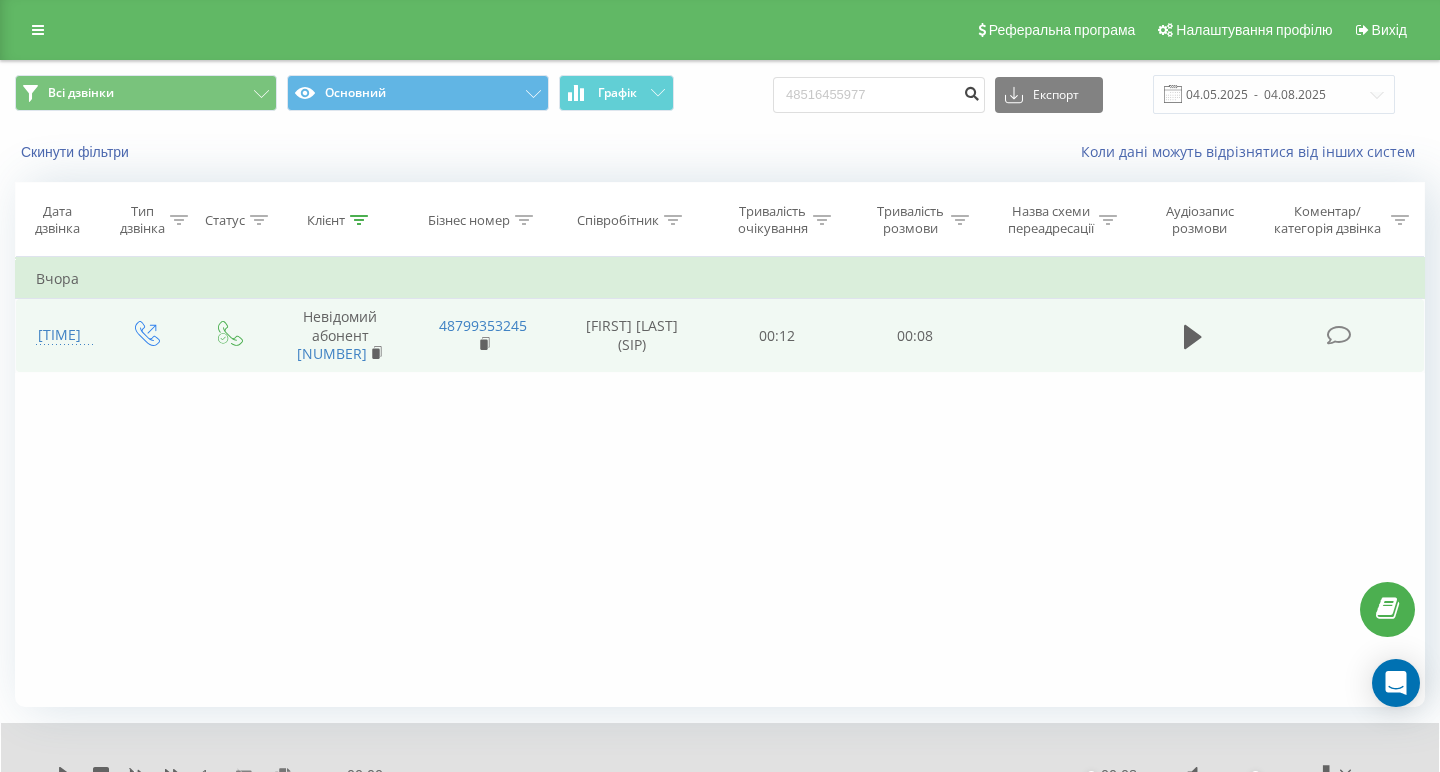 click at bounding box center [971, 91] 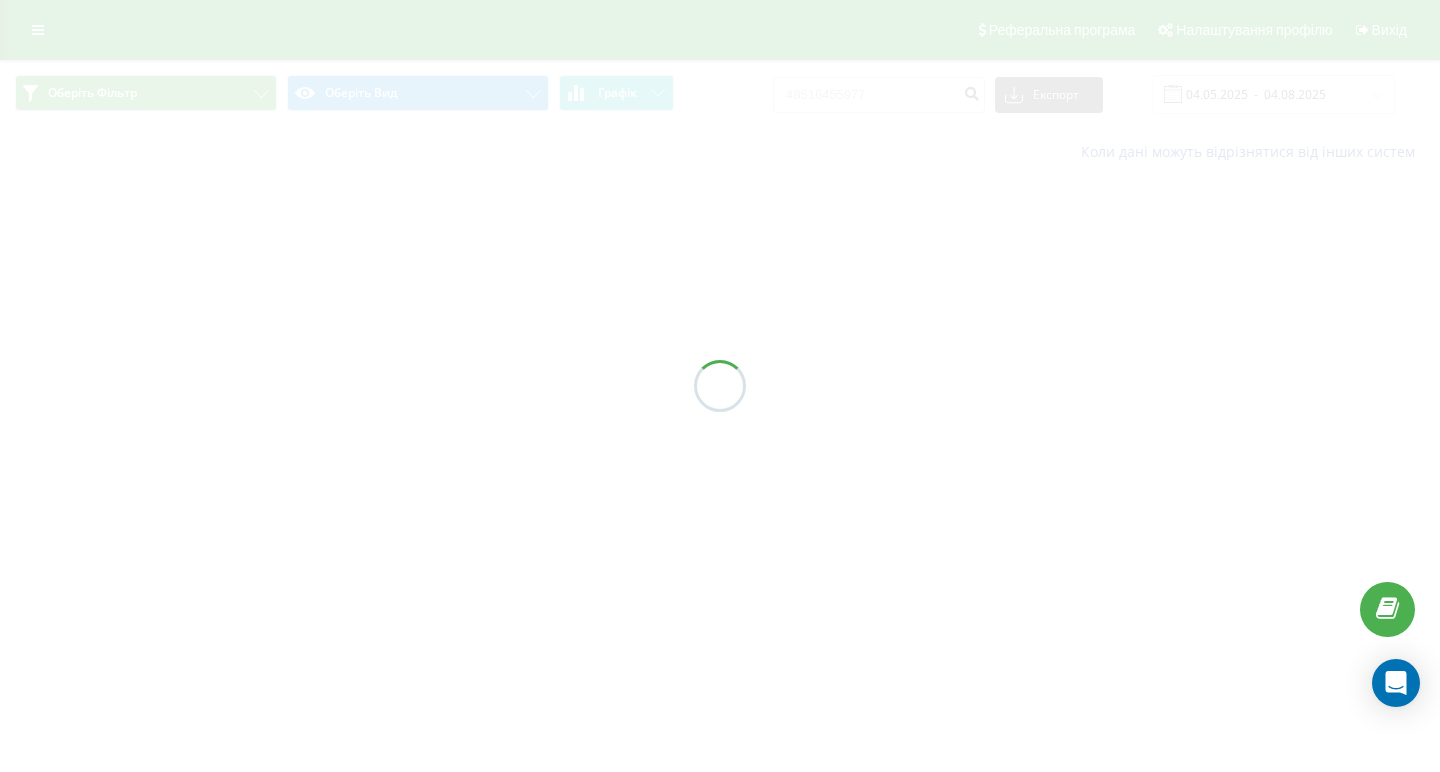 scroll, scrollTop: 0, scrollLeft: 0, axis: both 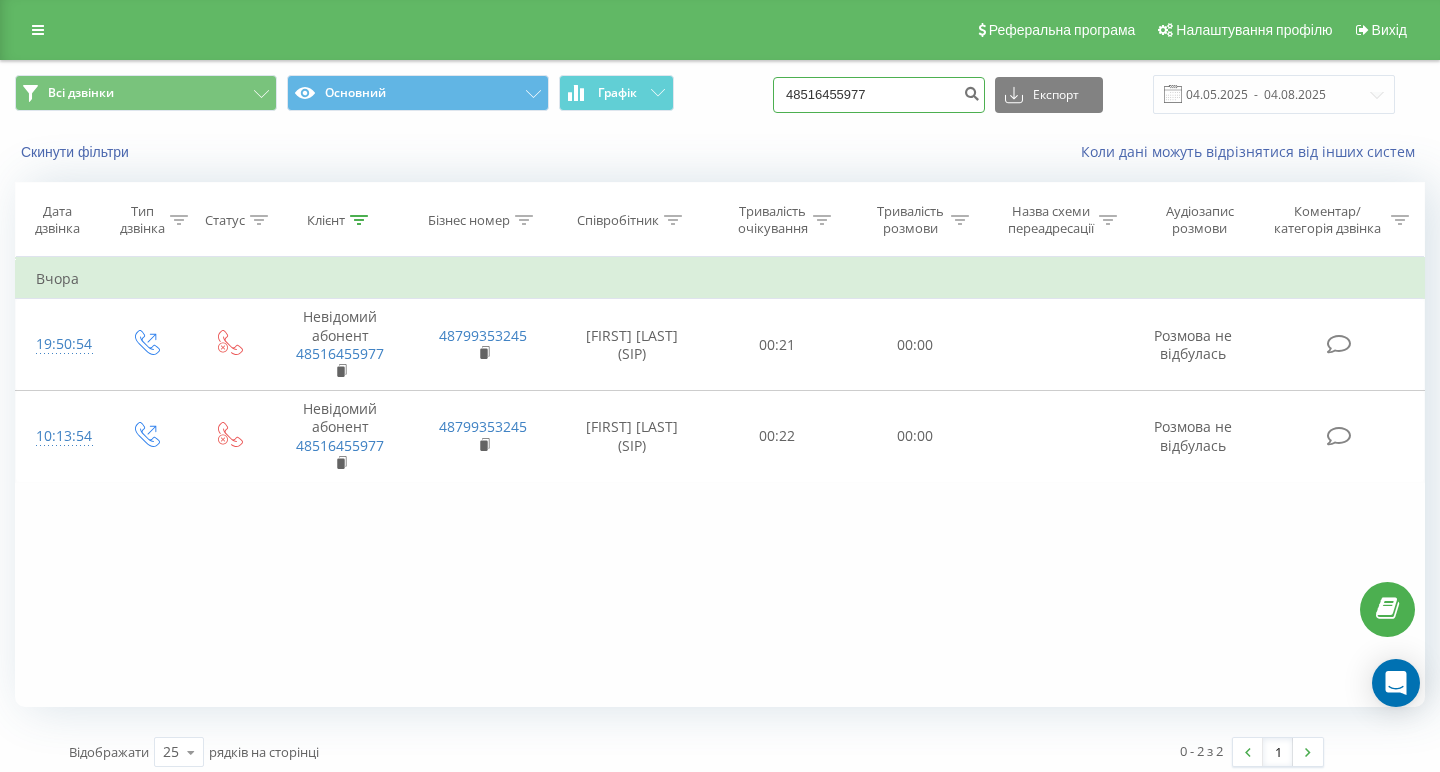 drag, startPoint x: 923, startPoint y: 116, endPoint x: 791, endPoint y: 117, distance: 132.00378 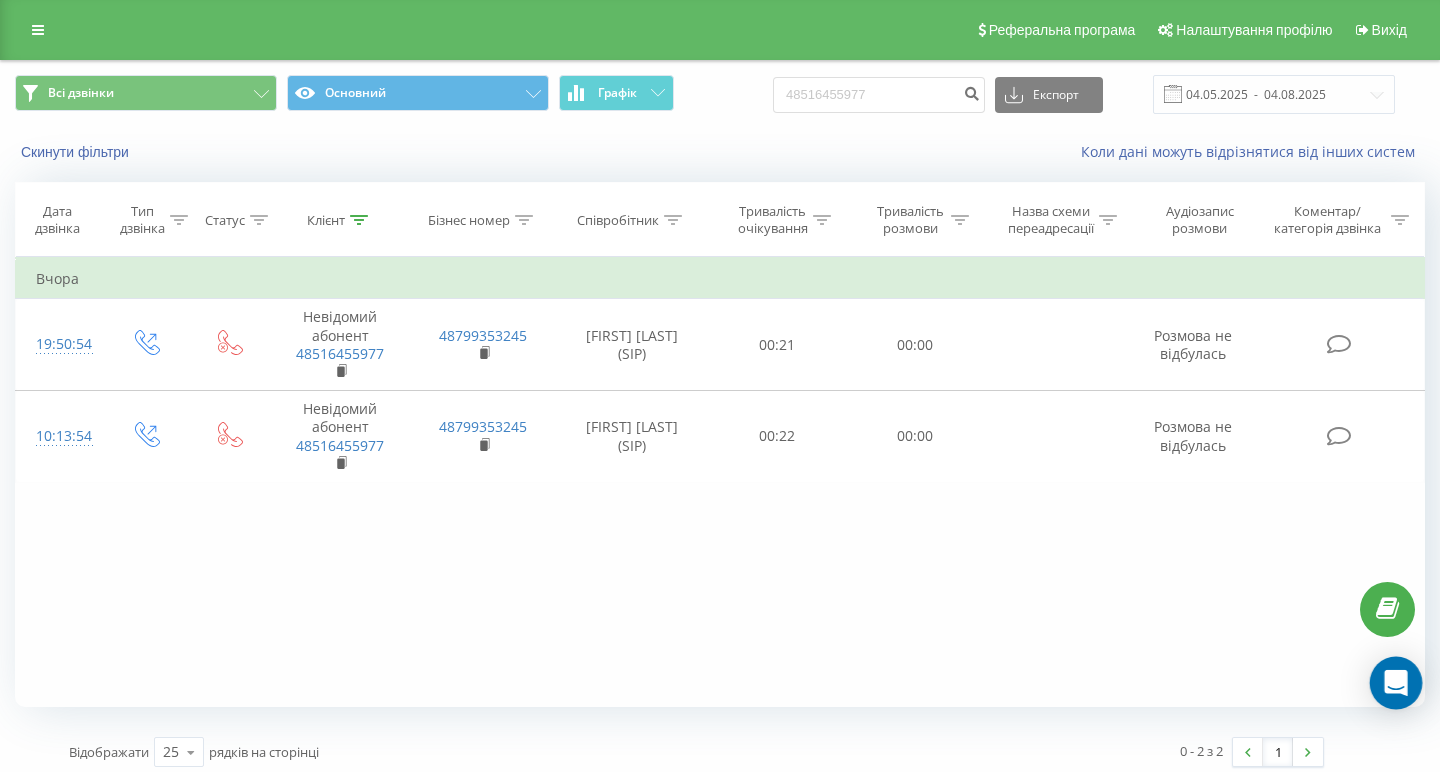 click 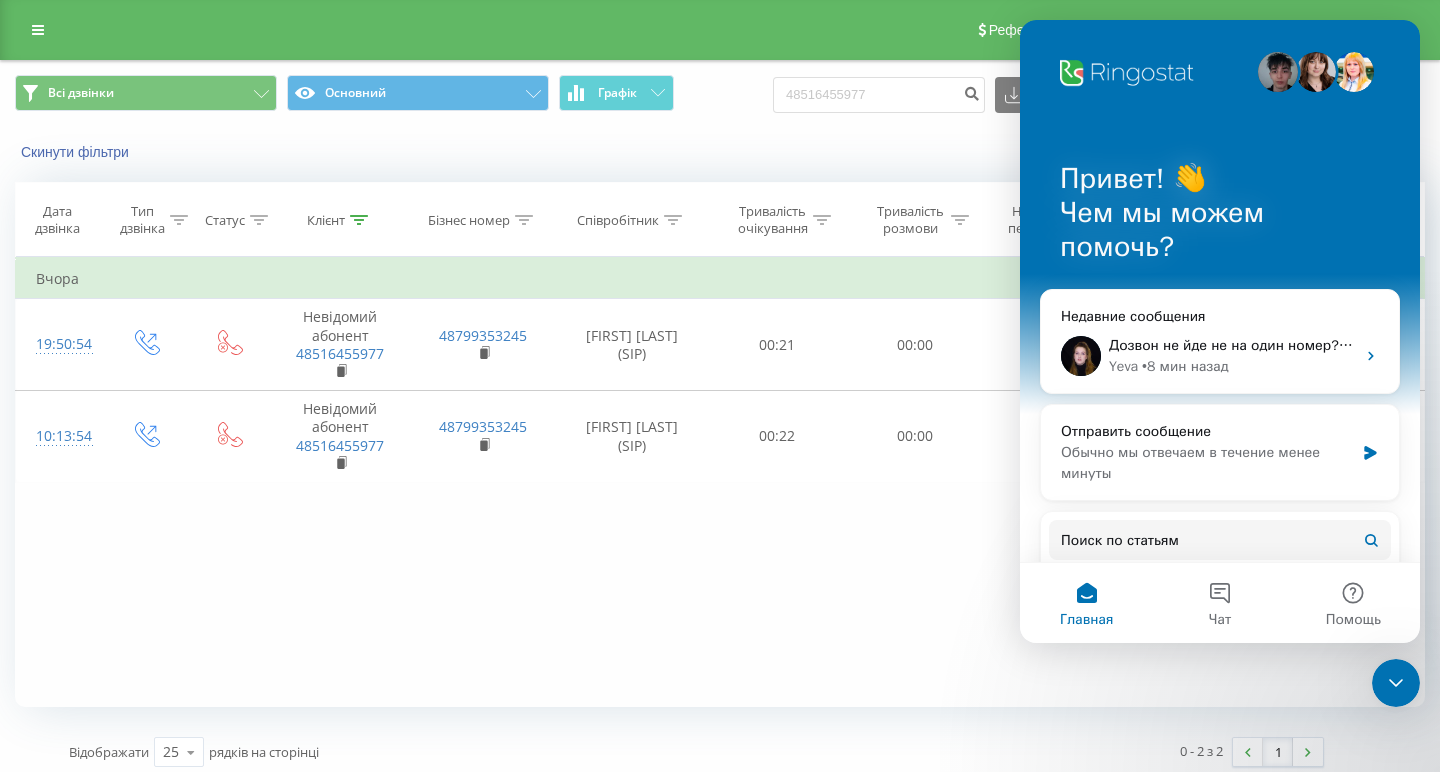 scroll, scrollTop: 0, scrollLeft: 0, axis: both 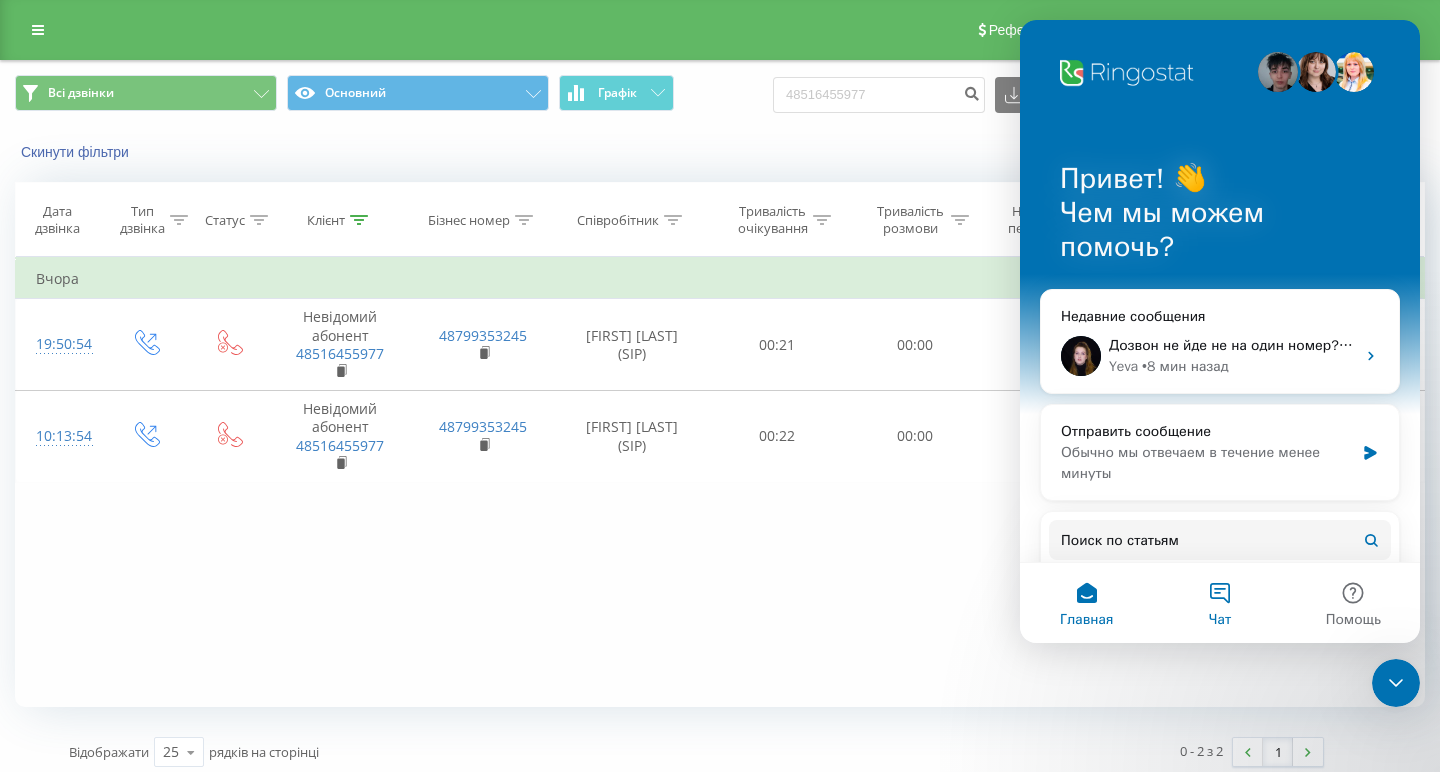click on "Чат" at bounding box center (1219, 603) 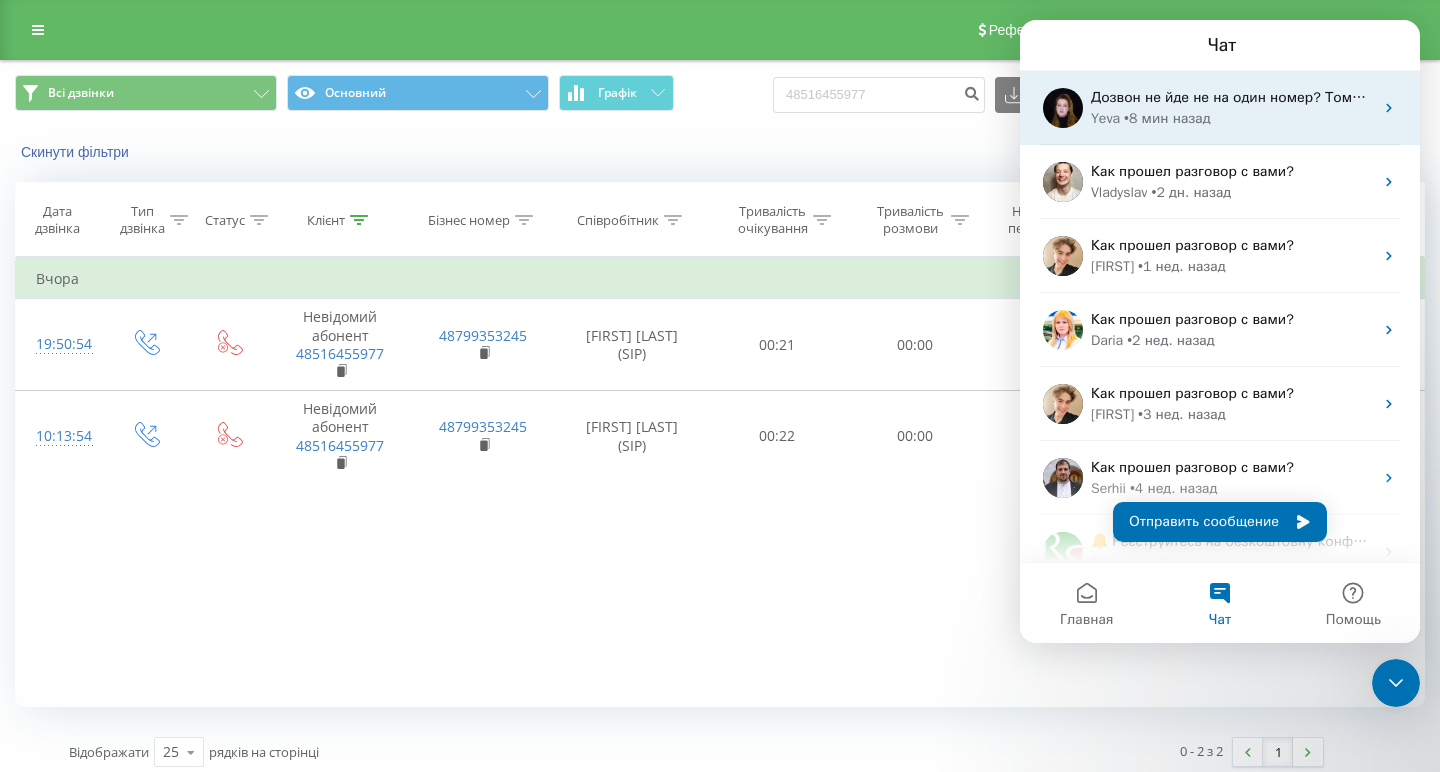 click on "•  8 мин назад" at bounding box center [1167, 118] 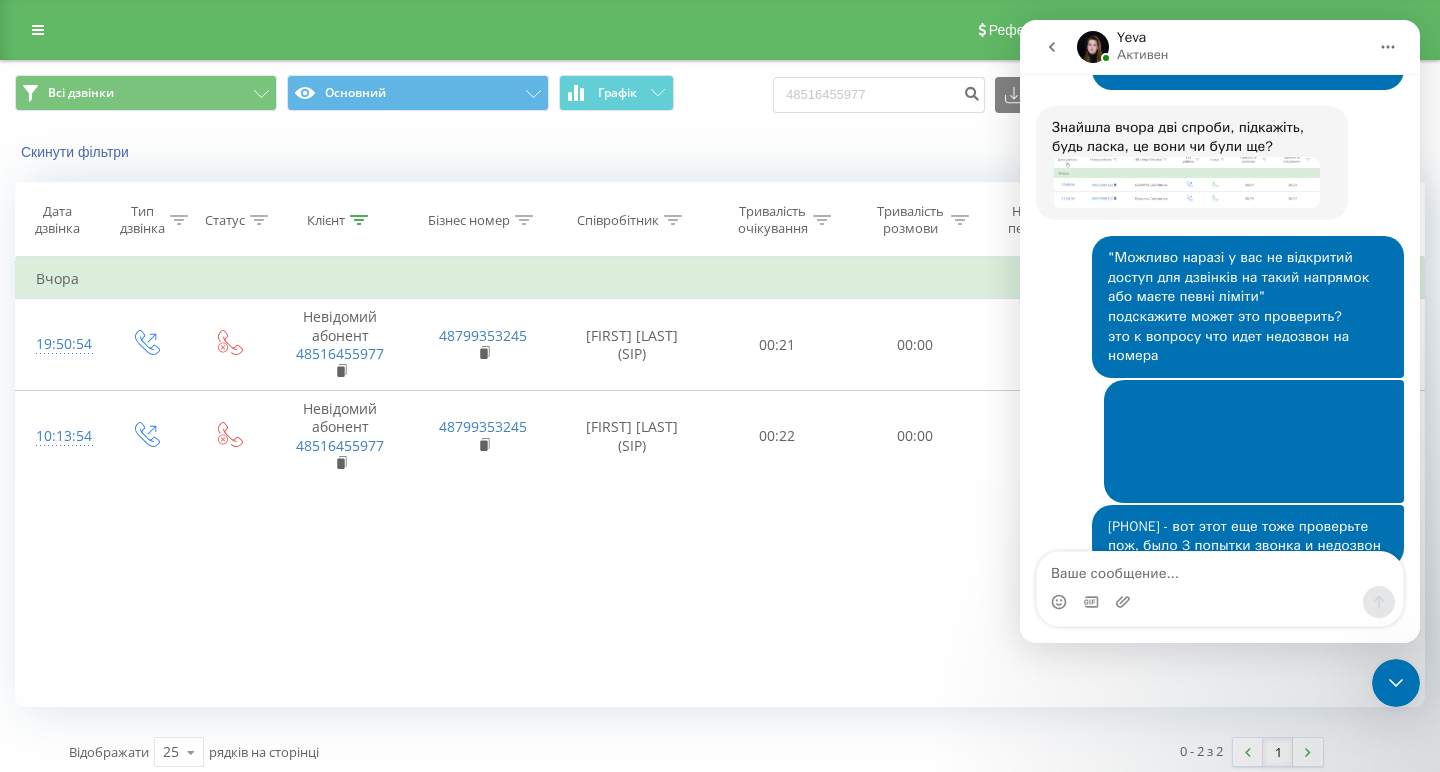 scroll, scrollTop: 1486, scrollLeft: 0, axis: vertical 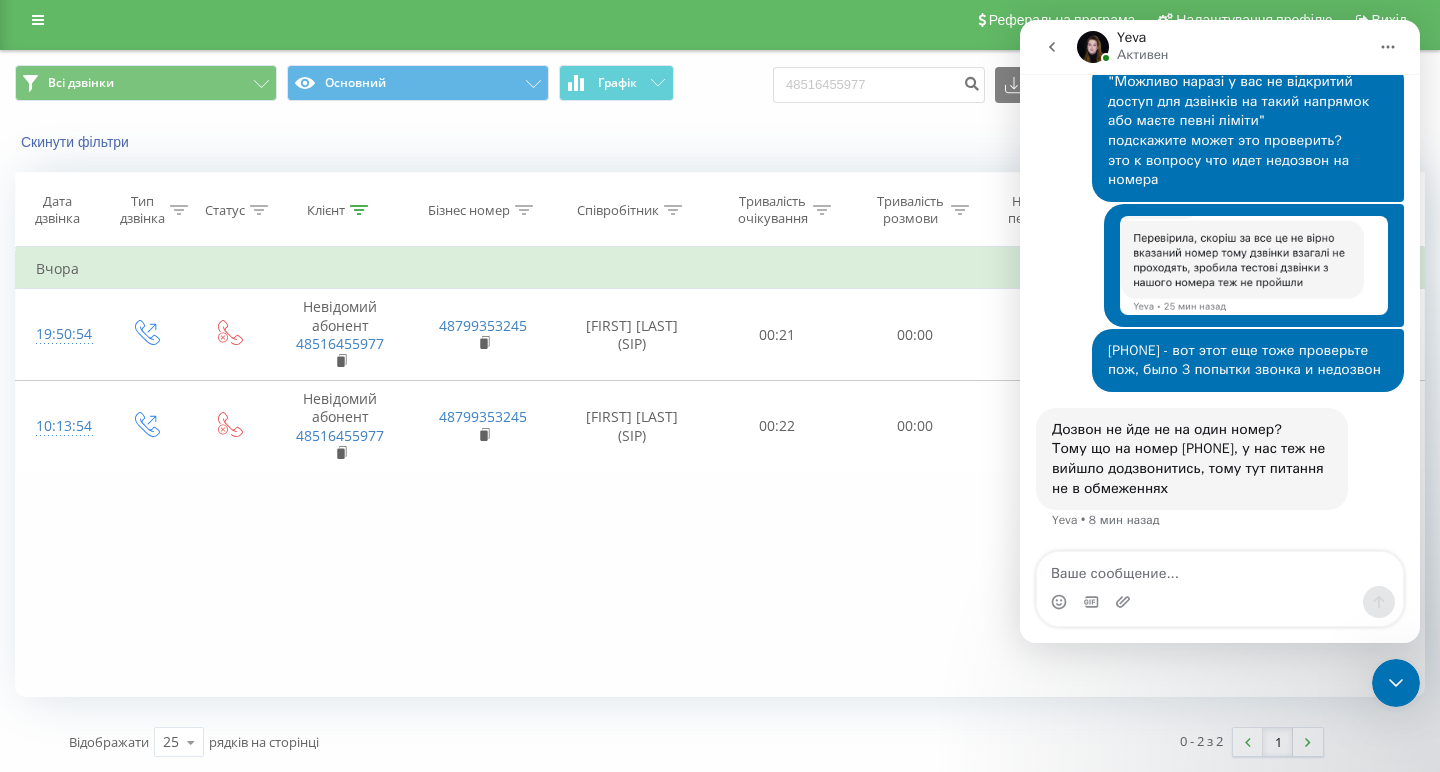 click at bounding box center [1220, 569] 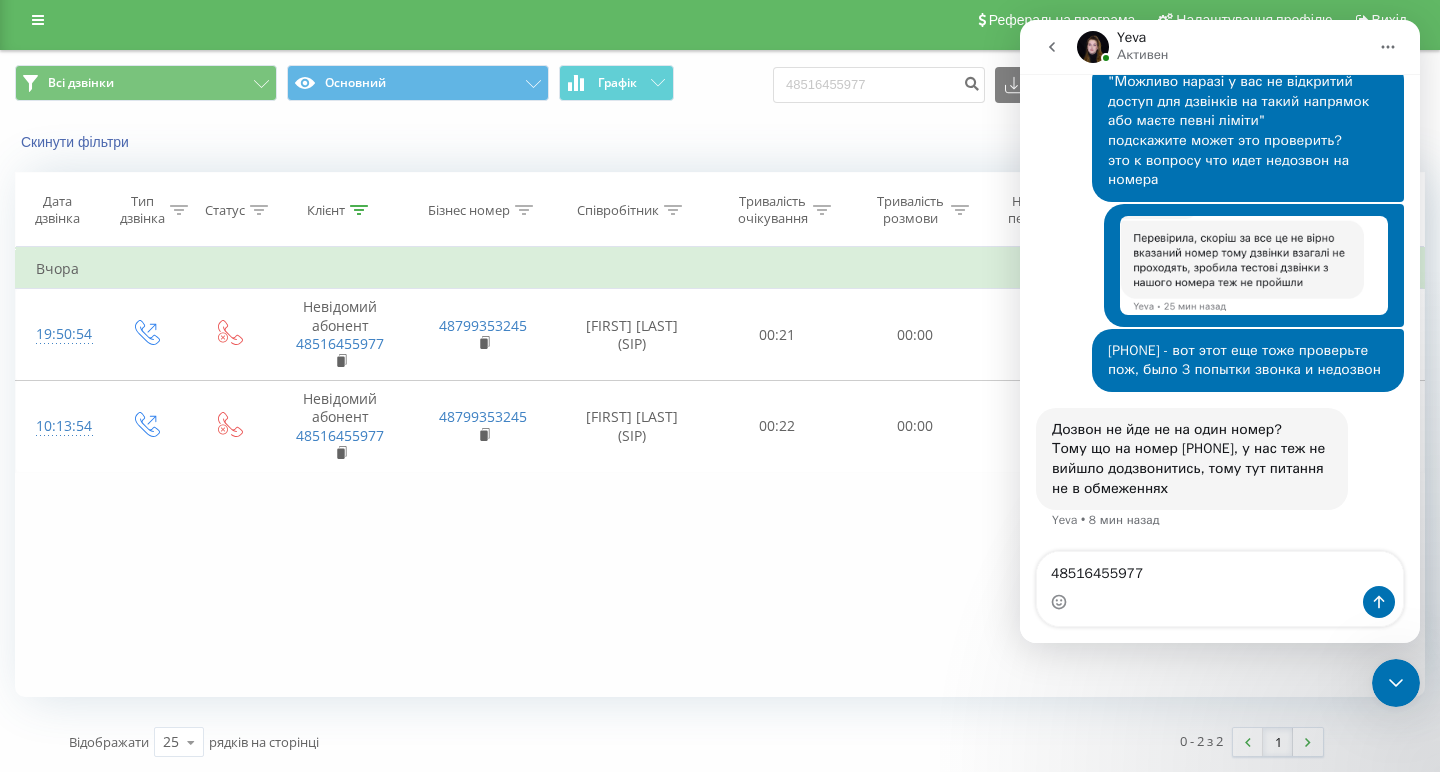 scroll, scrollTop: 10, scrollLeft: 0, axis: vertical 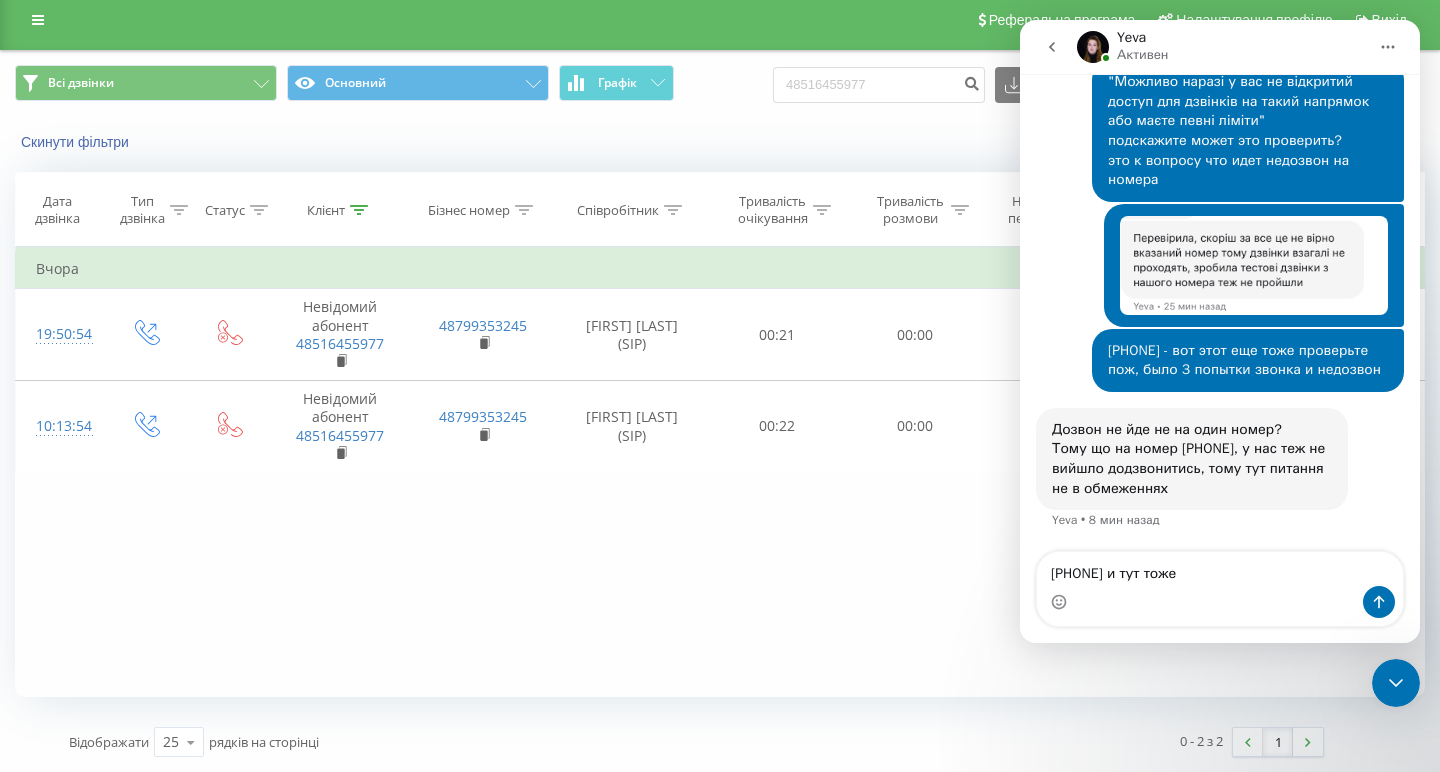 type on "[PHONE]" 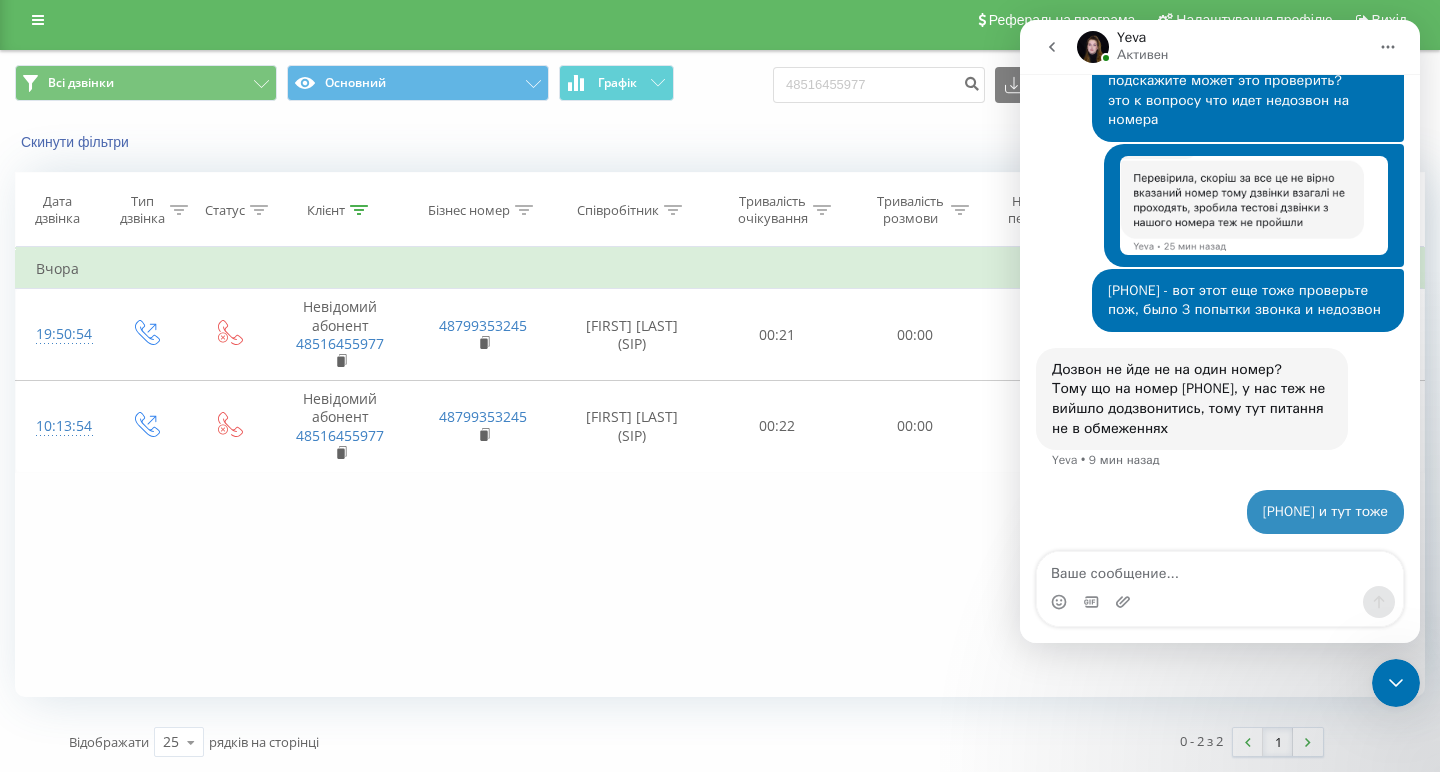 scroll, scrollTop: 0, scrollLeft: 0, axis: both 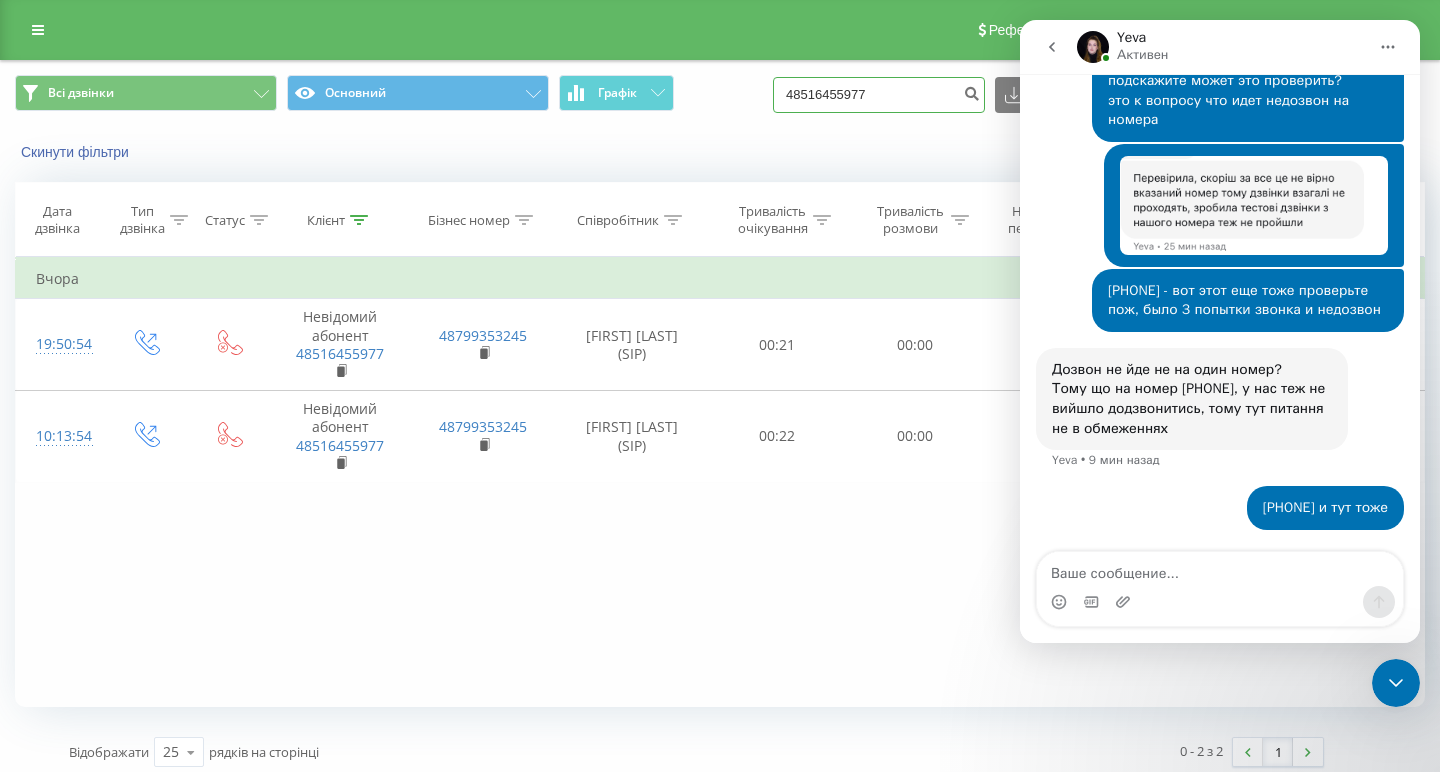 click on "48516455977" at bounding box center (879, 95) 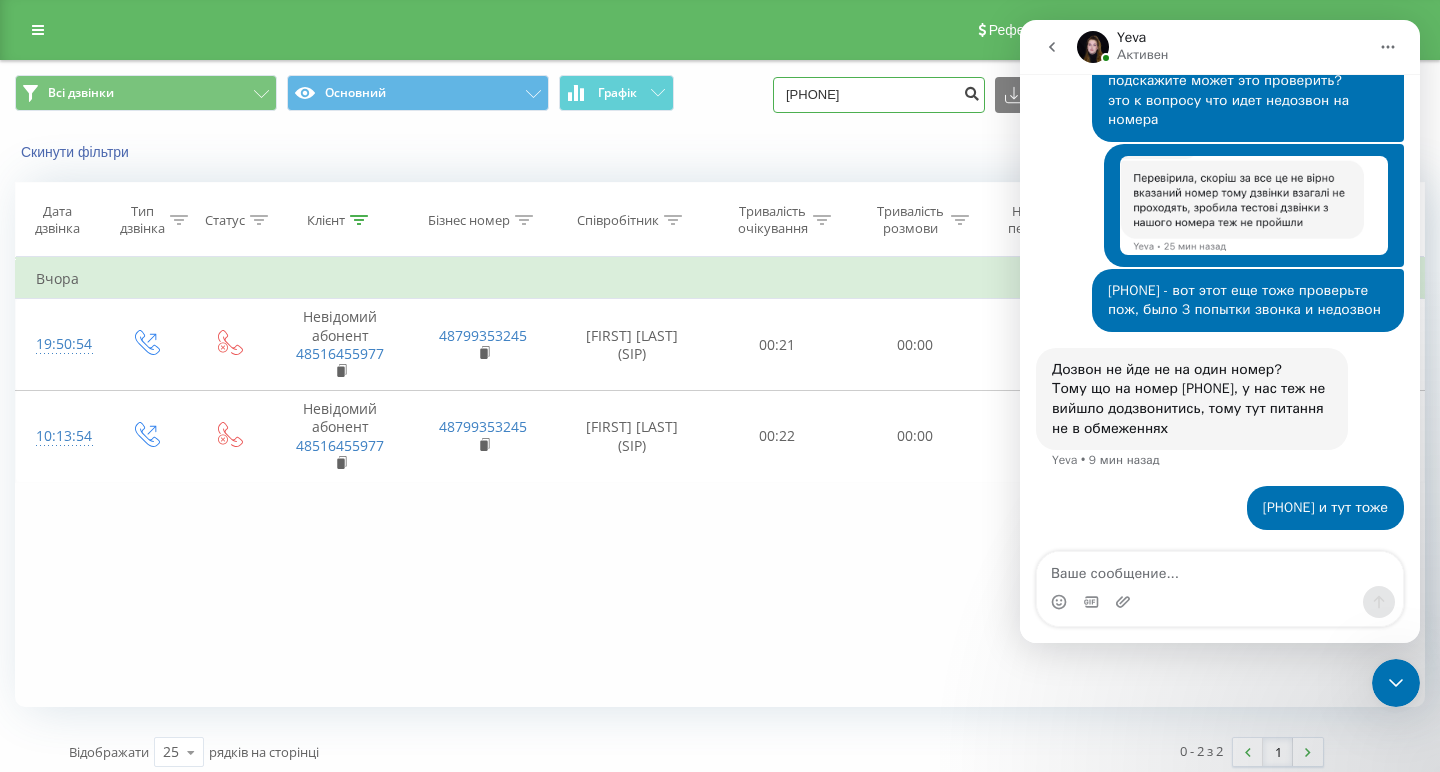type on "[PHONE]" 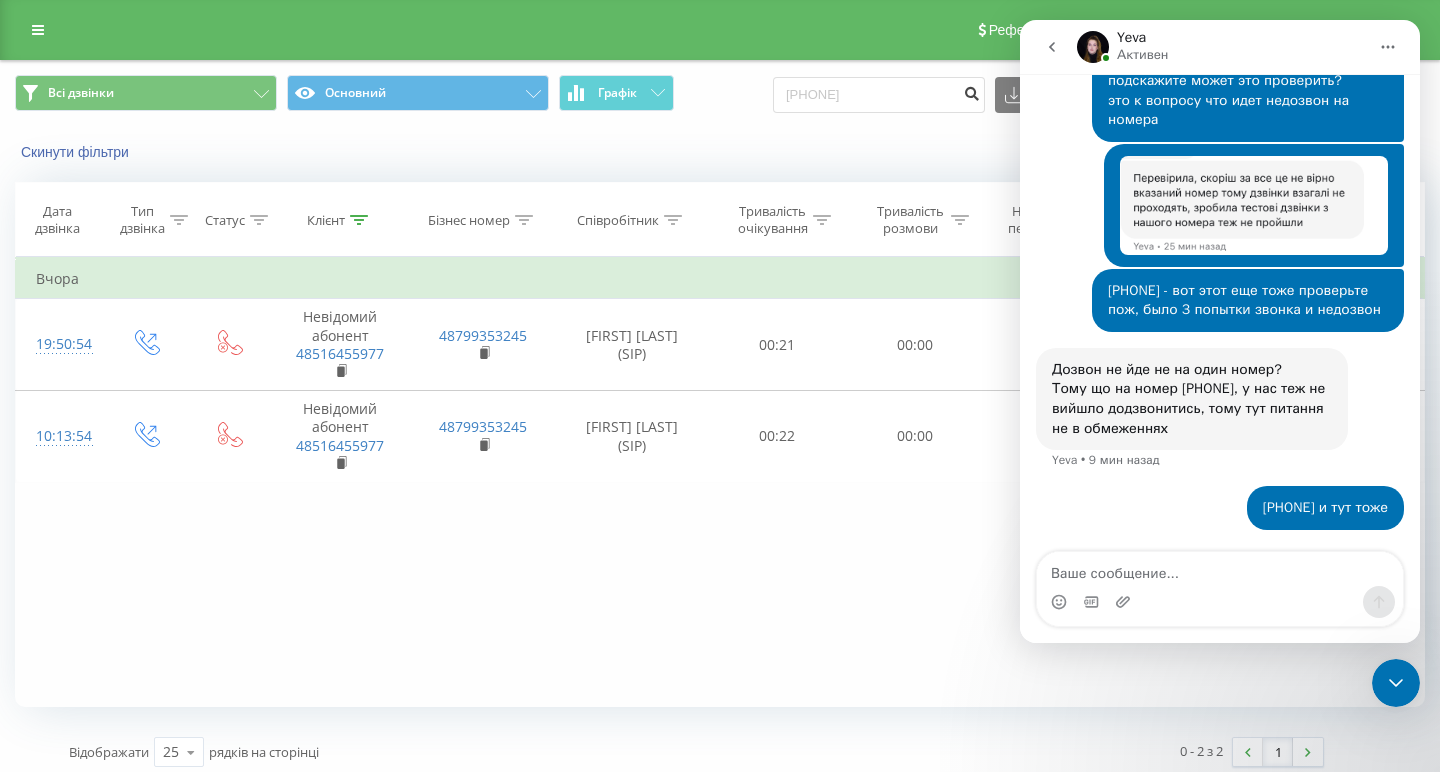 click at bounding box center (971, 91) 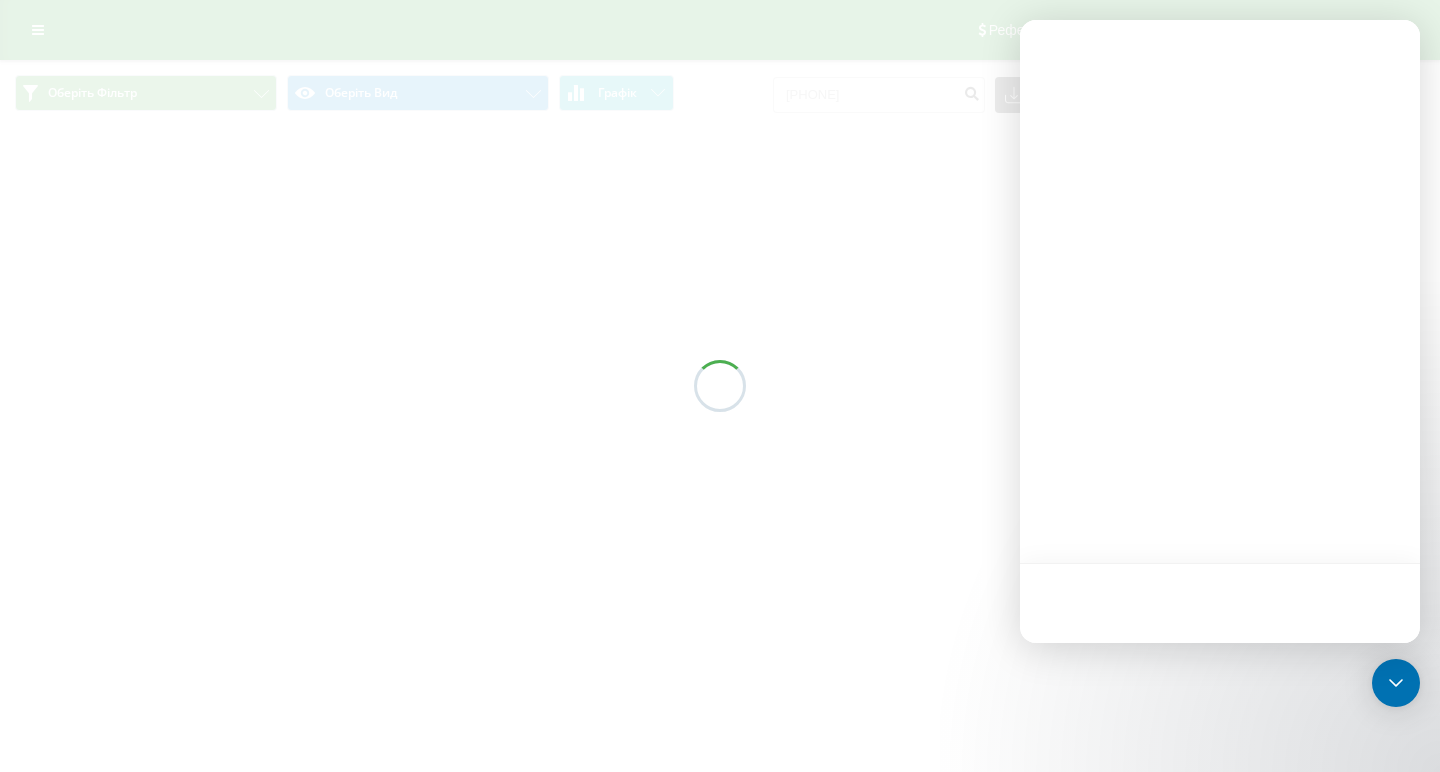 scroll, scrollTop: 0, scrollLeft: 0, axis: both 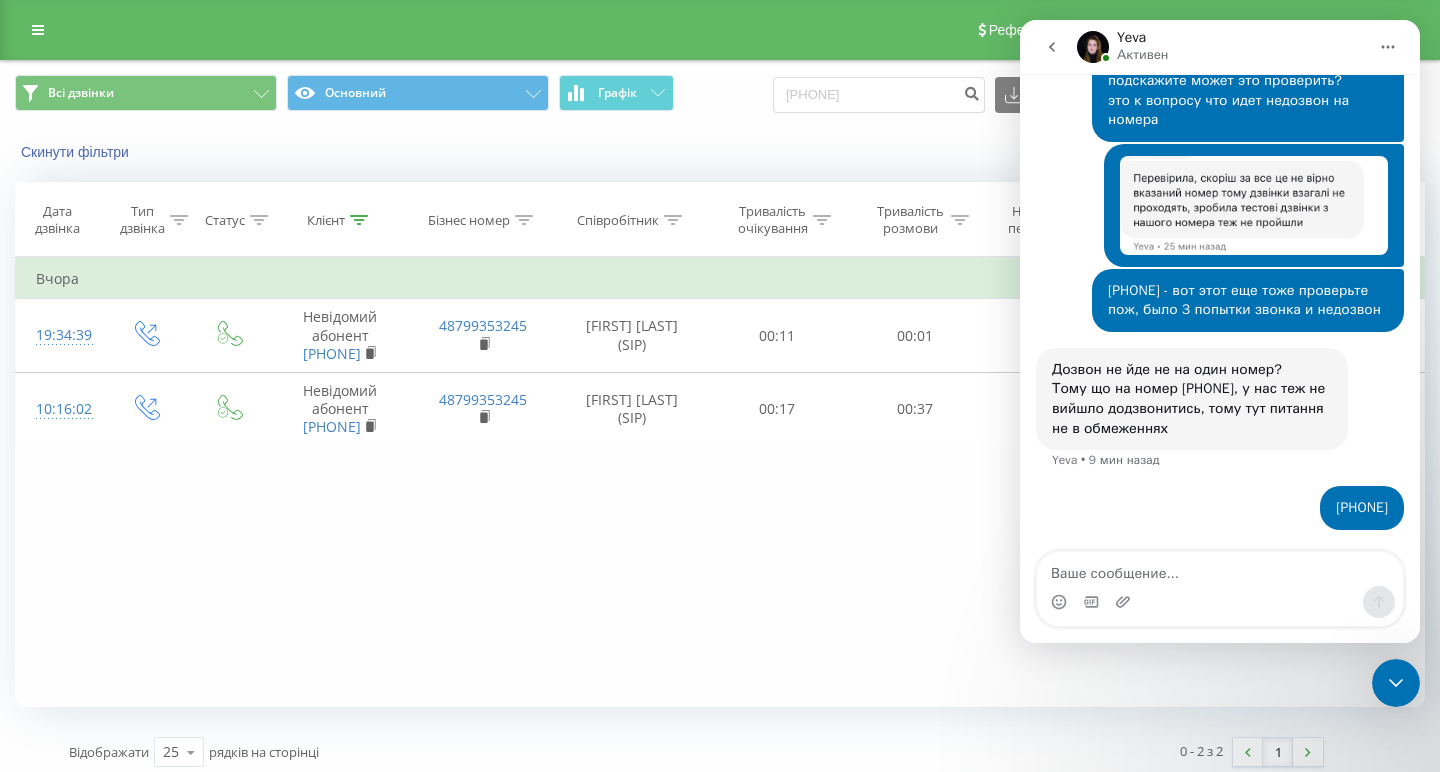 click 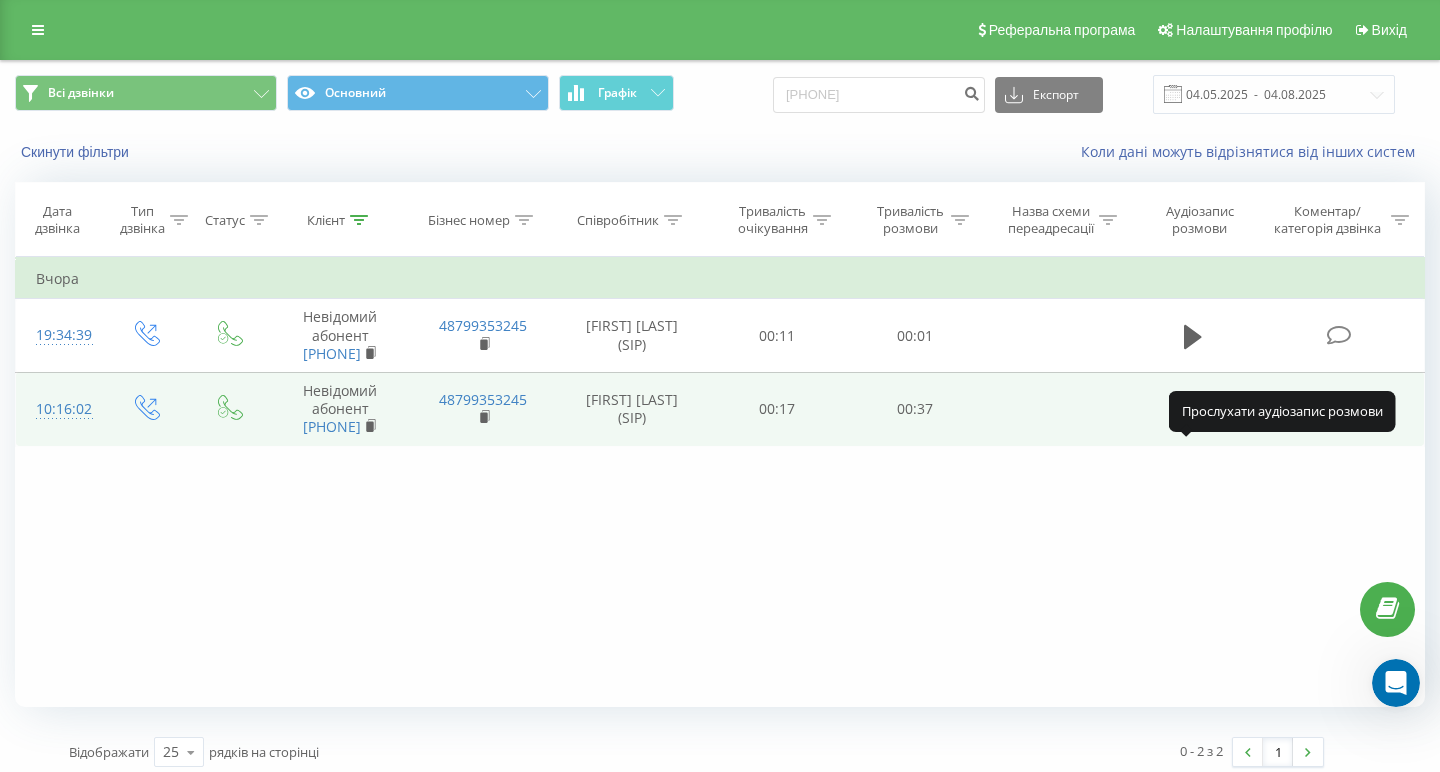click 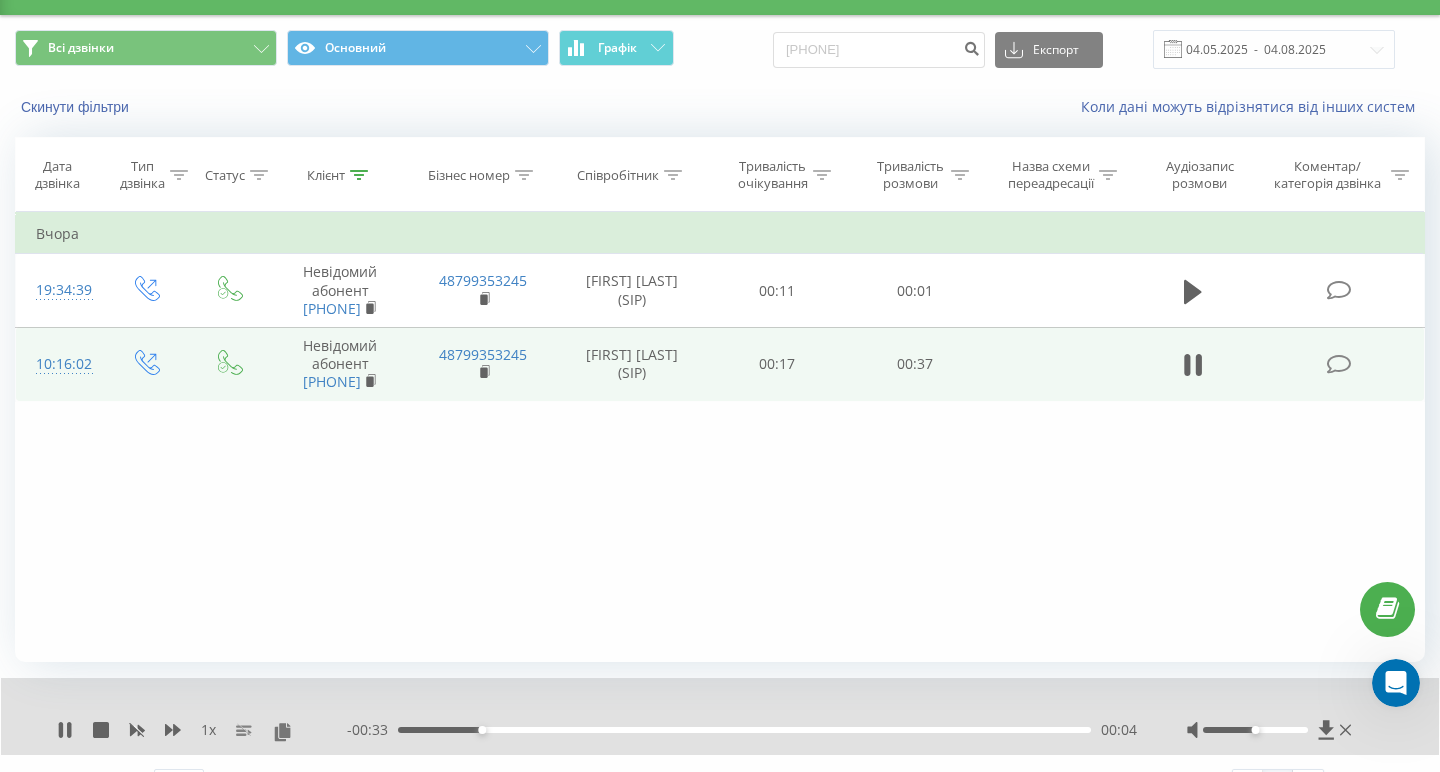 scroll, scrollTop: 62, scrollLeft: 0, axis: vertical 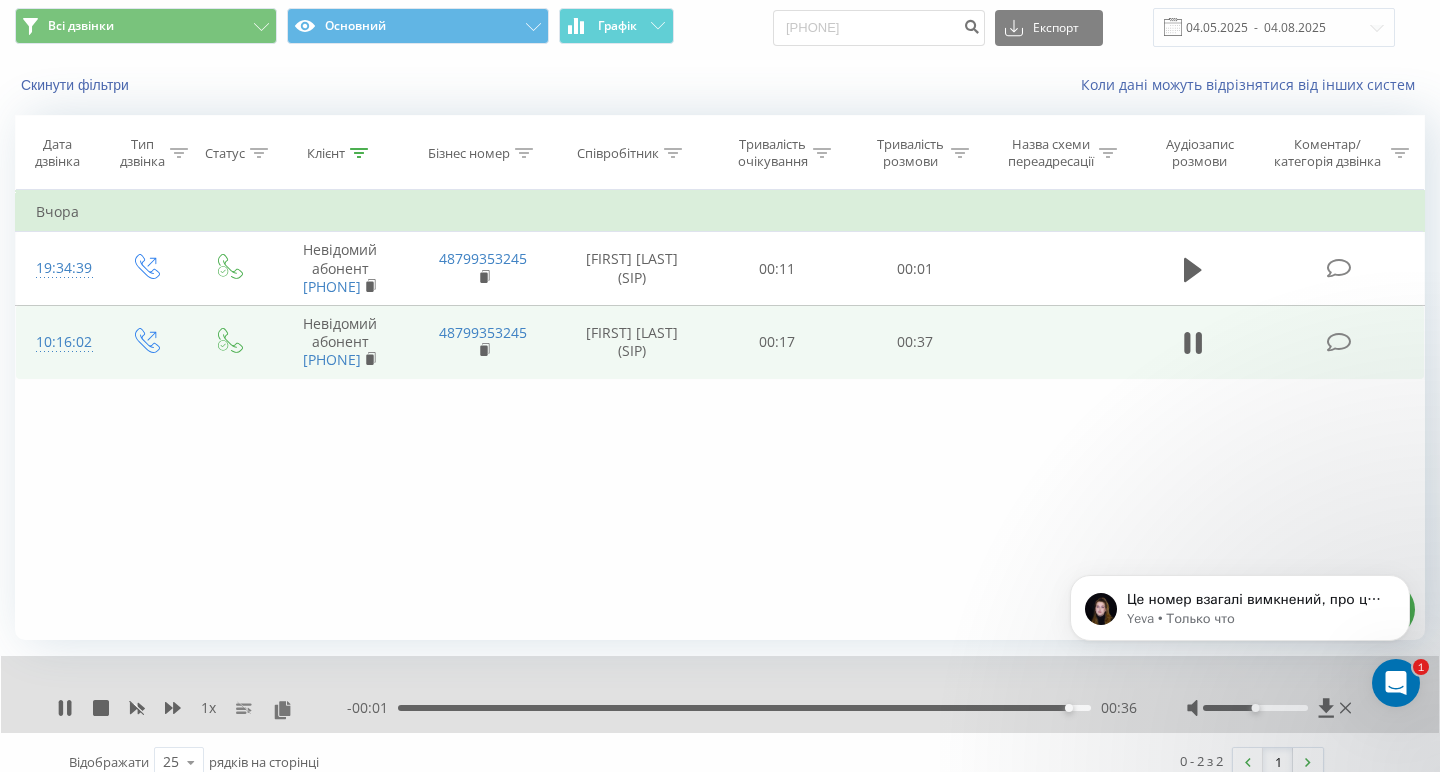 click 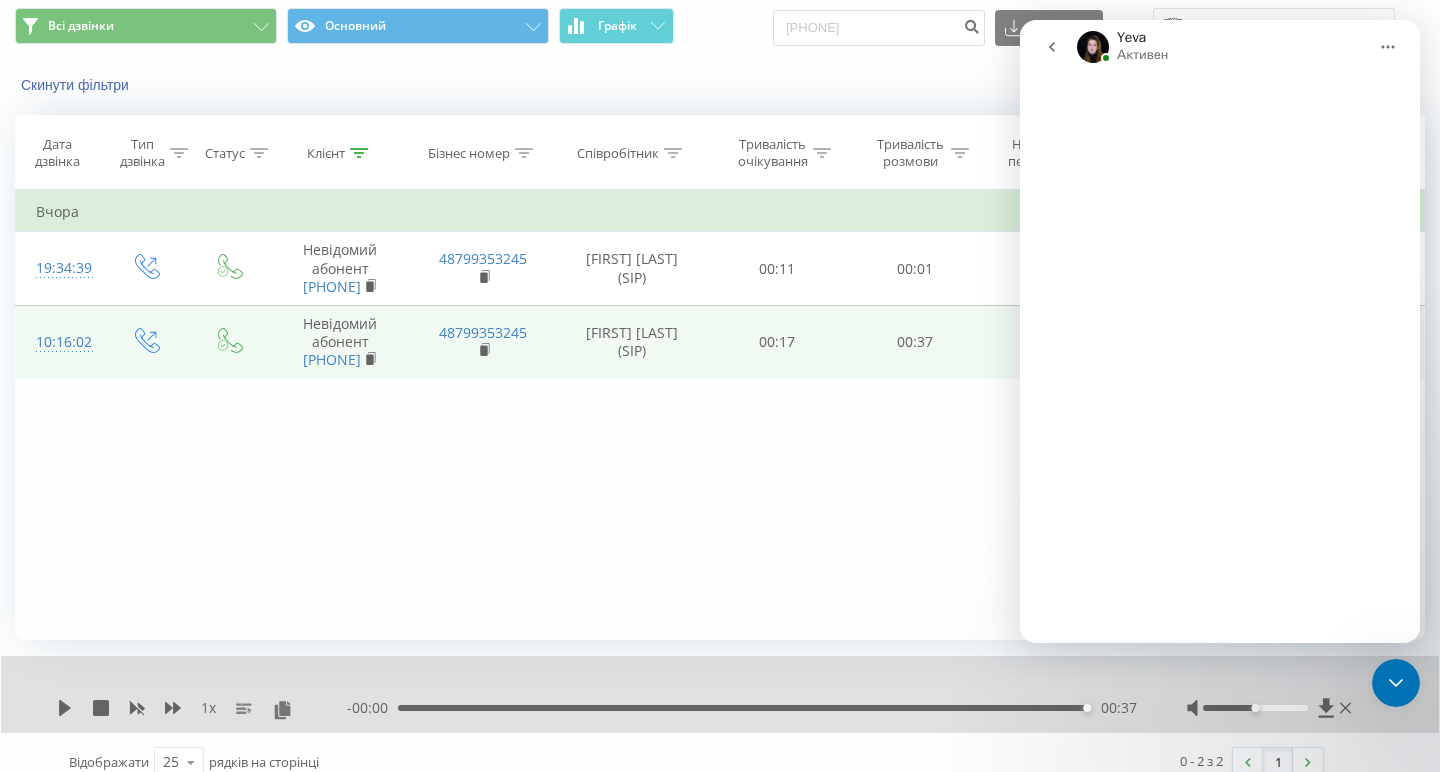 scroll, scrollTop: 106, scrollLeft: 0, axis: vertical 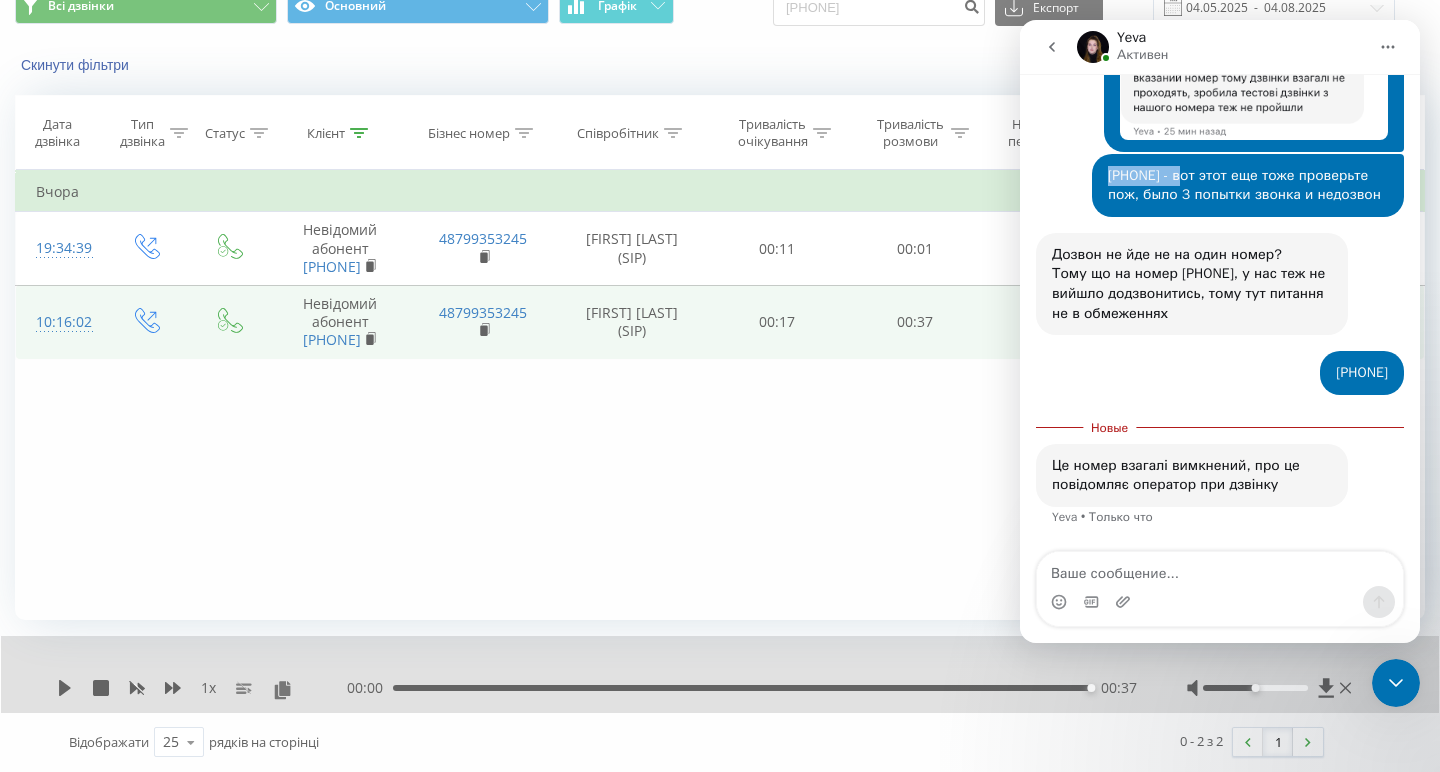 drag, startPoint x: 1105, startPoint y: 160, endPoint x: 1196, endPoint y: 166, distance: 91.197586 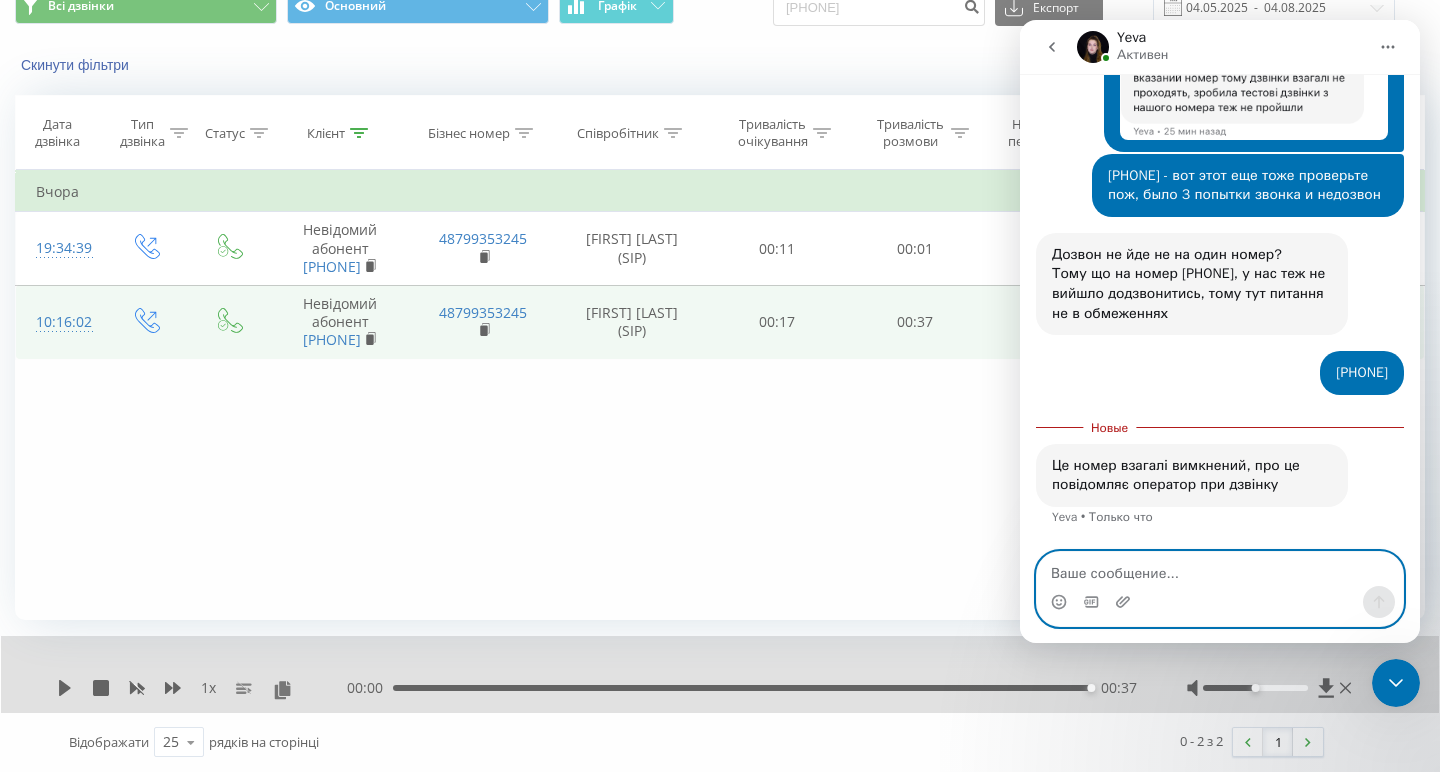 click at bounding box center (1220, 569) 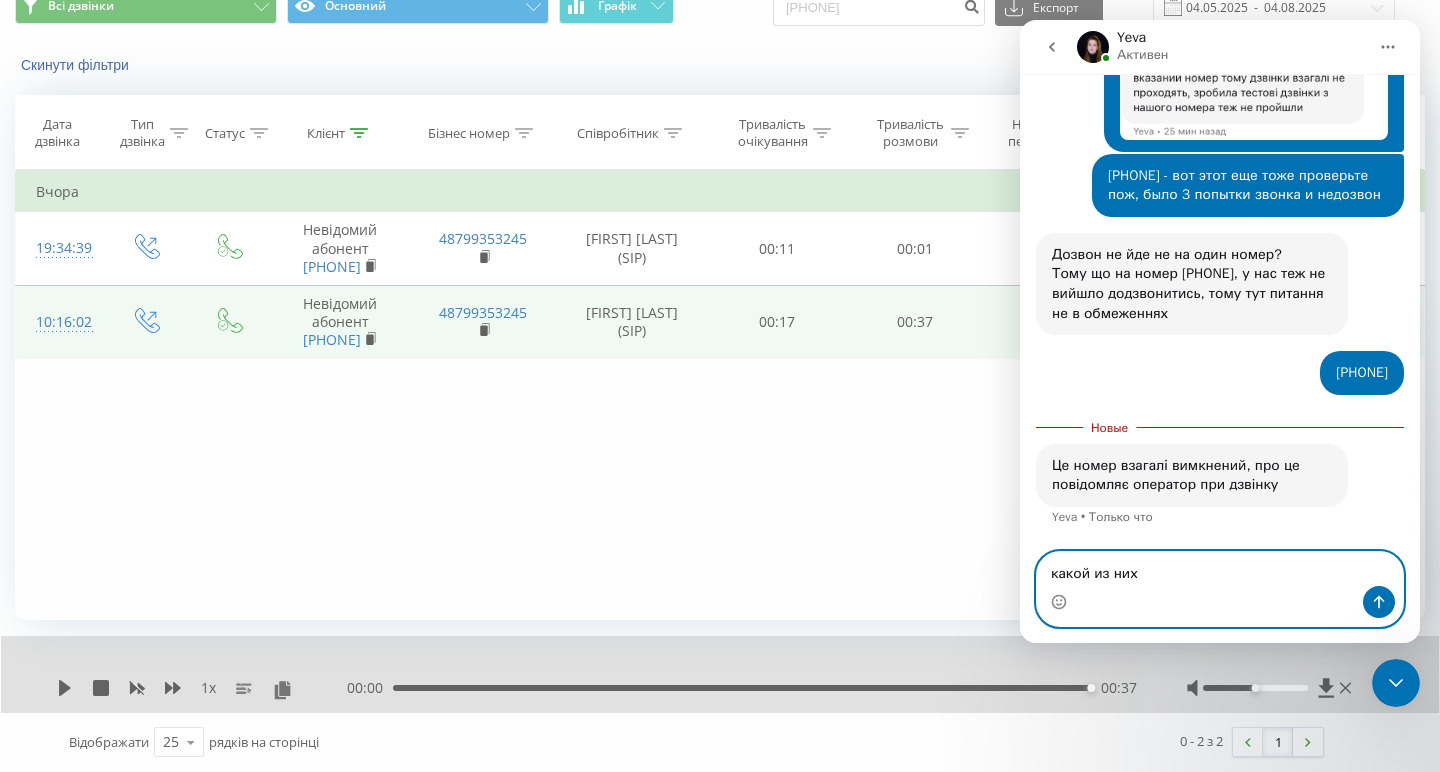 type on "какой из них?" 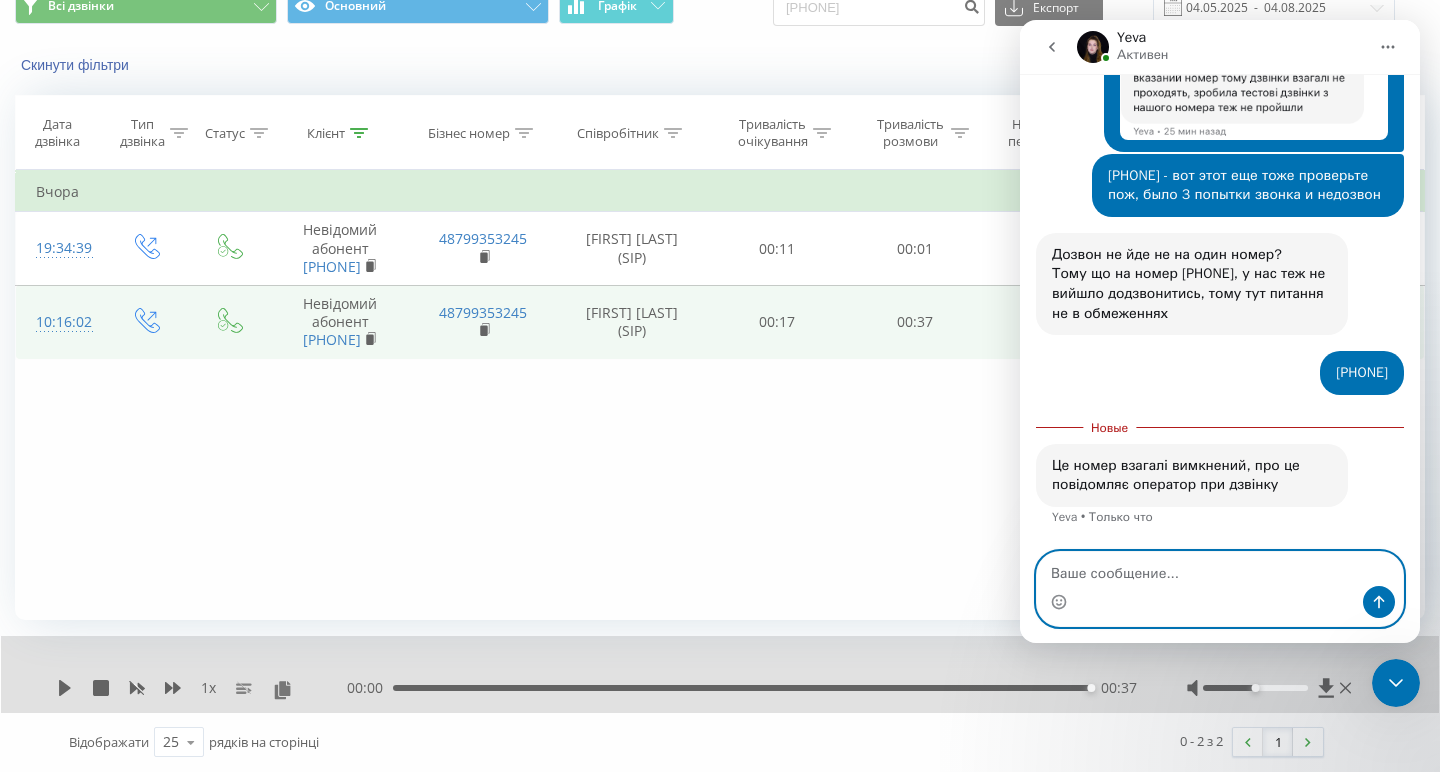 scroll, scrollTop: 1682, scrollLeft: 0, axis: vertical 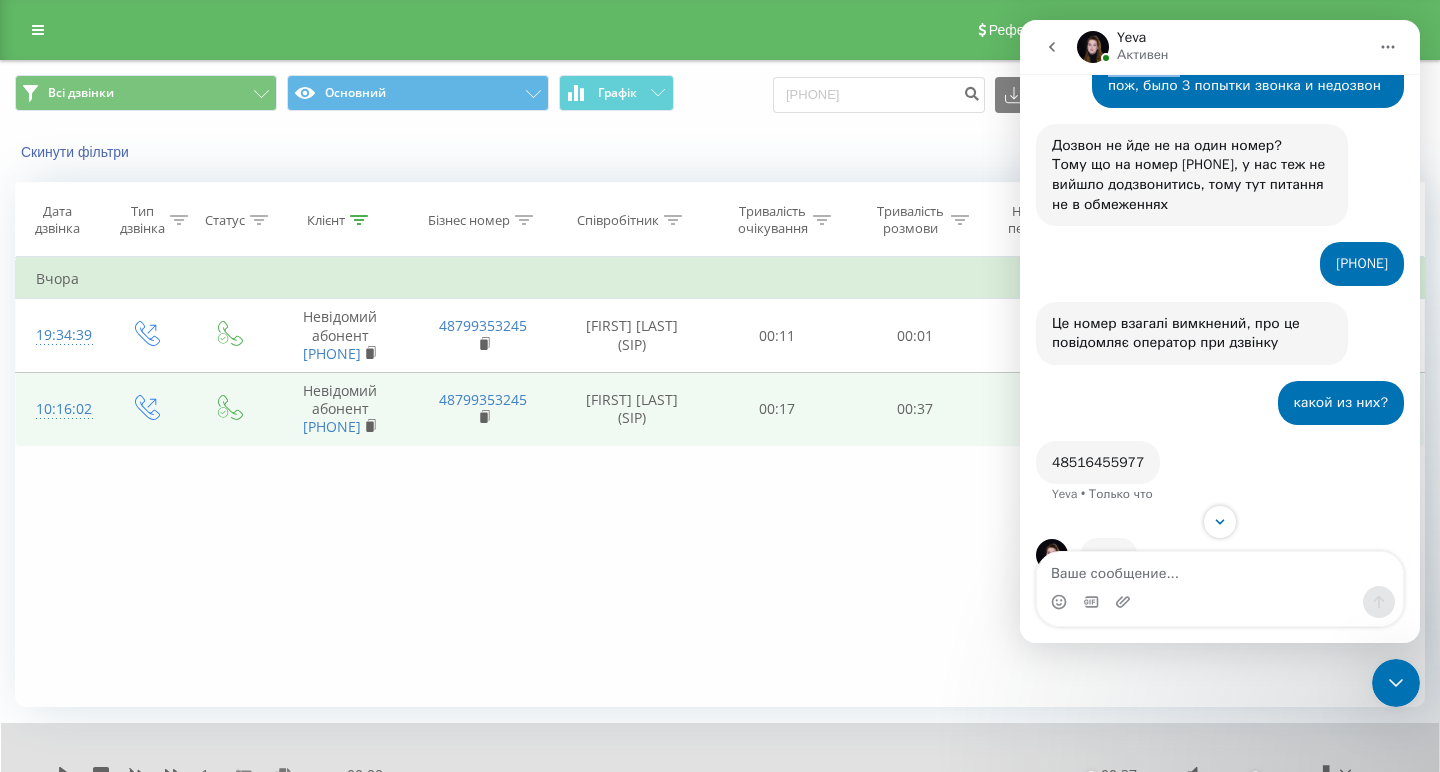 drag, startPoint x: 1110, startPoint y: 102, endPoint x: 1197, endPoint y: 107, distance: 87.14356 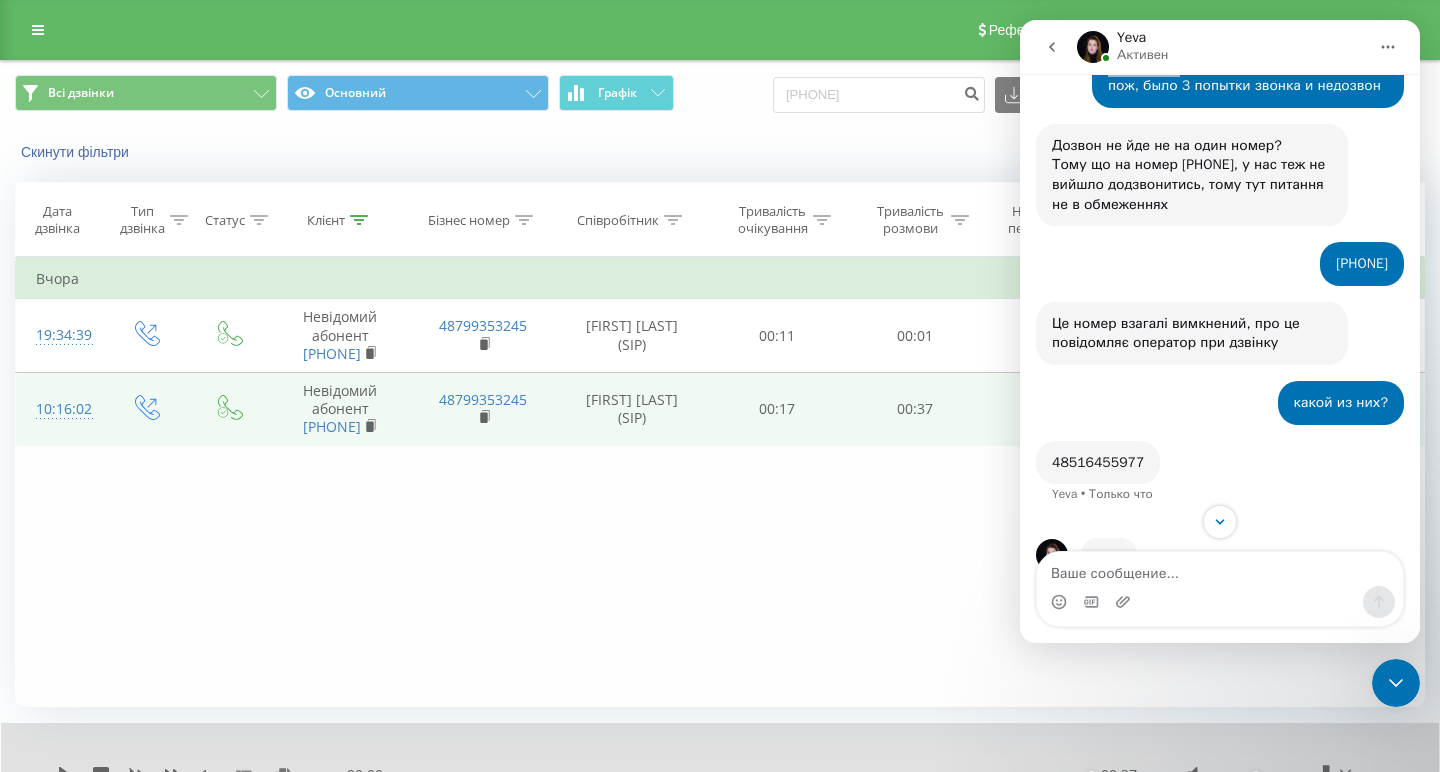 click on "[PHONE] - вот этот еще тоже проверьте пож, было 3 попытки звонка и недозвон" at bounding box center (1248, 76) 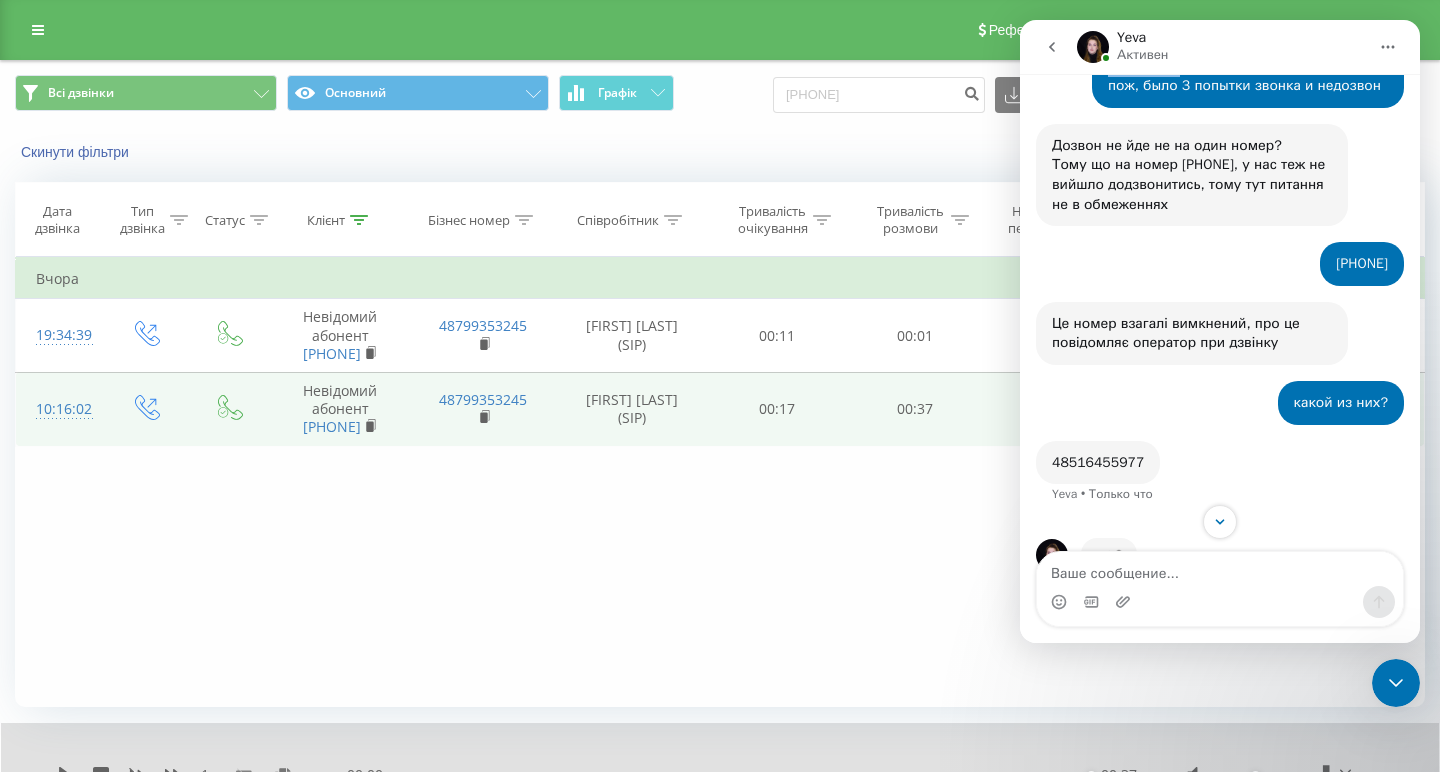 copy on "48514762103" 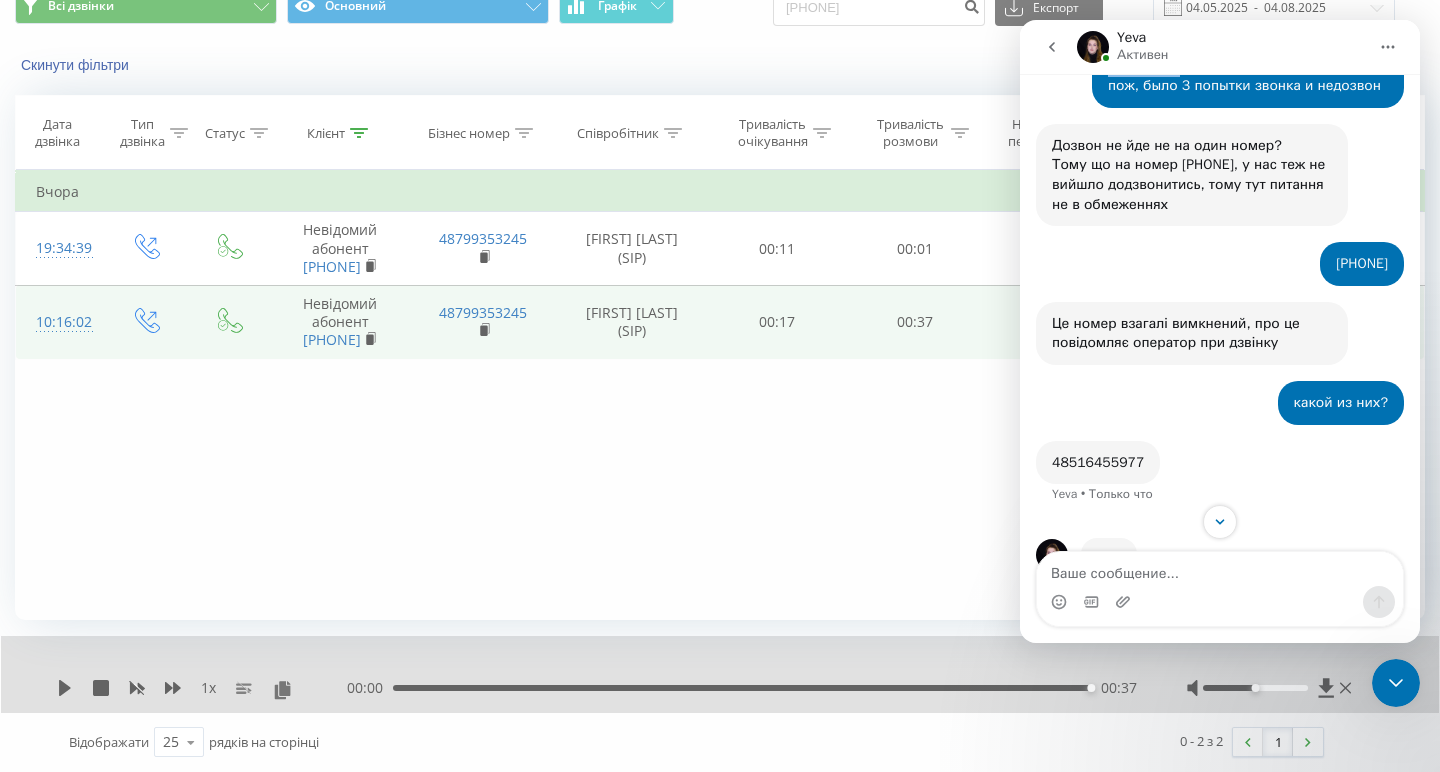 scroll, scrollTop: 87, scrollLeft: 0, axis: vertical 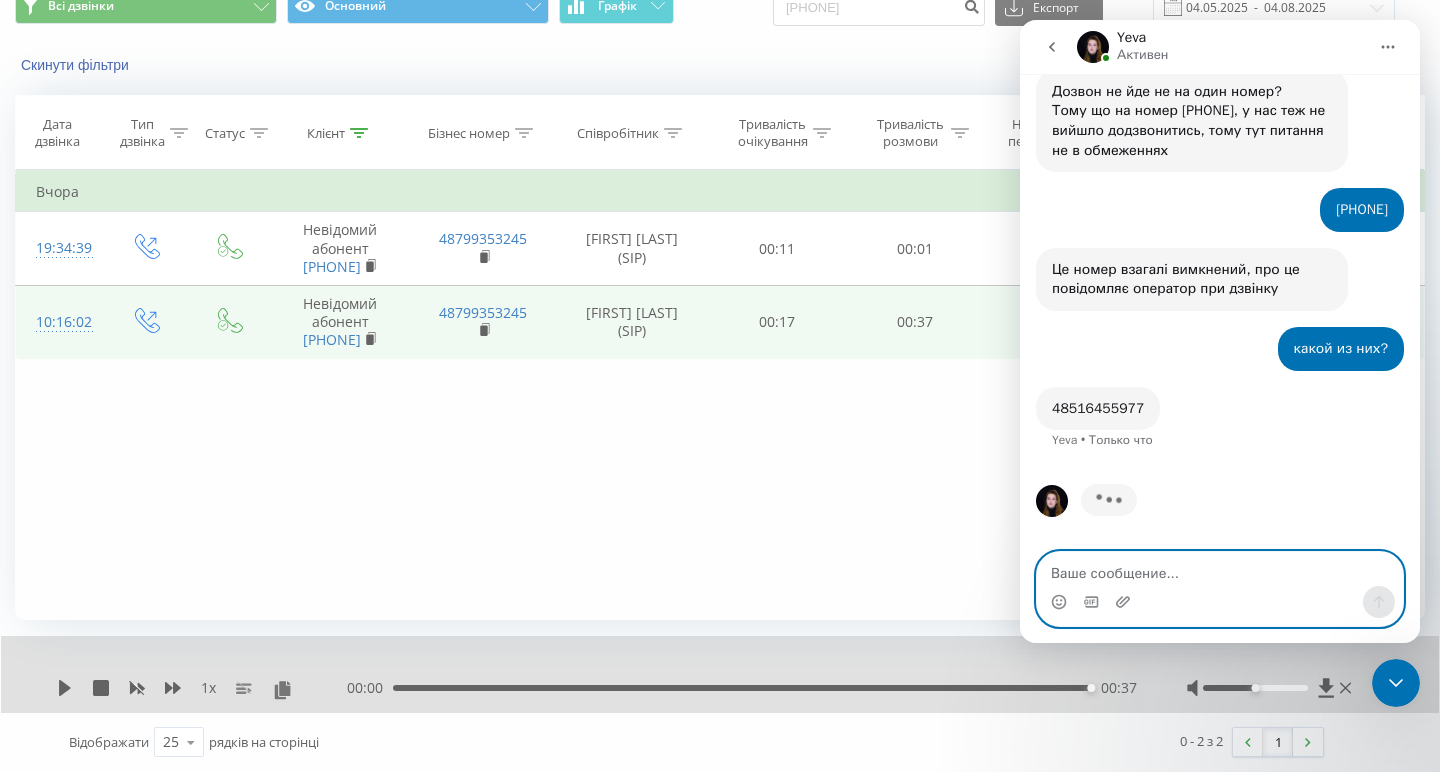 click at bounding box center (1220, 569) 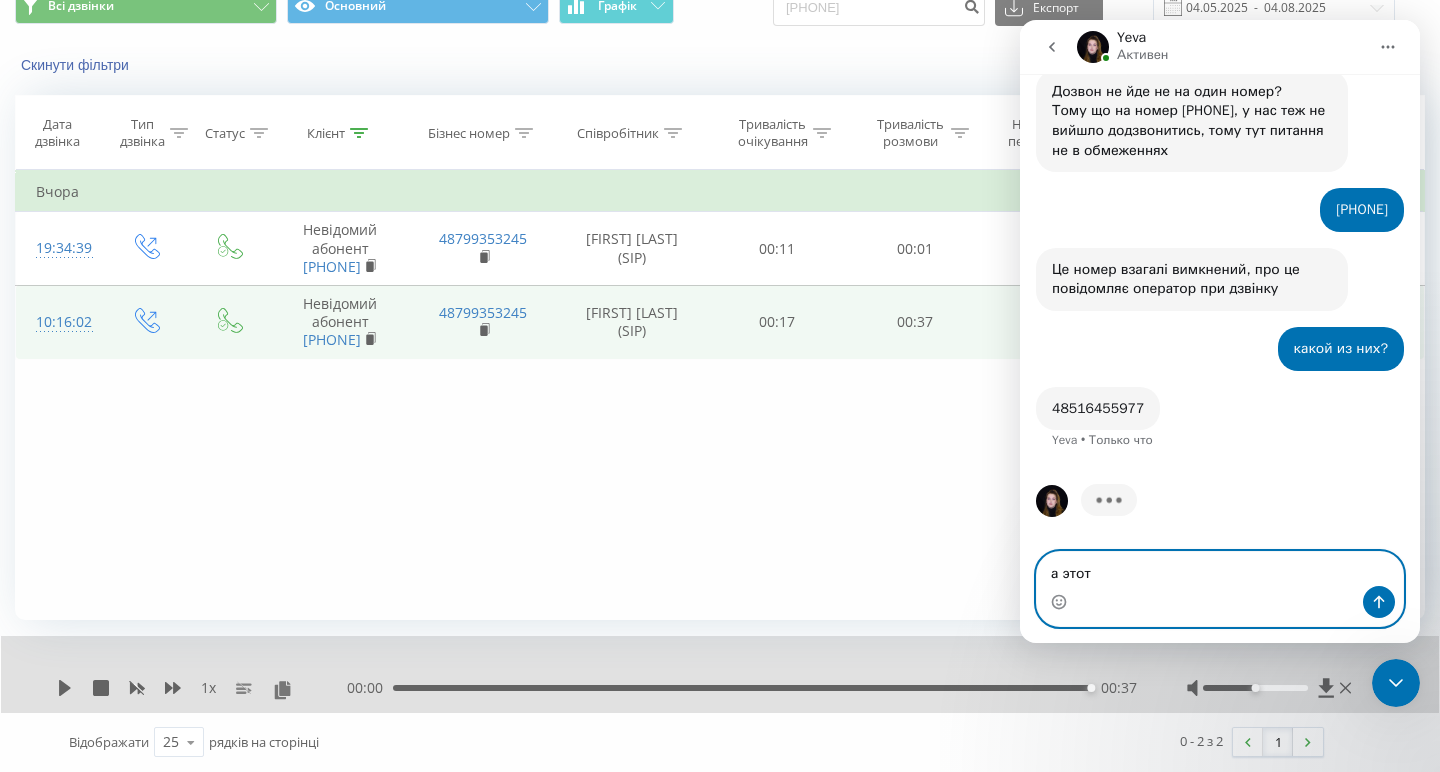 paste on "48514762103" 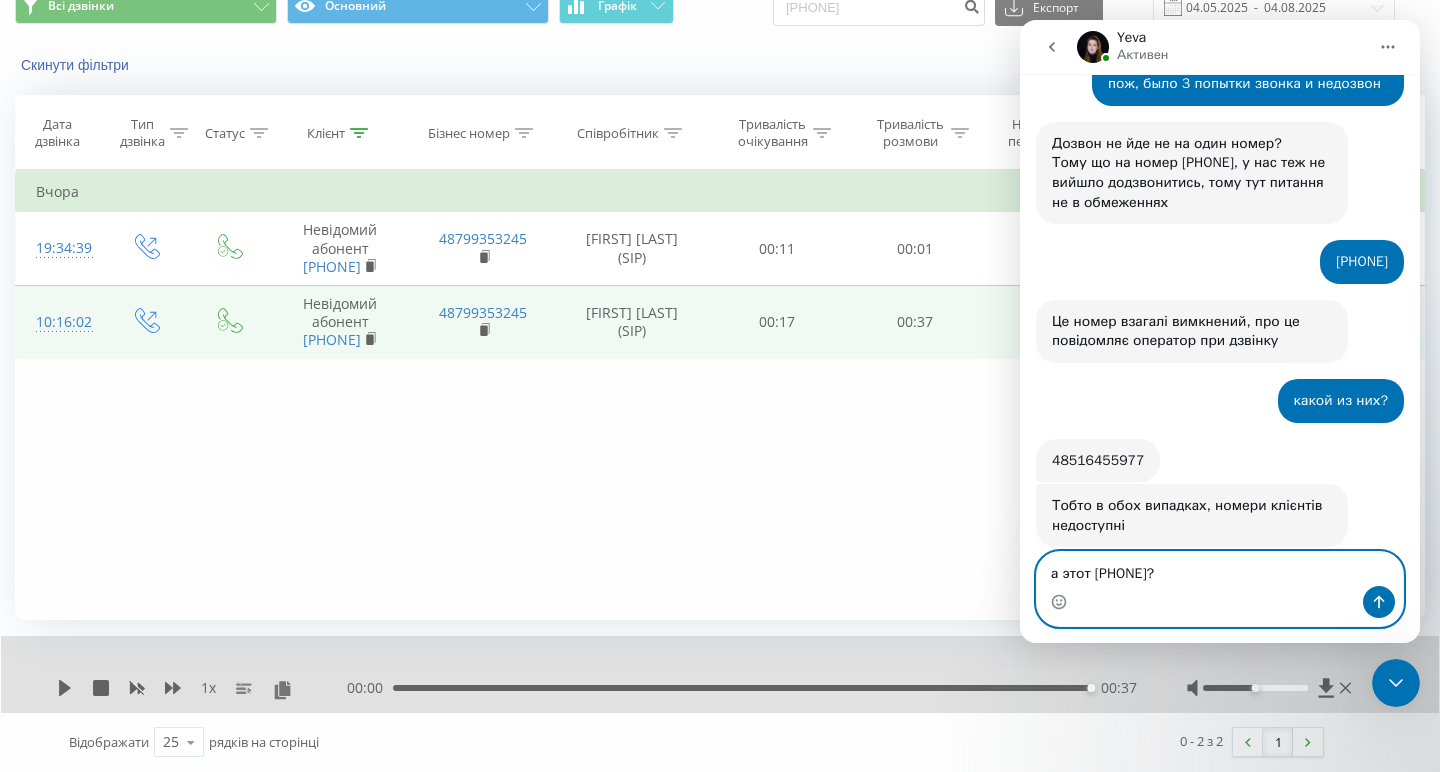 scroll, scrollTop: 1805, scrollLeft: 0, axis: vertical 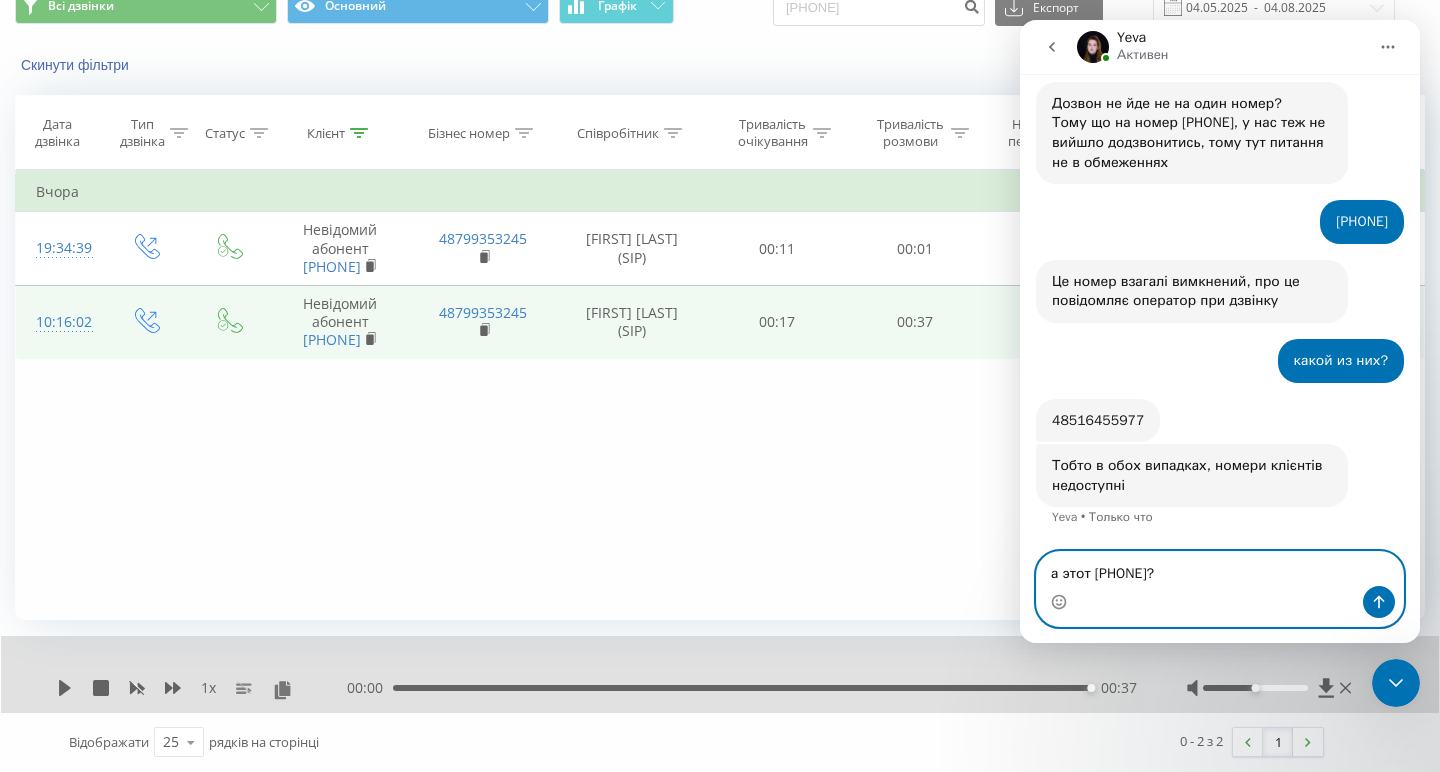 click on "а этот 48514762103?" at bounding box center [1220, 569] 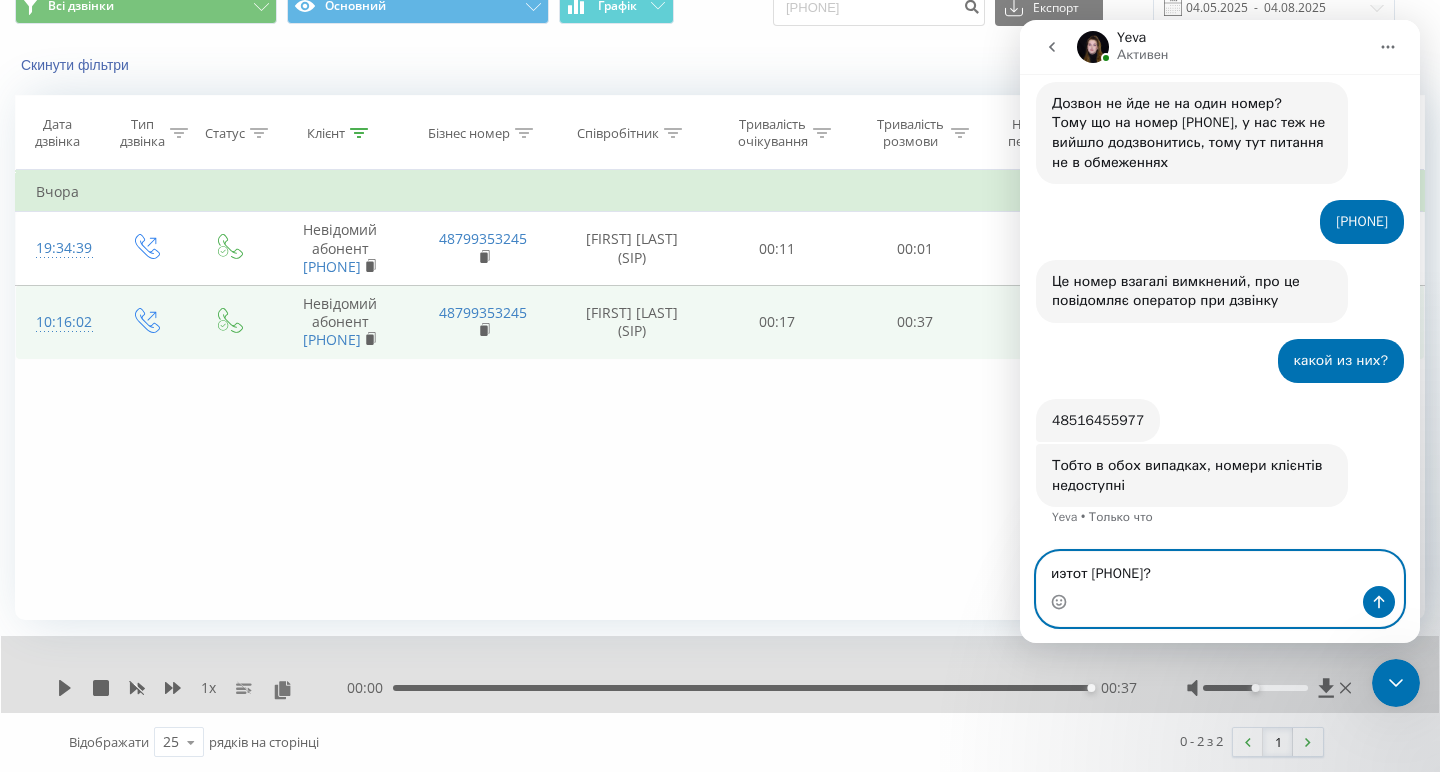 type on "и этот 48514762103?" 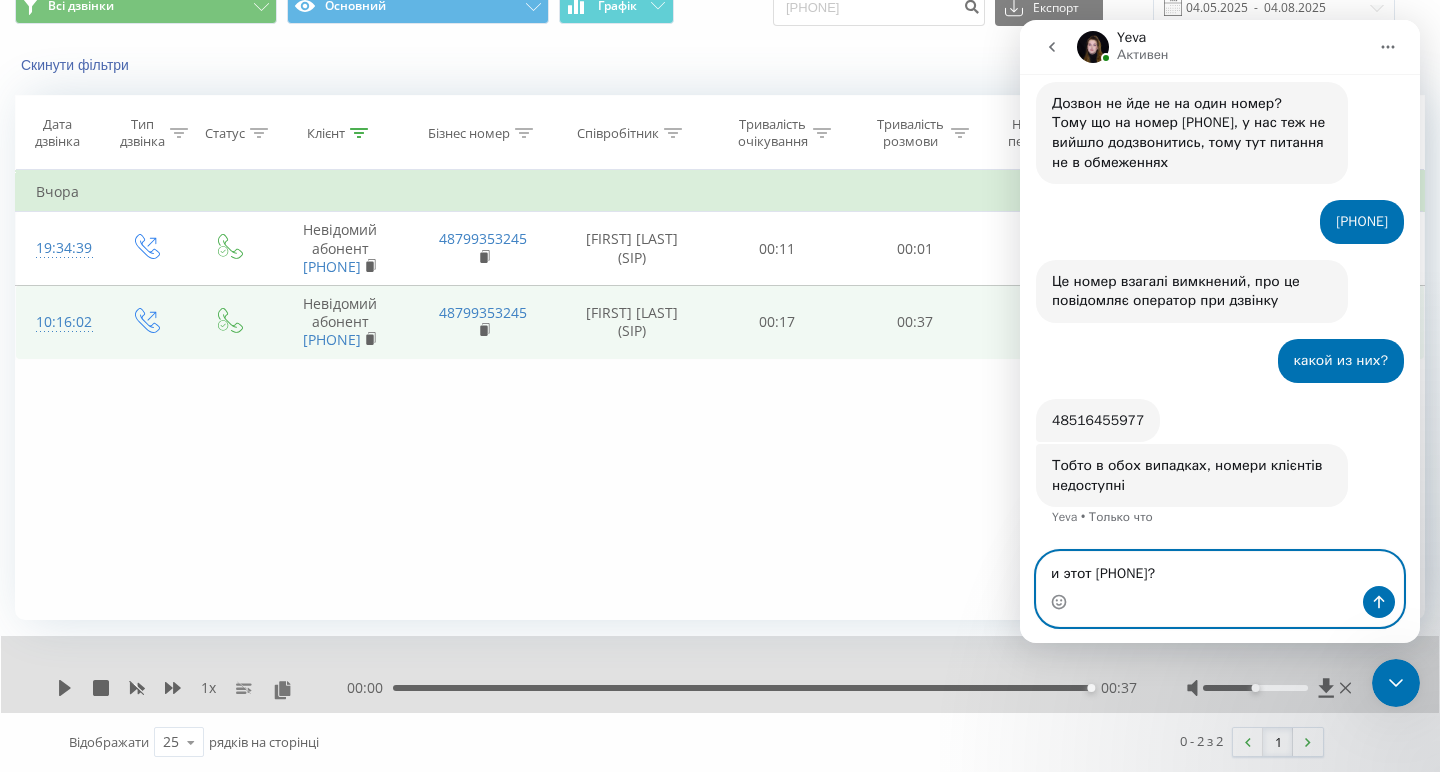 type 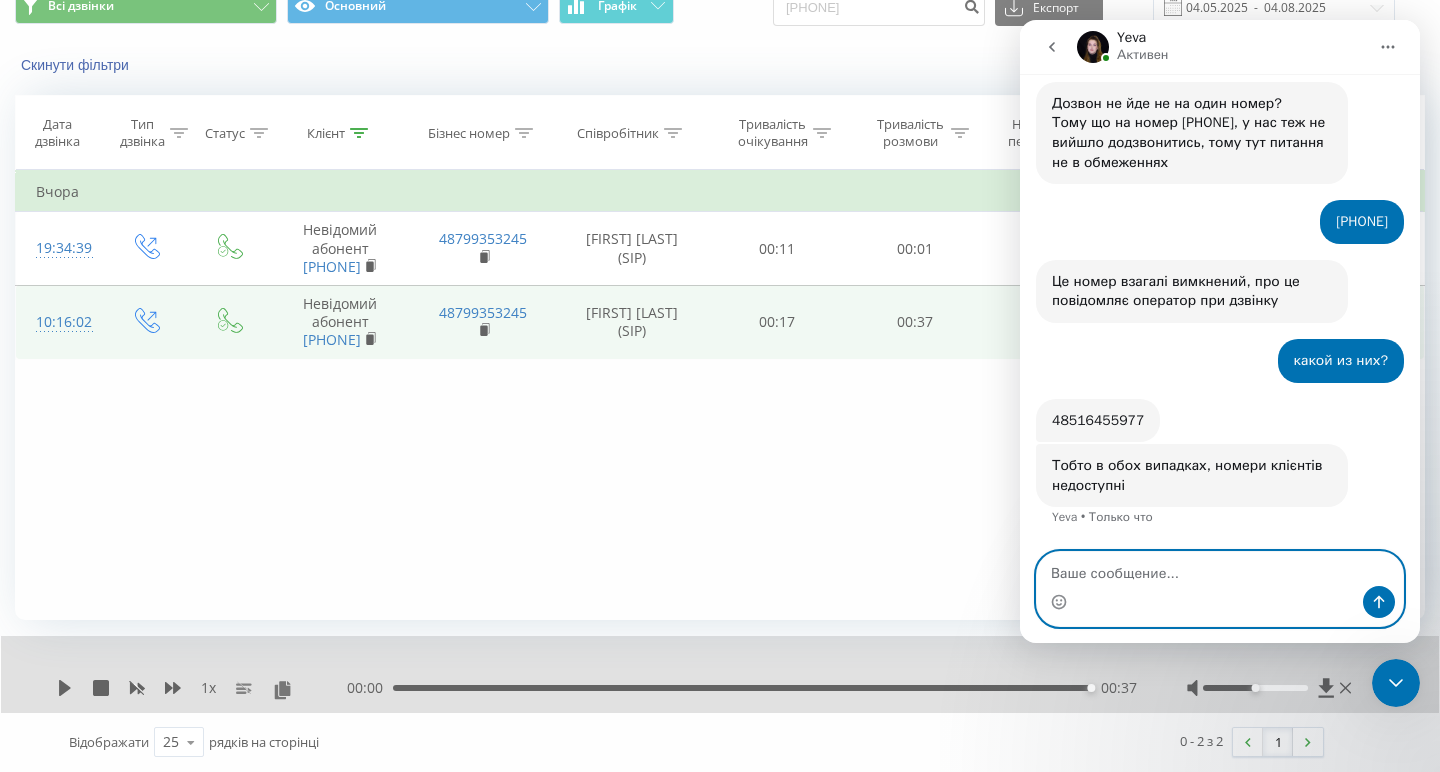 scroll, scrollTop: 1864, scrollLeft: 0, axis: vertical 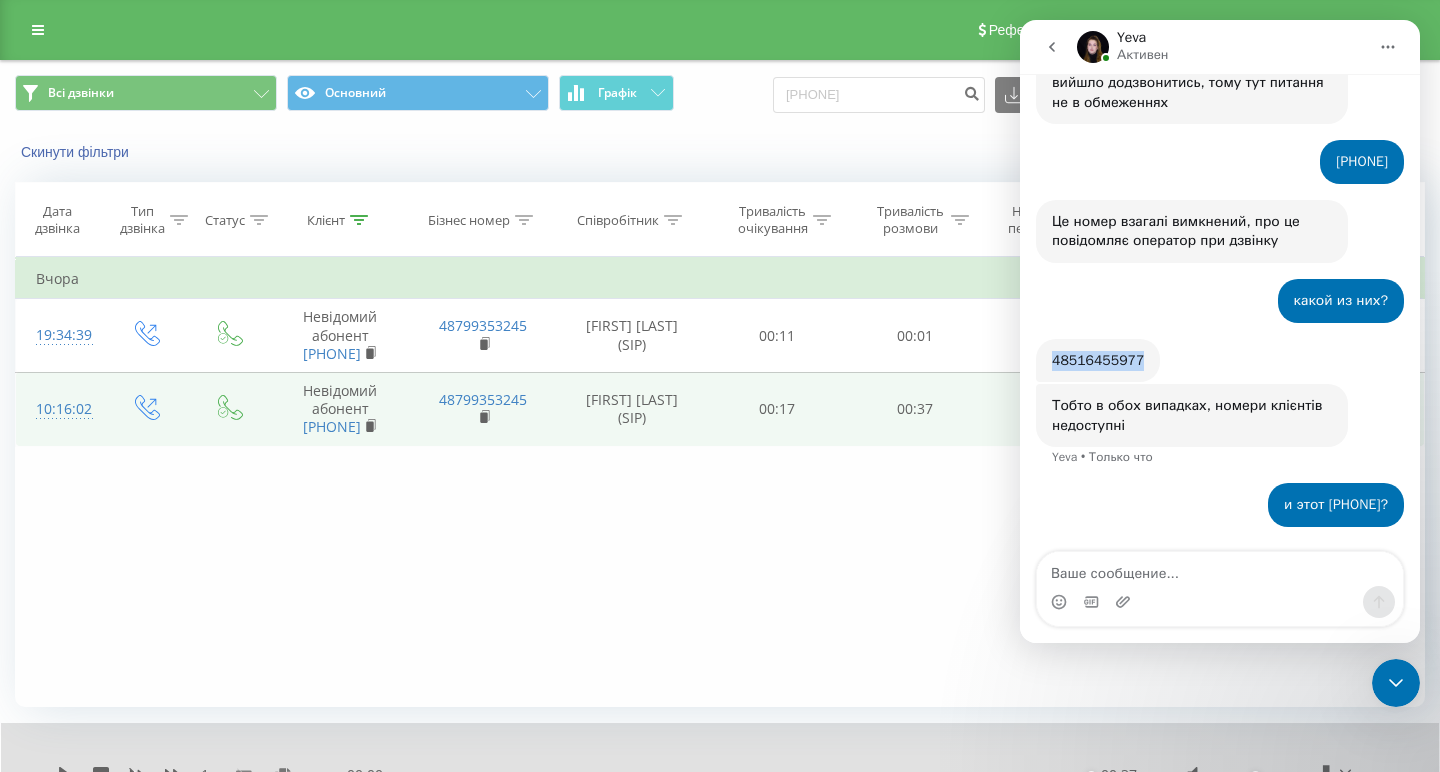drag, startPoint x: 1147, startPoint y: 362, endPoint x: 1051, endPoint y: 362, distance: 96 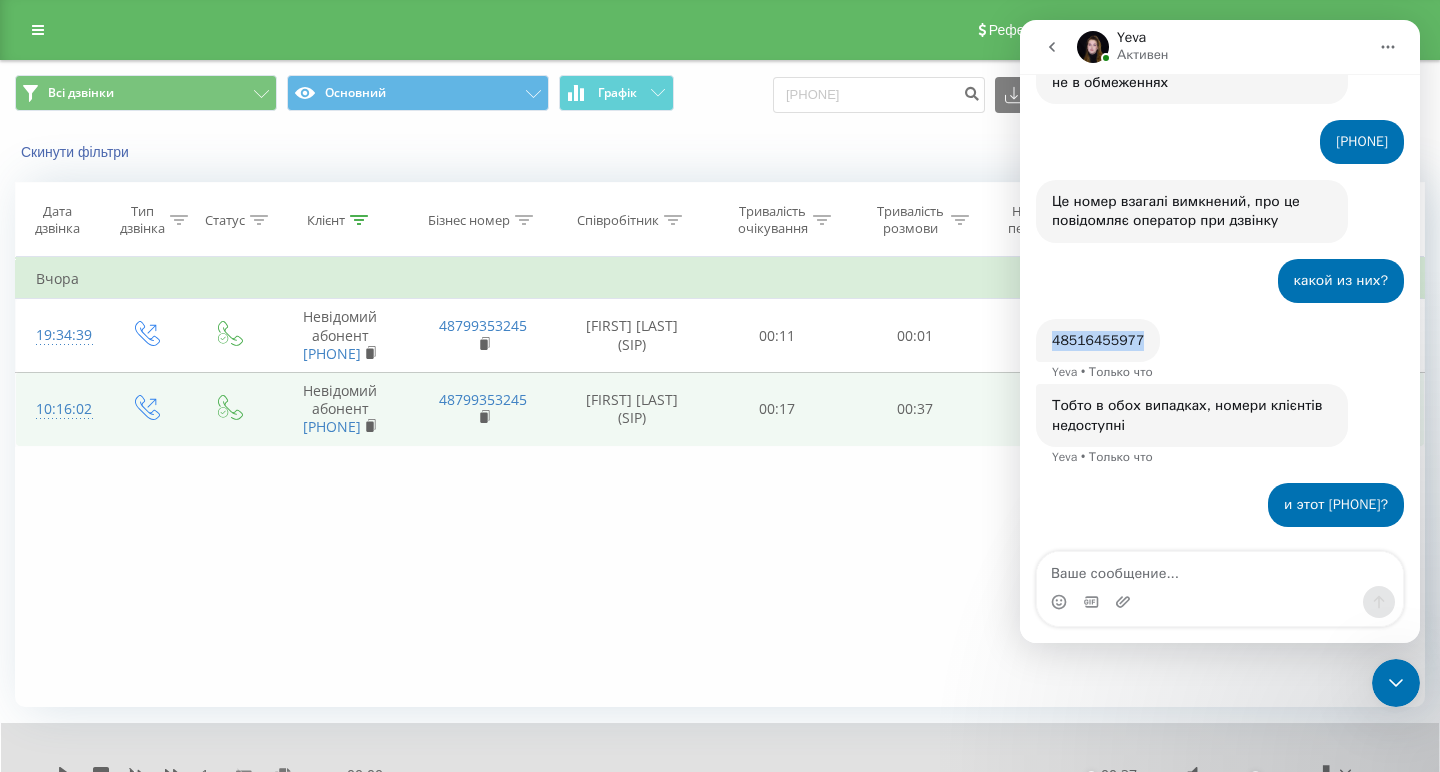 copy on "48516455977" 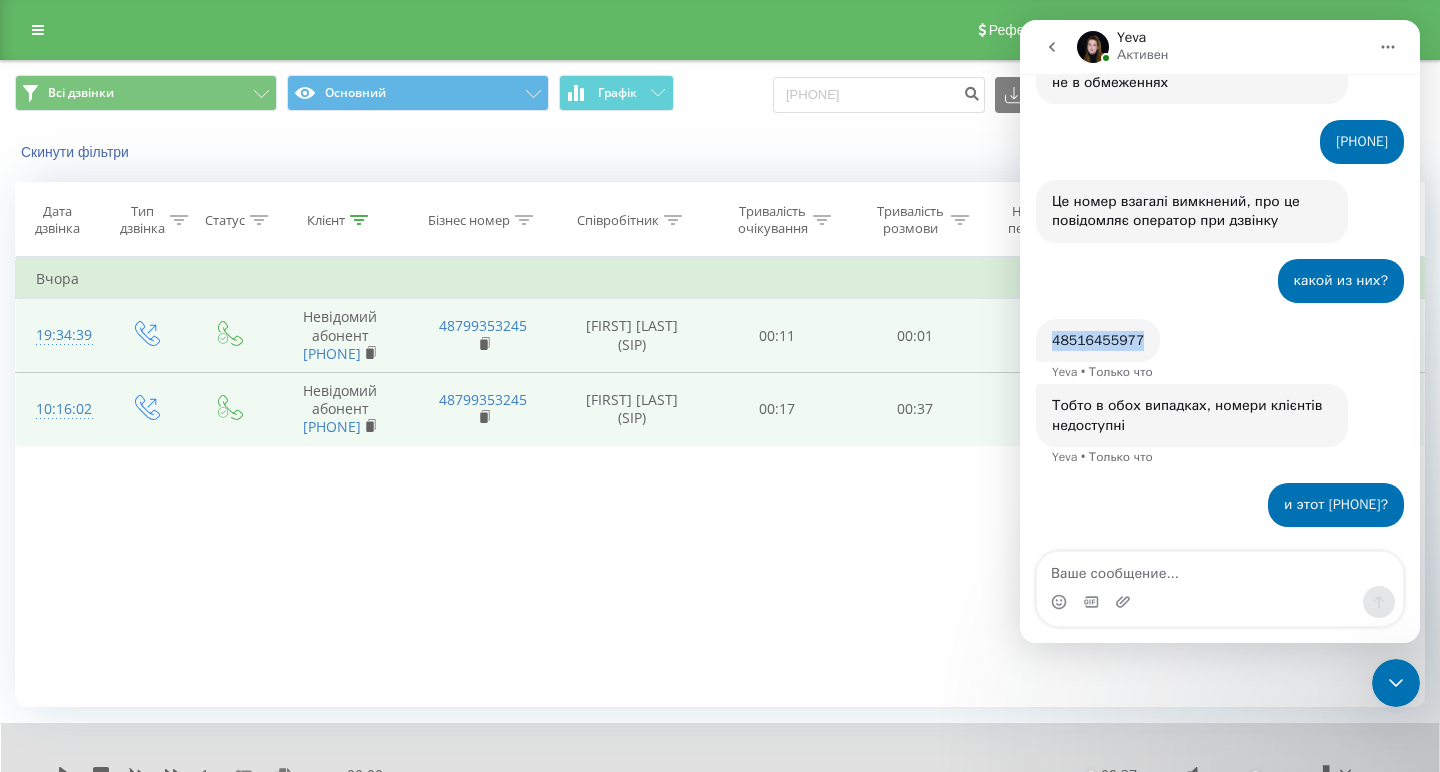 scroll, scrollTop: 1884, scrollLeft: 0, axis: vertical 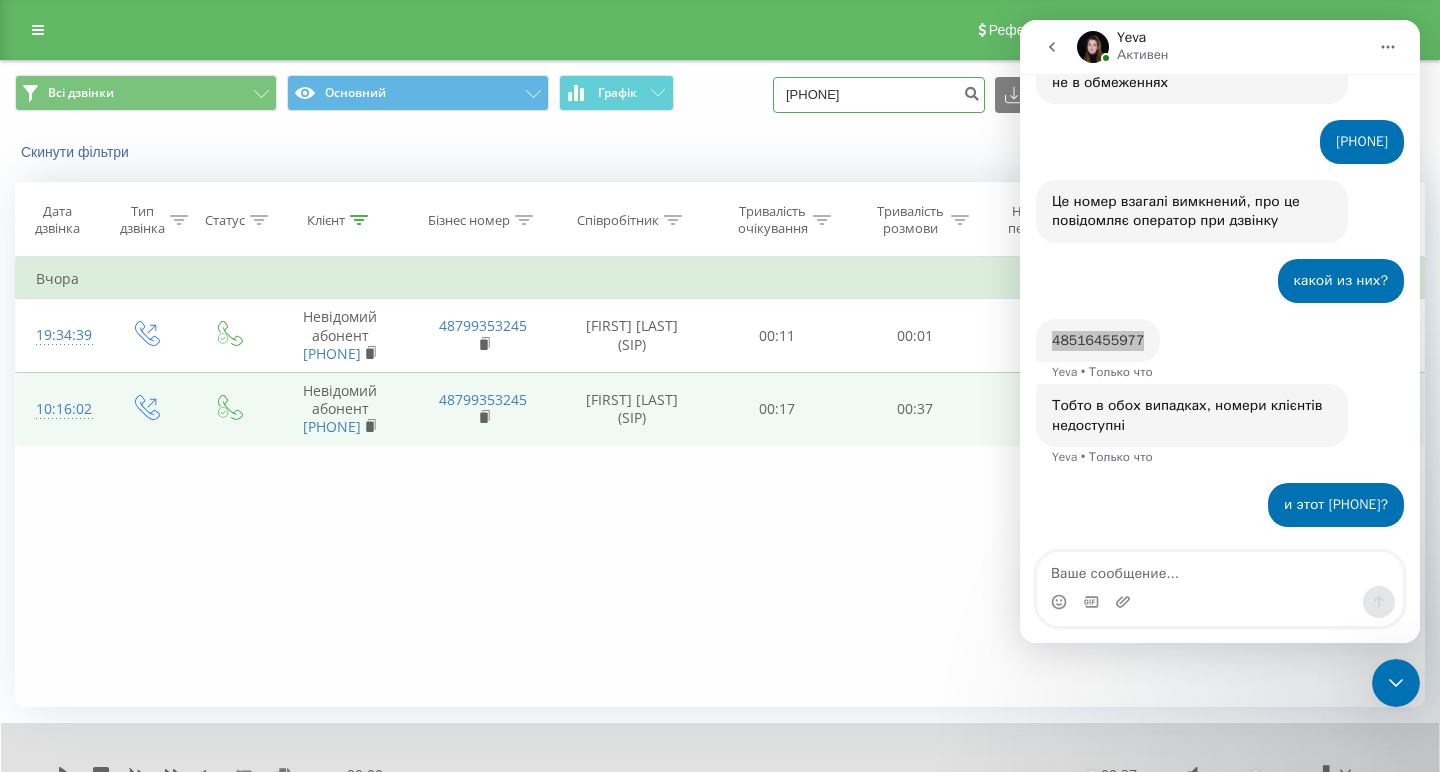 click on "48505031663" at bounding box center [879, 95] 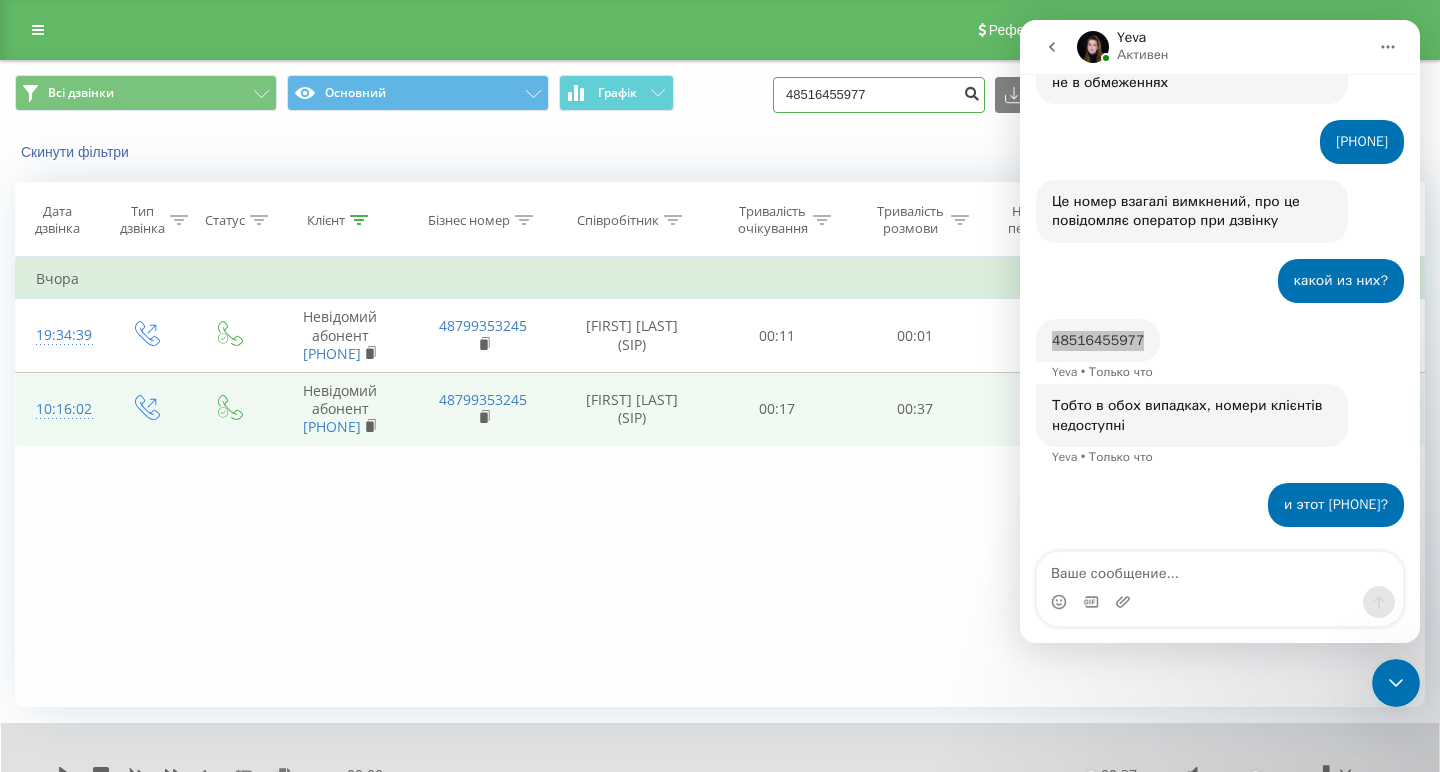 type on "48516455977" 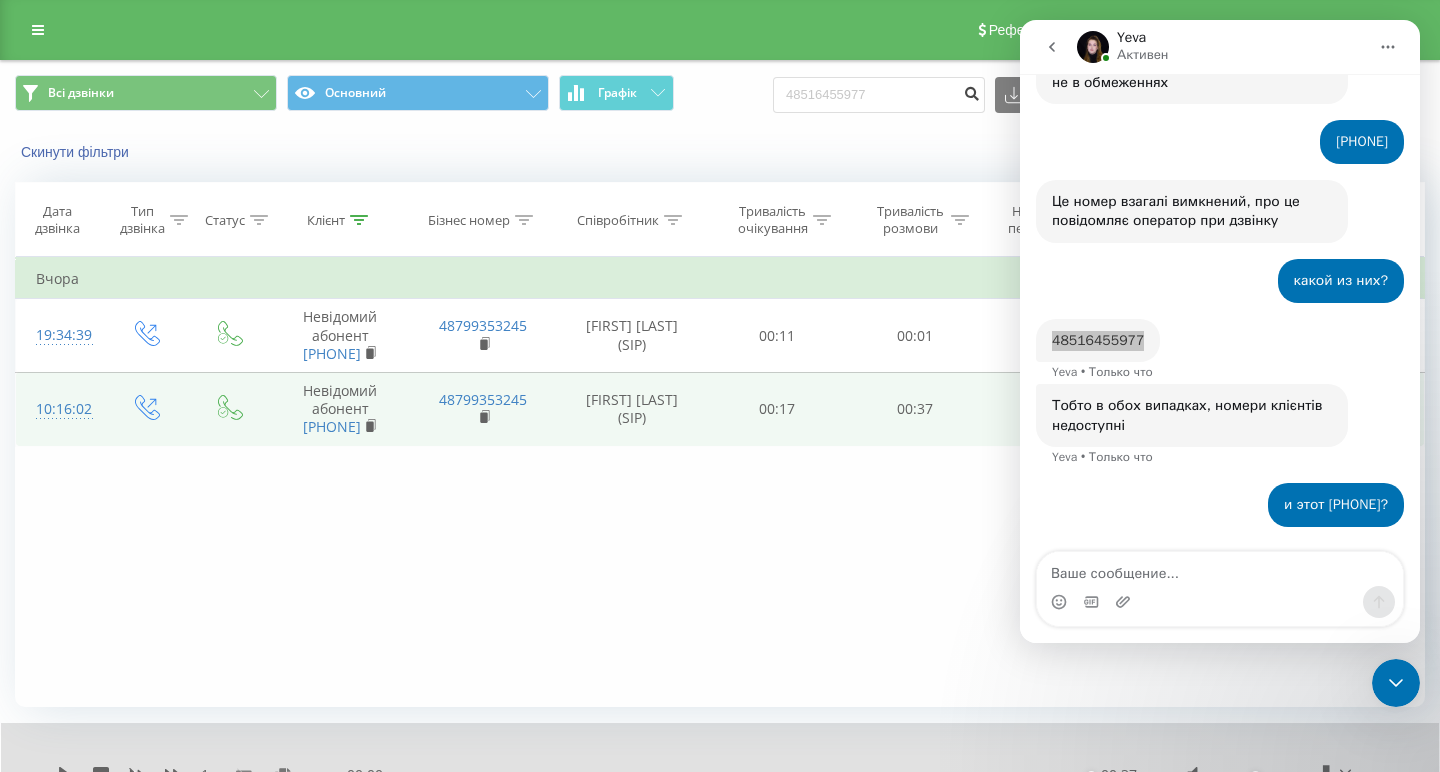 click at bounding box center [971, 91] 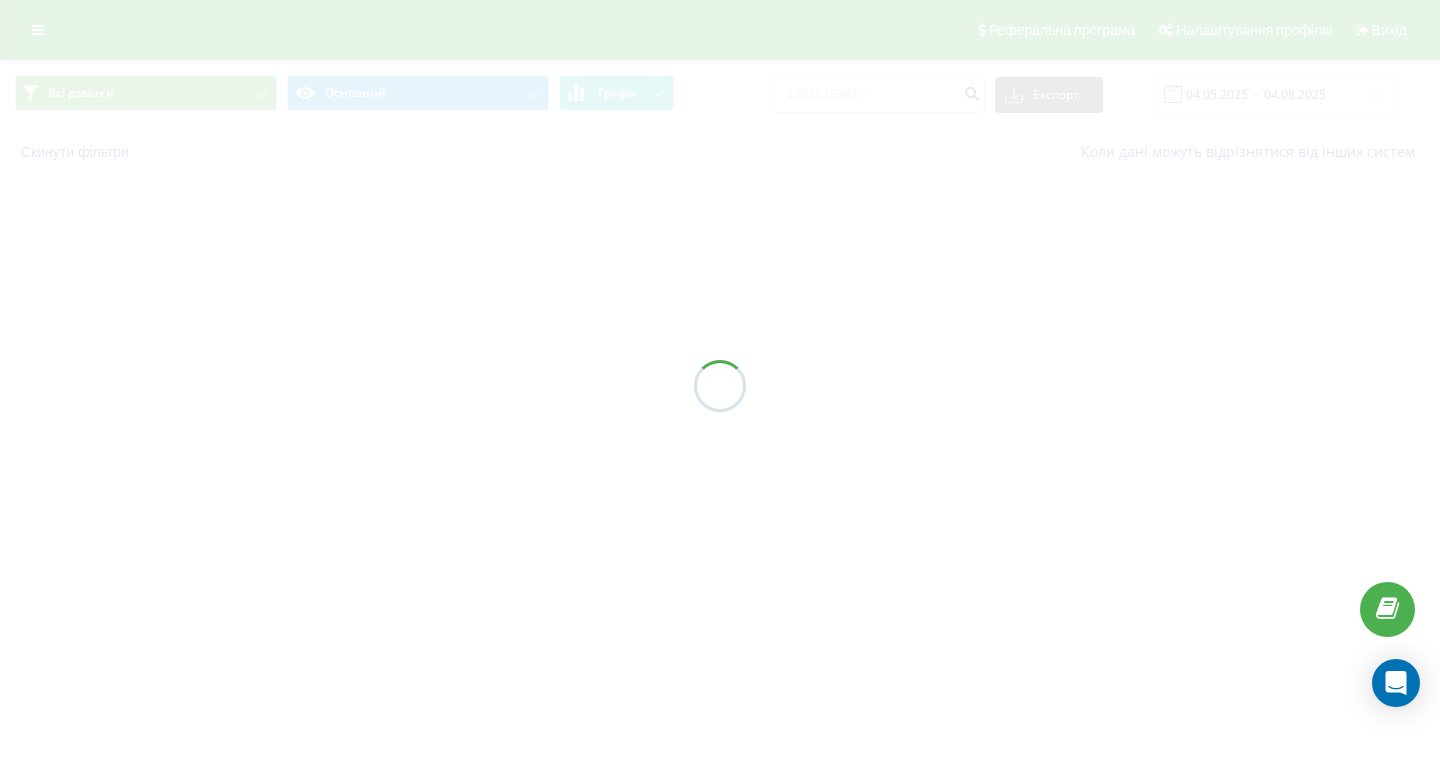 scroll, scrollTop: 0, scrollLeft: 0, axis: both 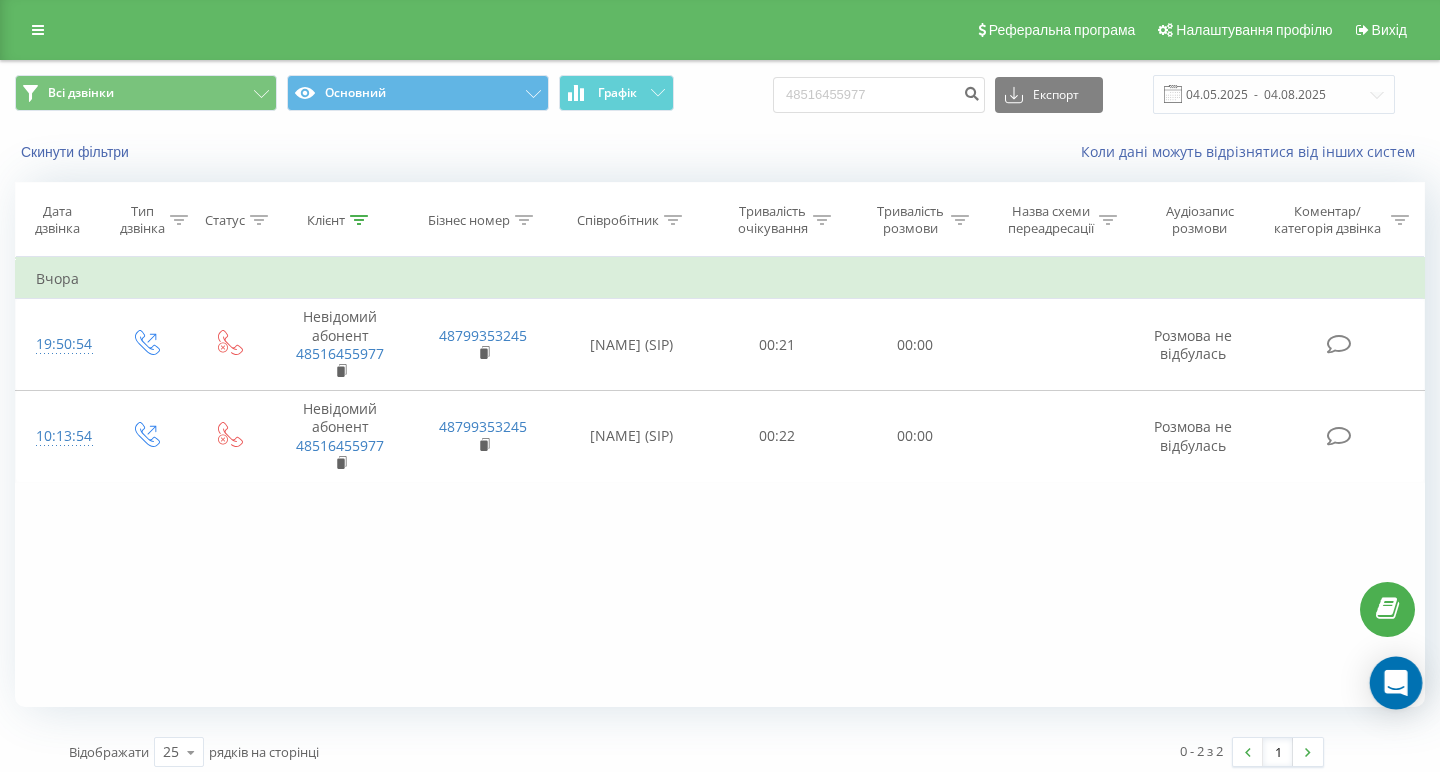 click 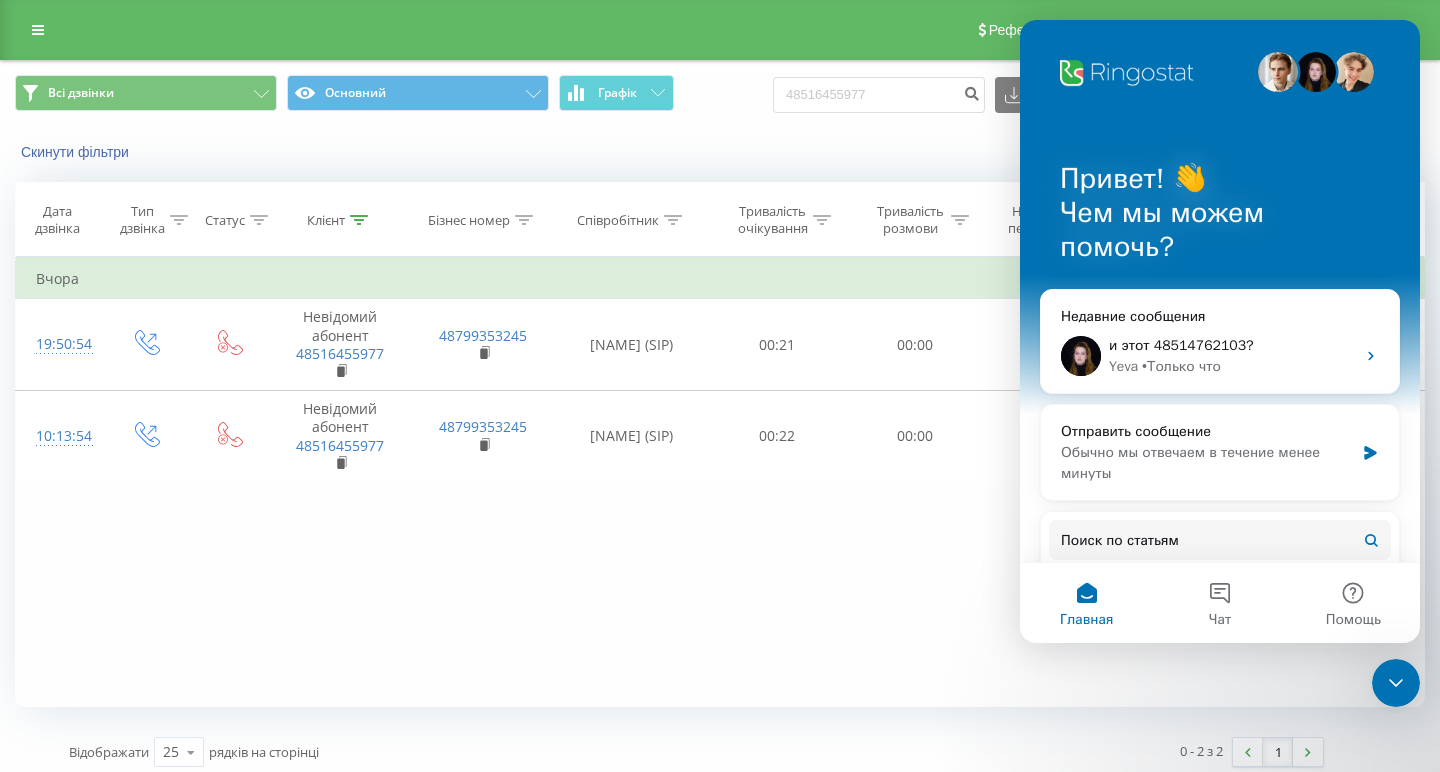 scroll, scrollTop: 0, scrollLeft: 0, axis: both 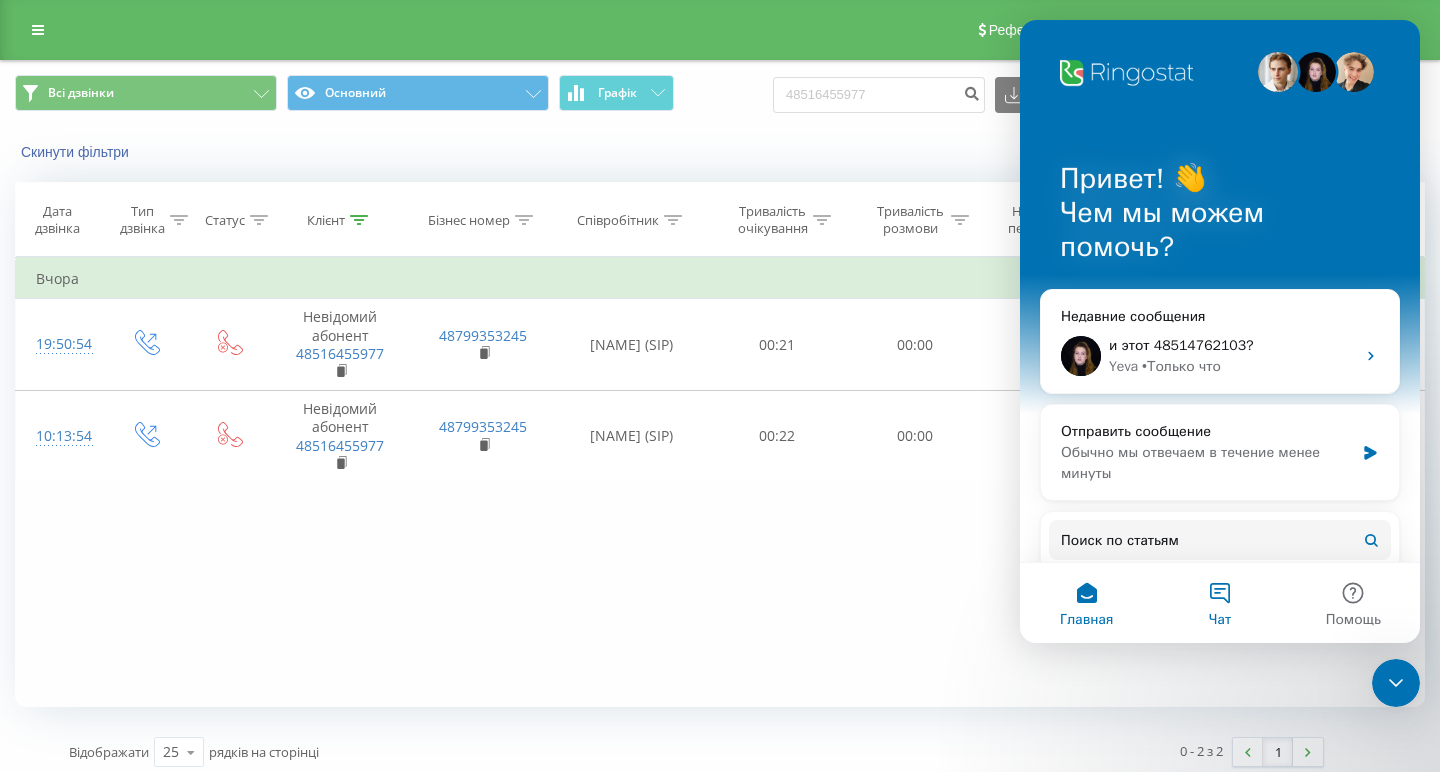 click on "Чат" at bounding box center (1219, 603) 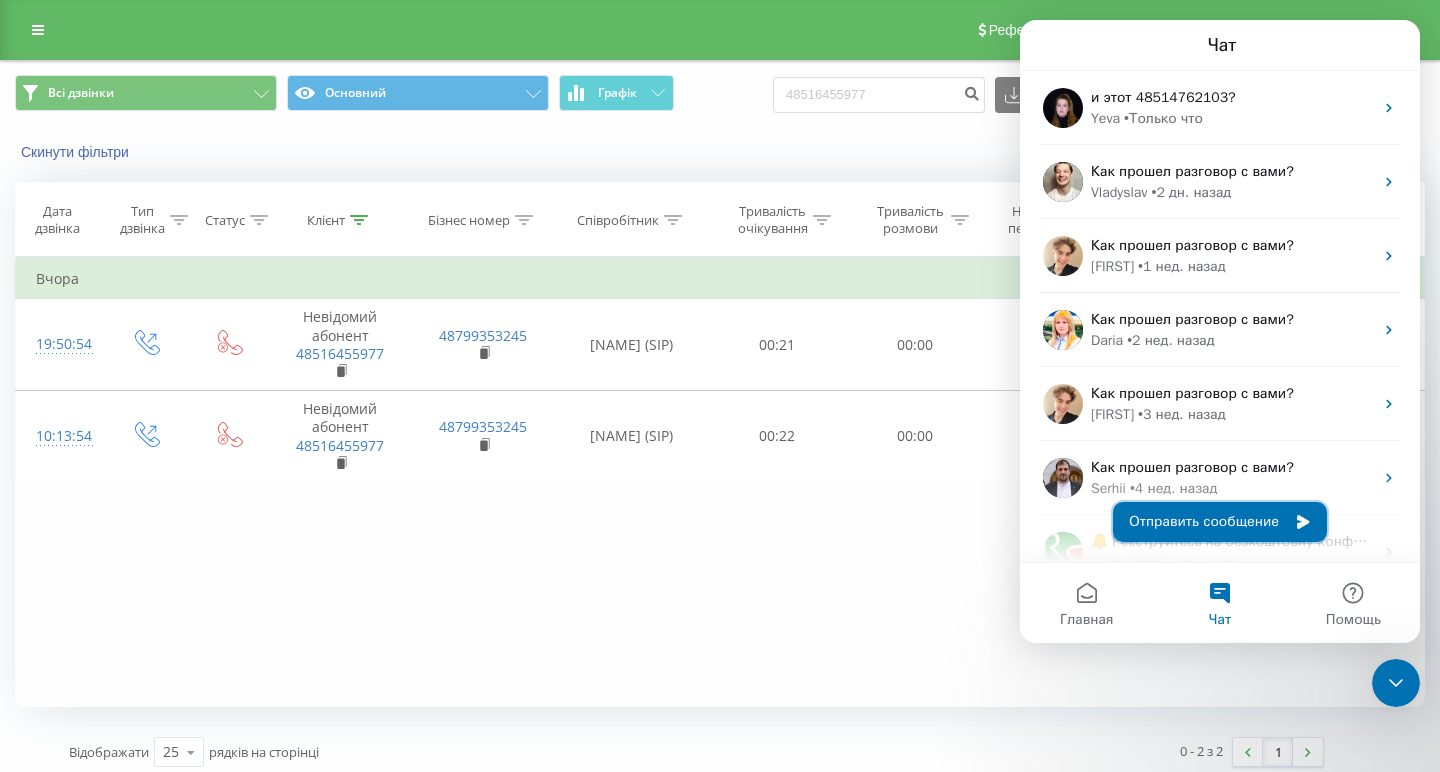 click on "Отправить сообщение" at bounding box center (1220, 522) 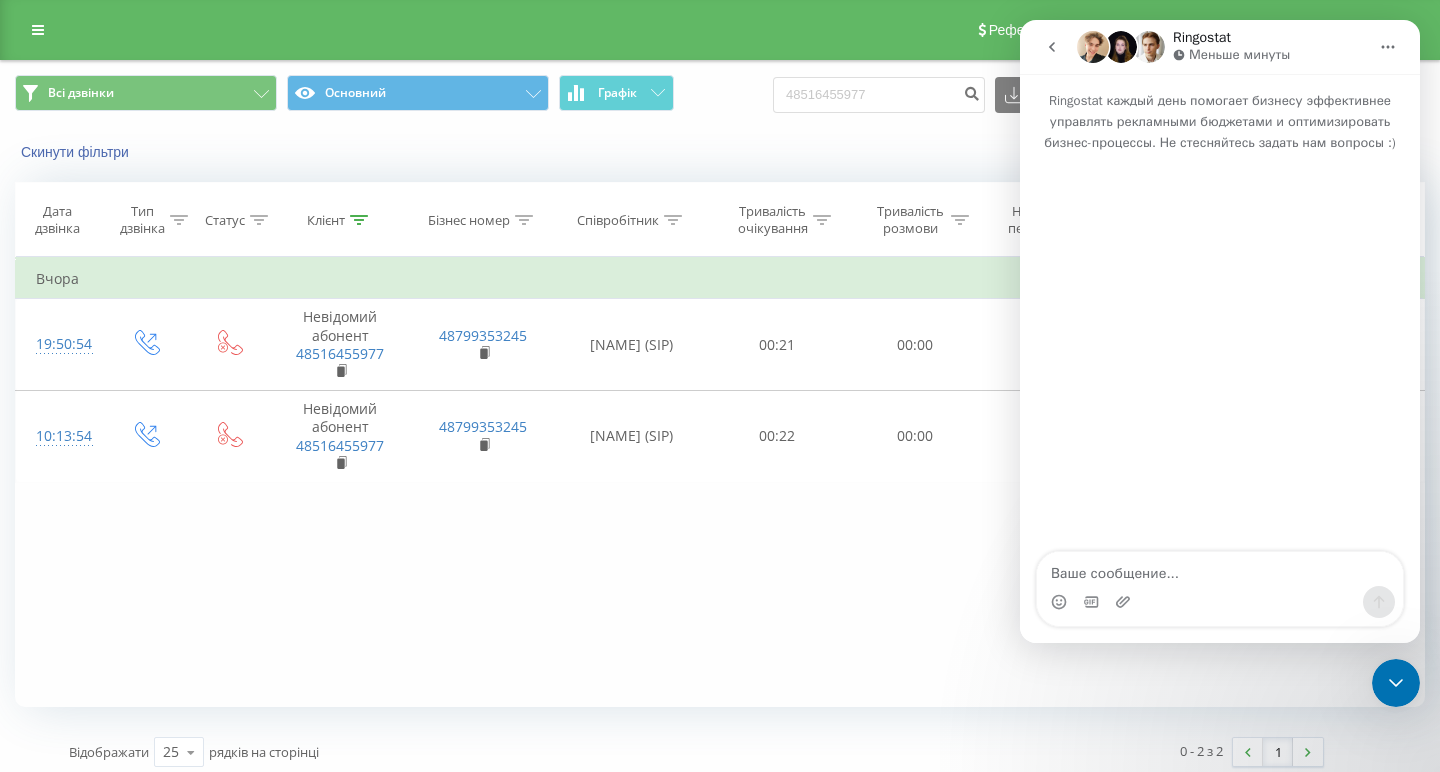 click 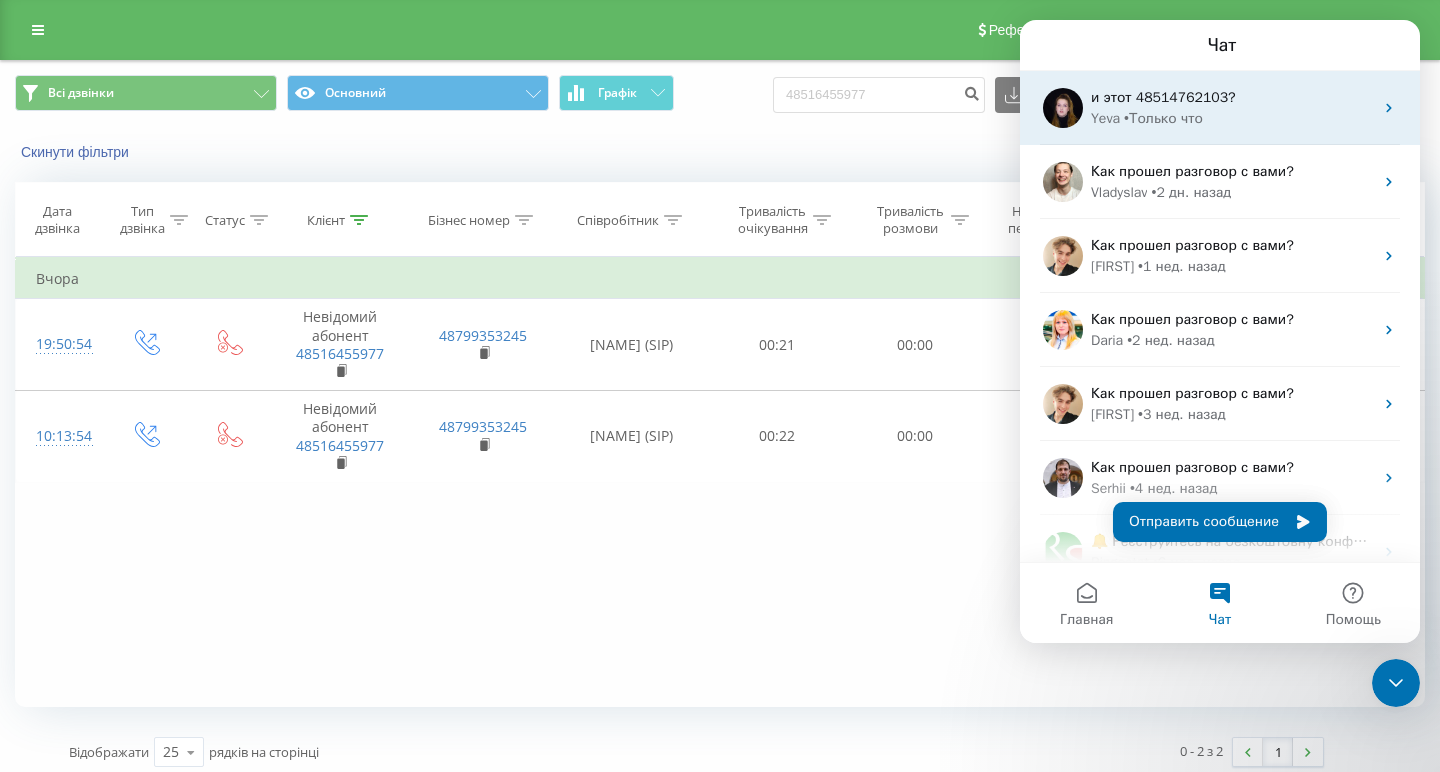 click on "•  Только что" at bounding box center [1163, 118] 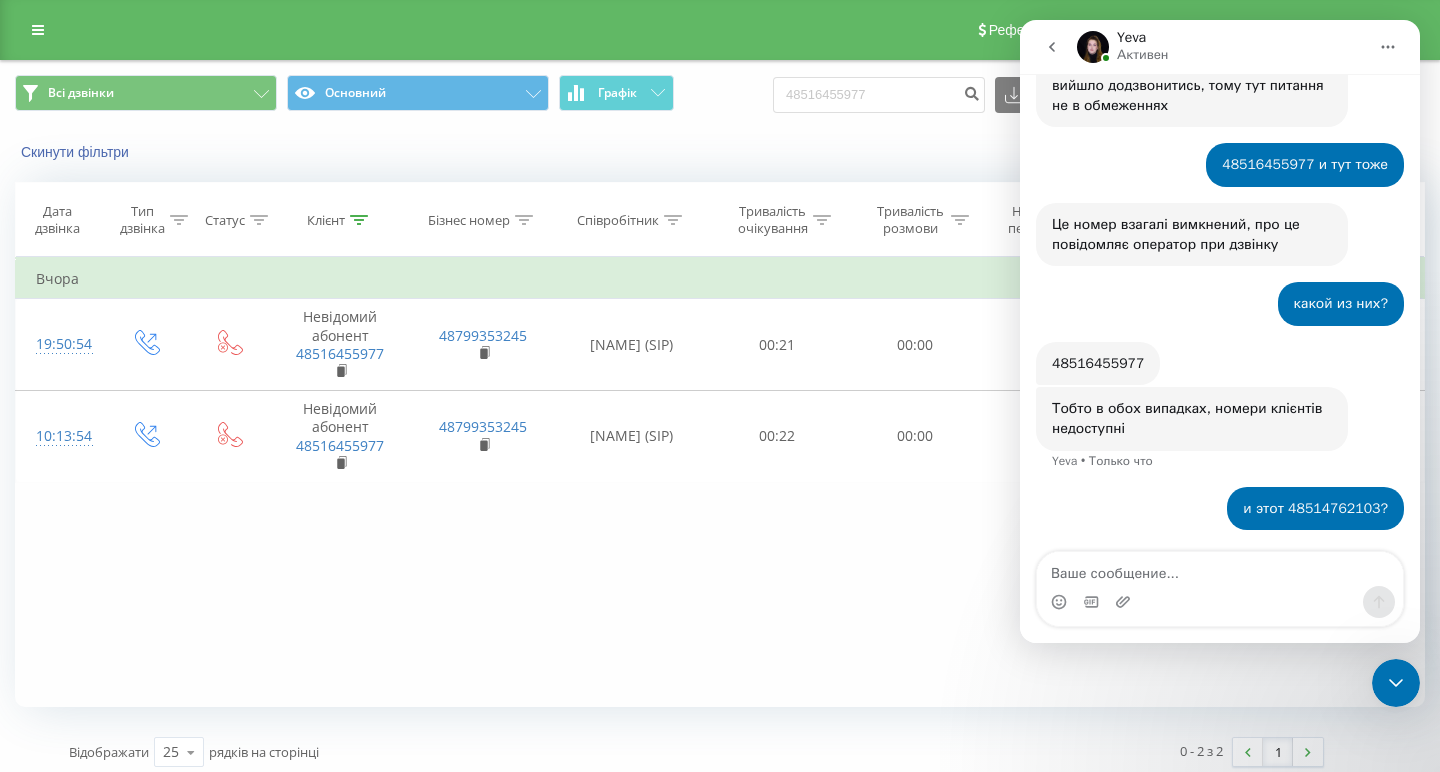 scroll, scrollTop: 1933, scrollLeft: 0, axis: vertical 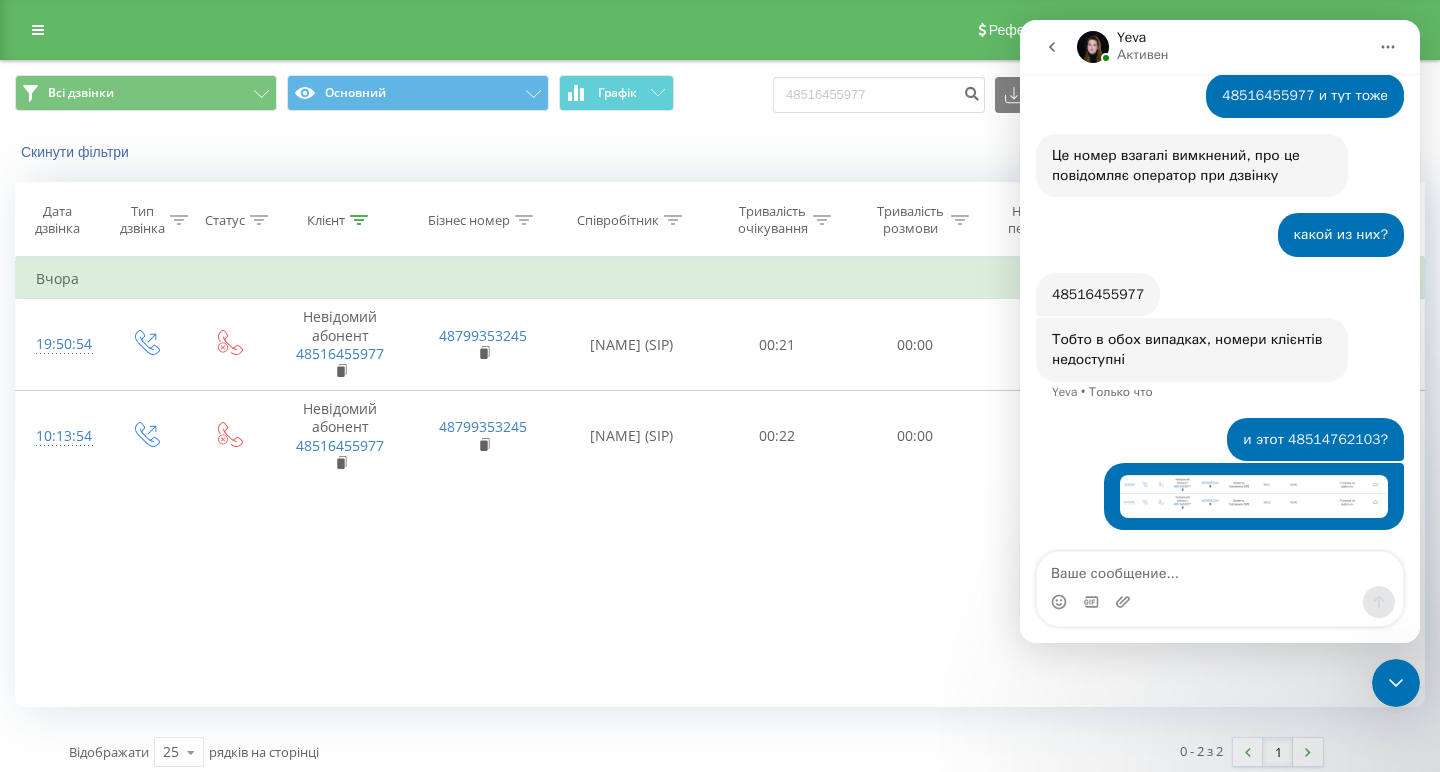 click at bounding box center (1220, 569) 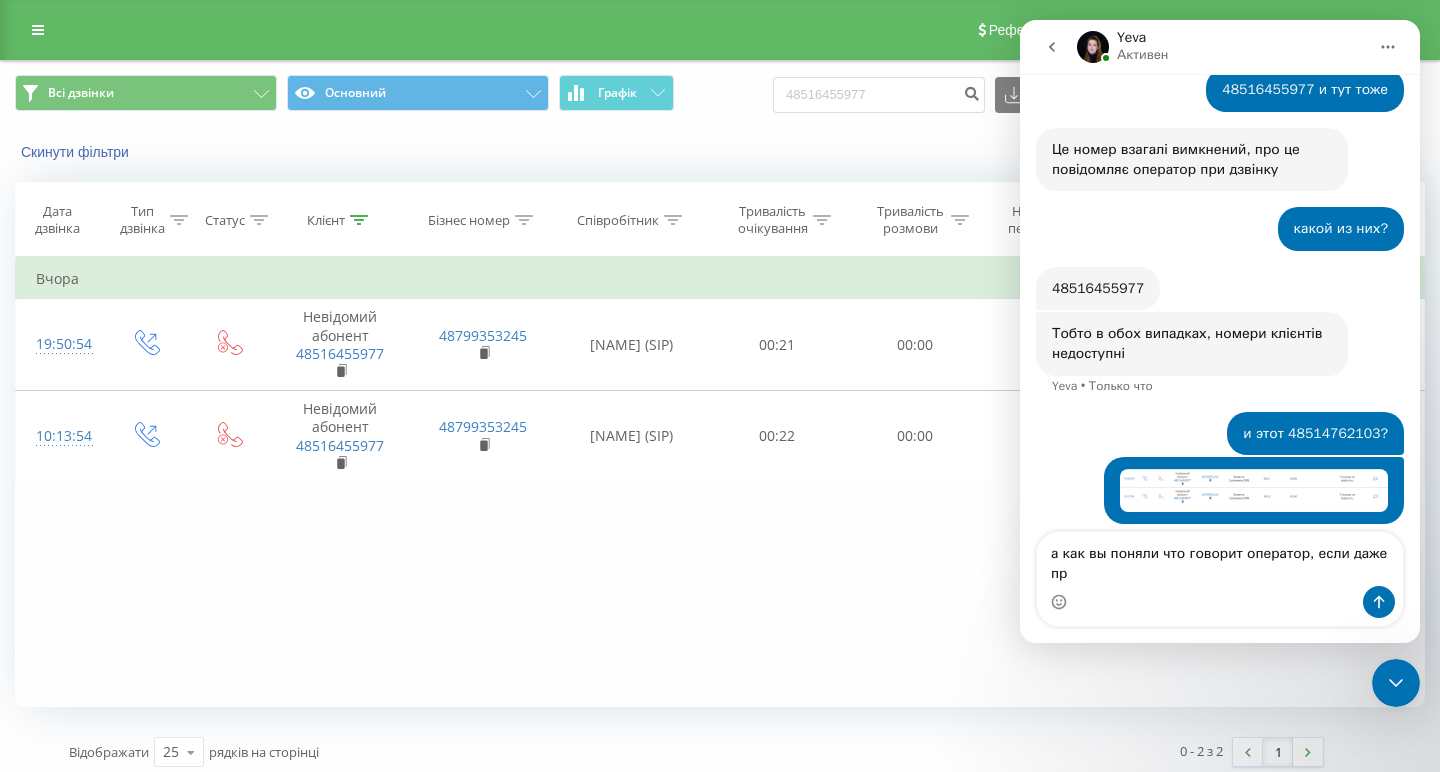 scroll, scrollTop: 1953, scrollLeft: 0, axis: vertical 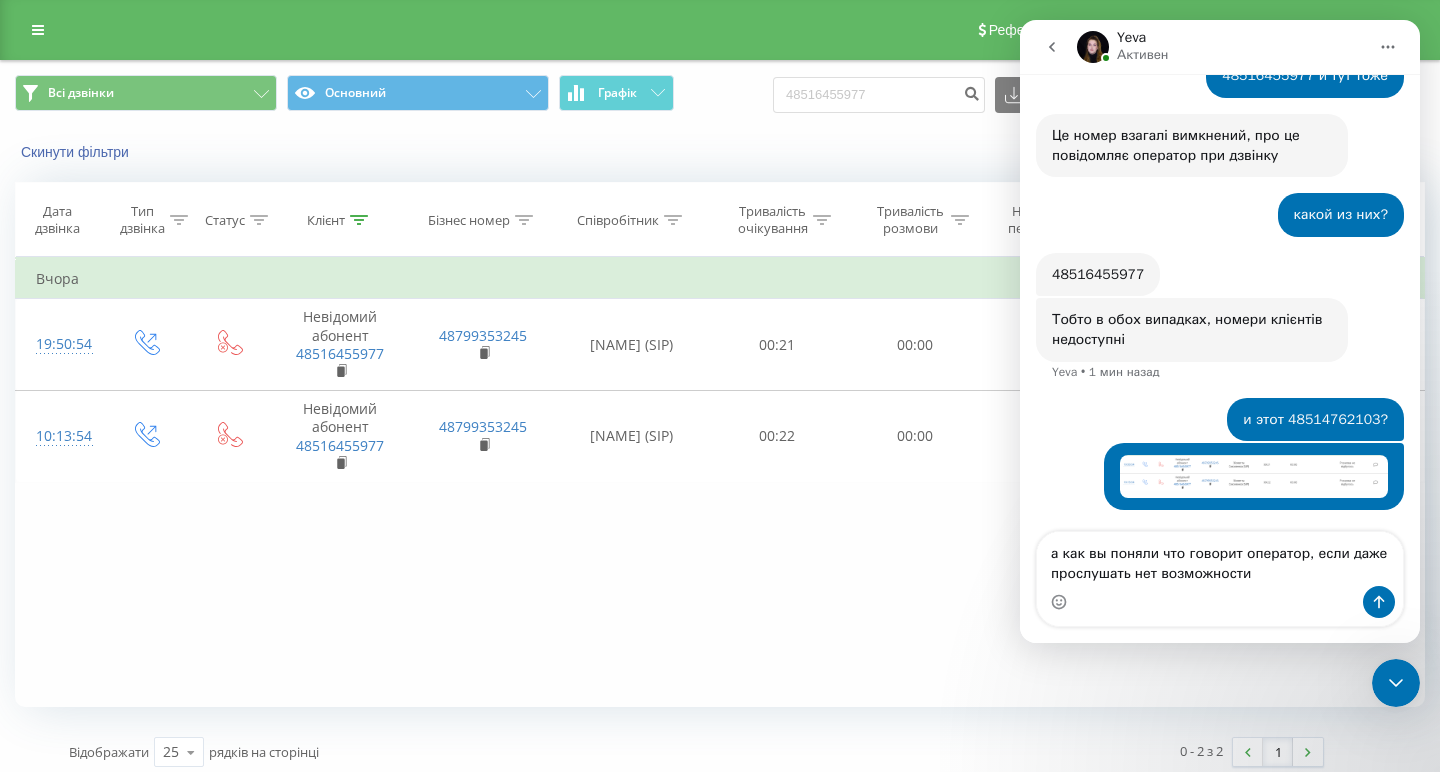 type on "а как вы поняли что говорит оператор, если даже прослушать нет возможности?" 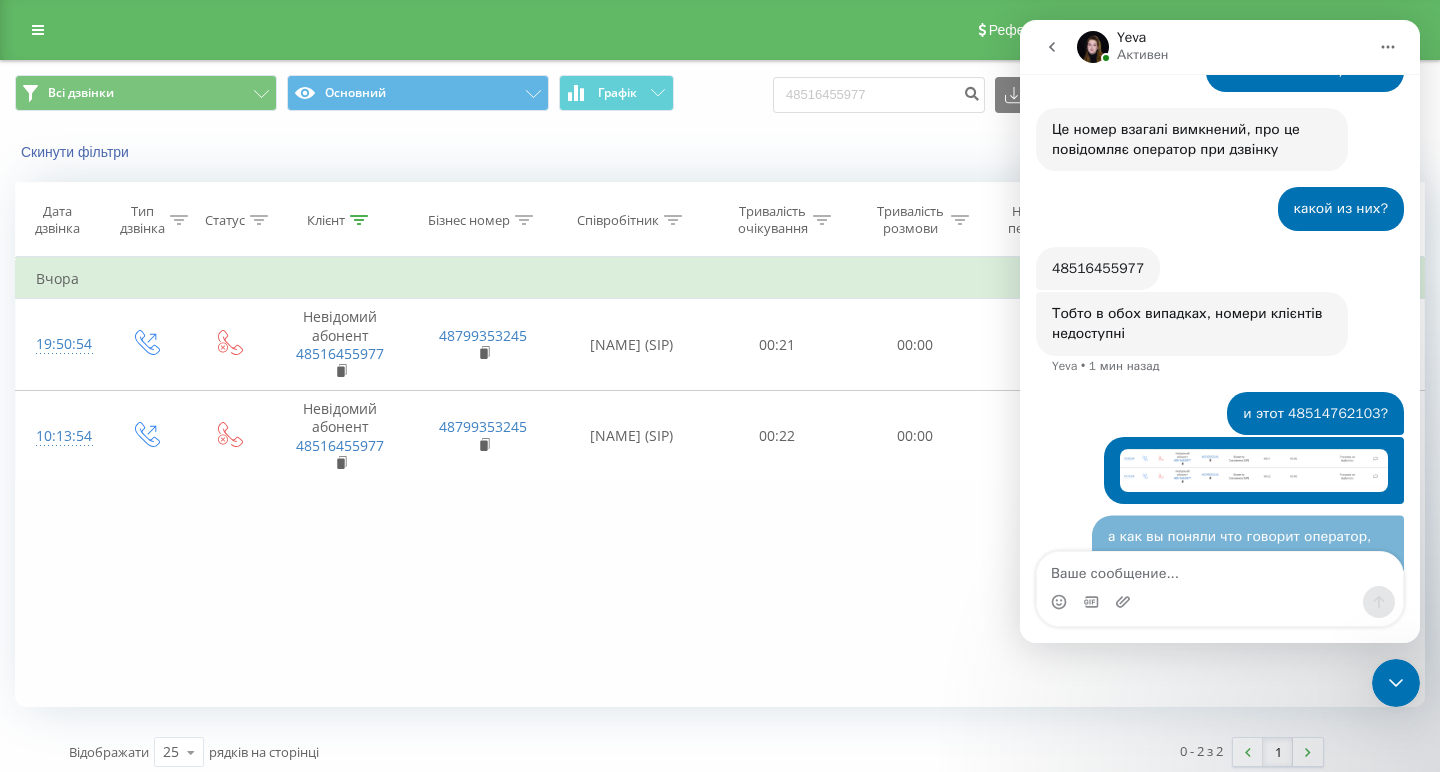 scroll, scrollTop: 2016, scrollLeft: 0, axis: vertical 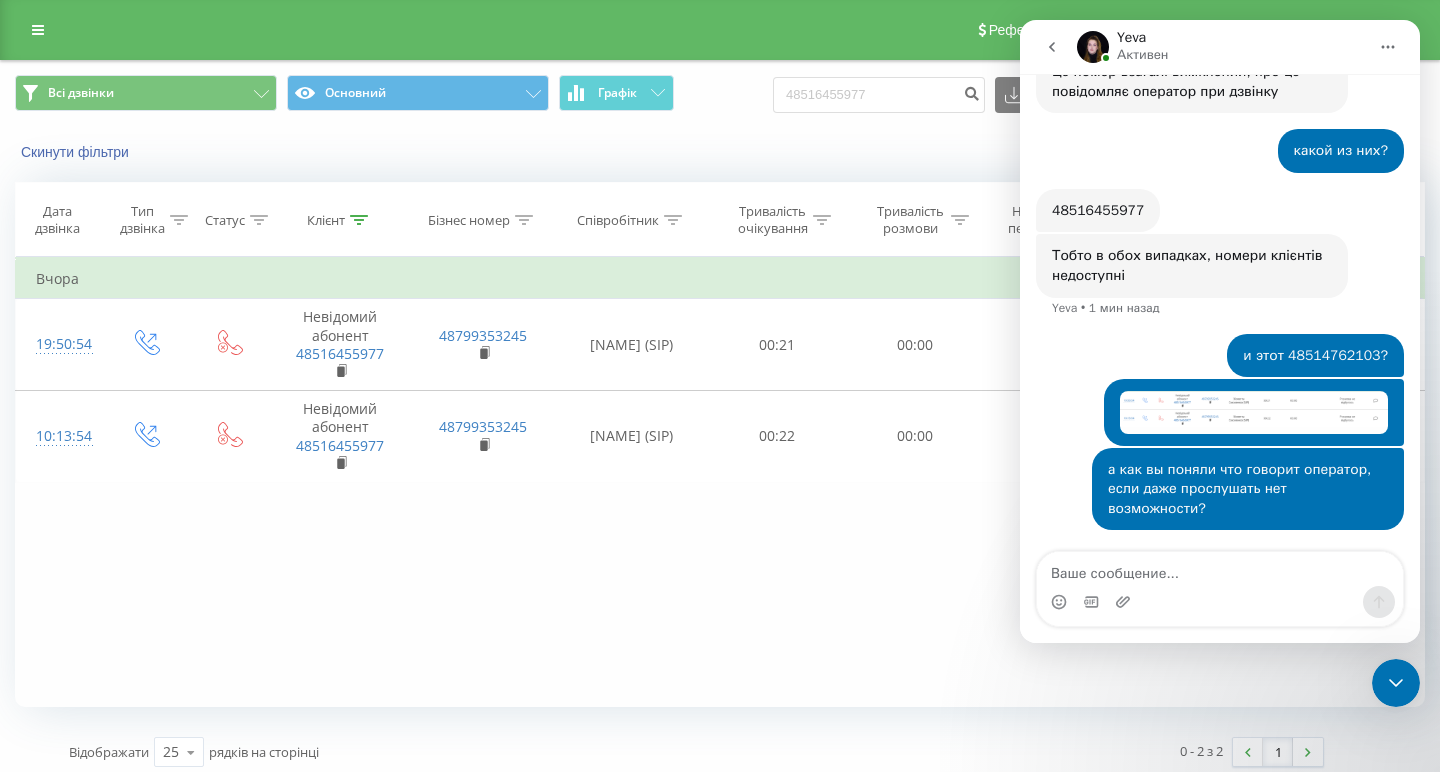 click at bounding box center [1254, 412] 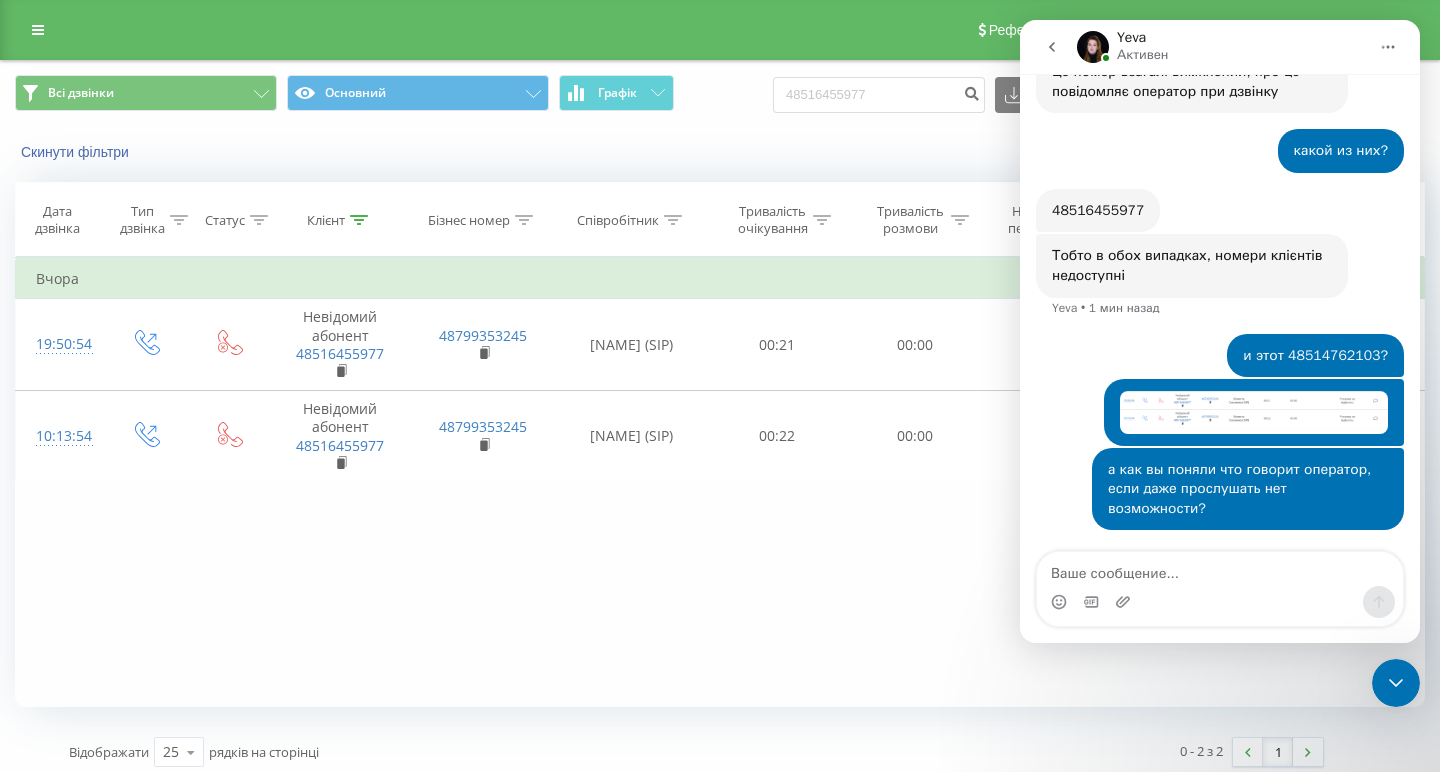 scroll, scrollTop: 0, scrollLeft: 0, axis: both 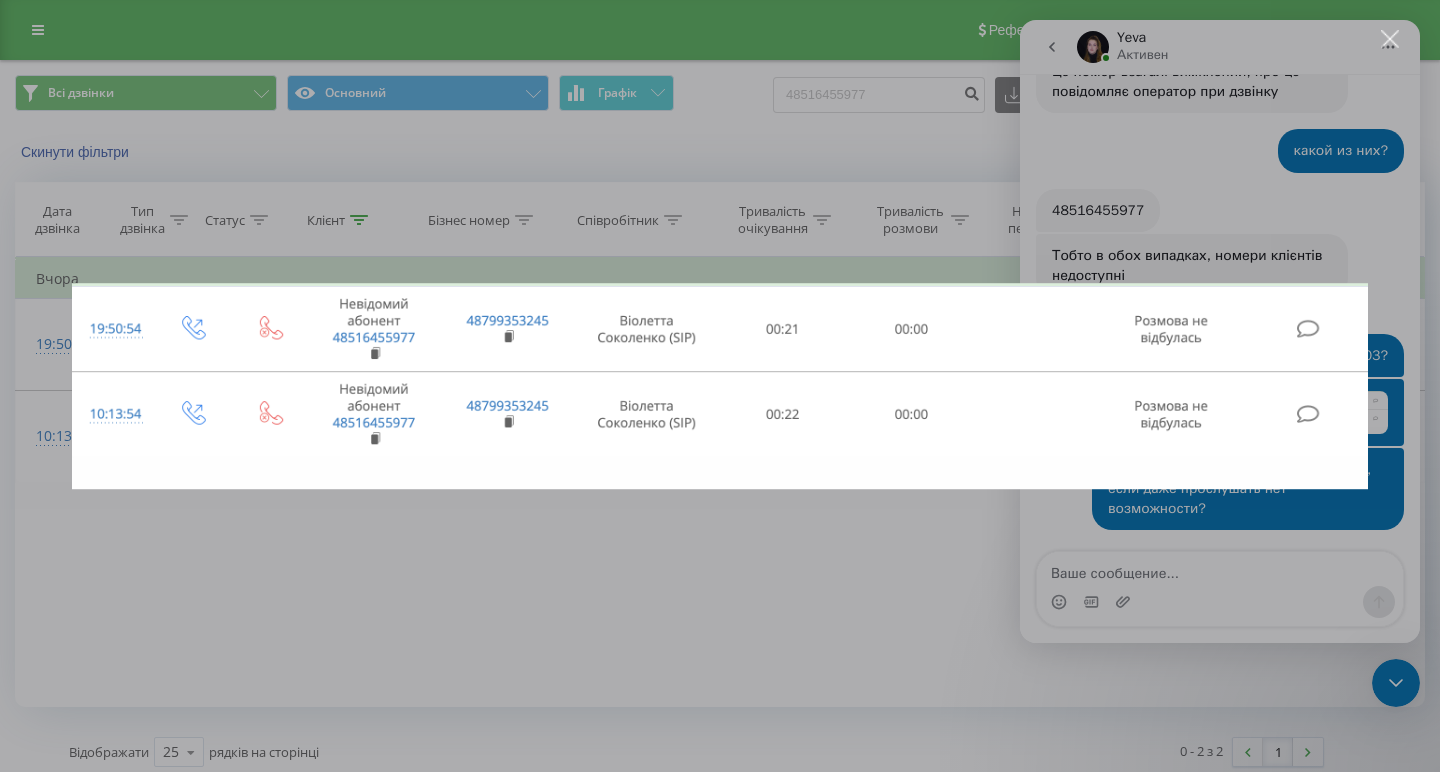 click at bounding box center (720, 386) 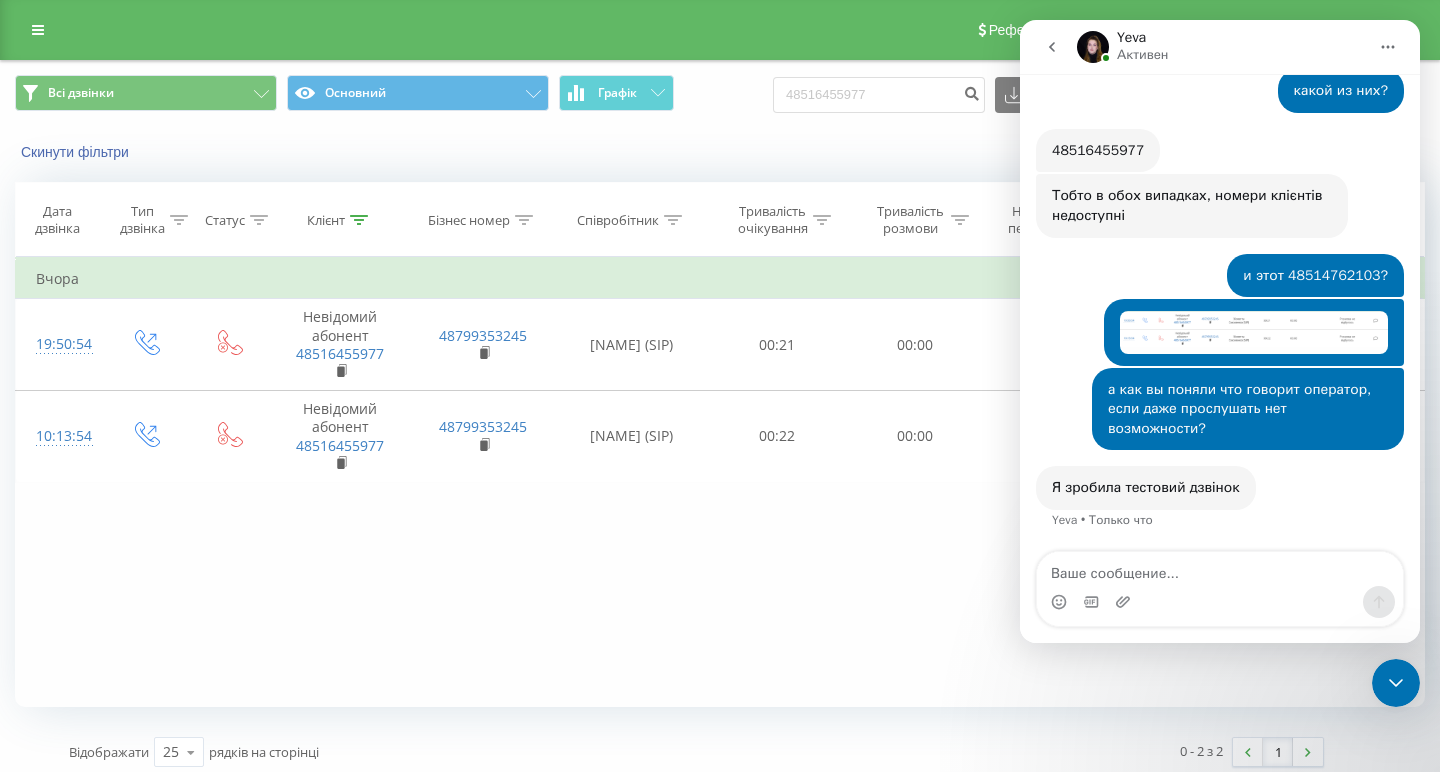 scroll, scrollTop: 2152, scrollLeft: 0, axis: vertical 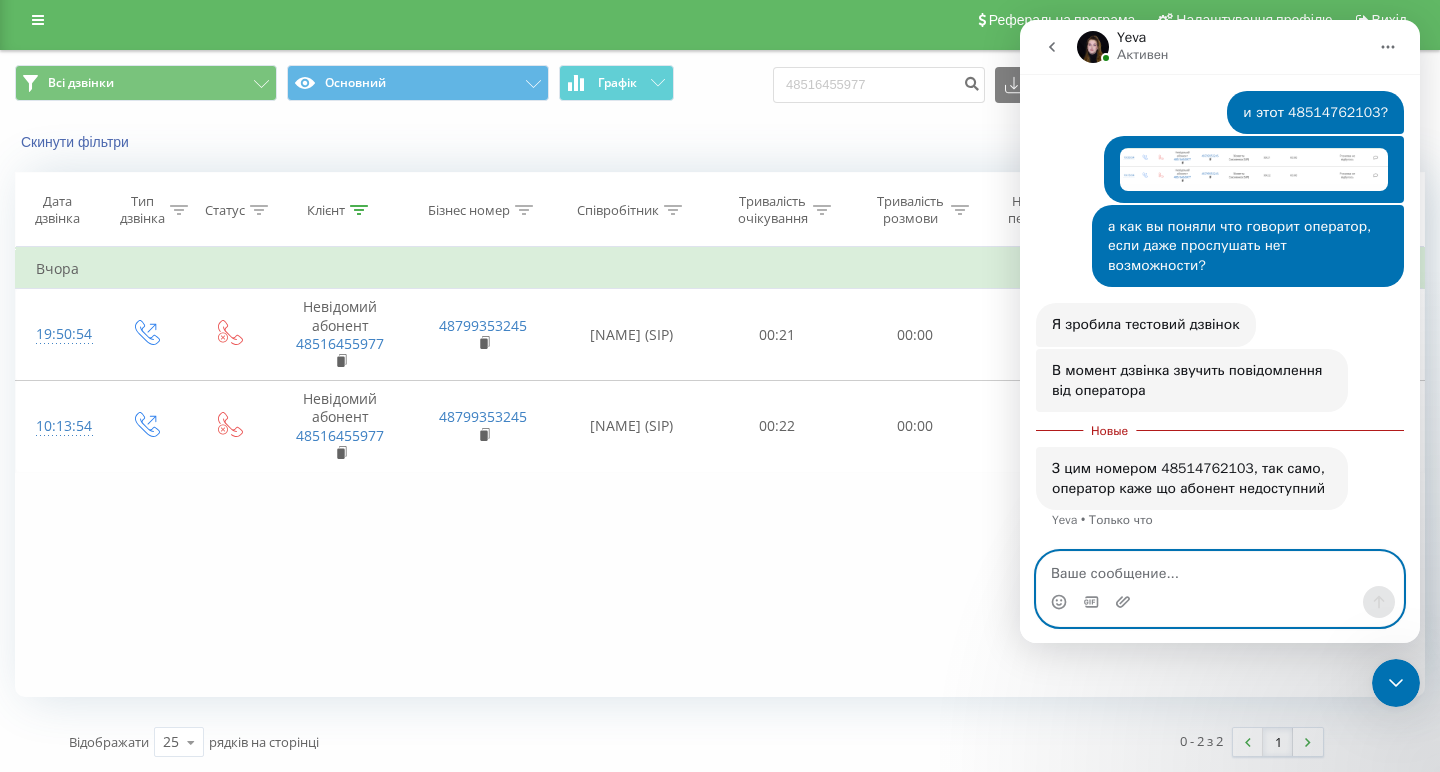 click at bounding box center (1220, 569) 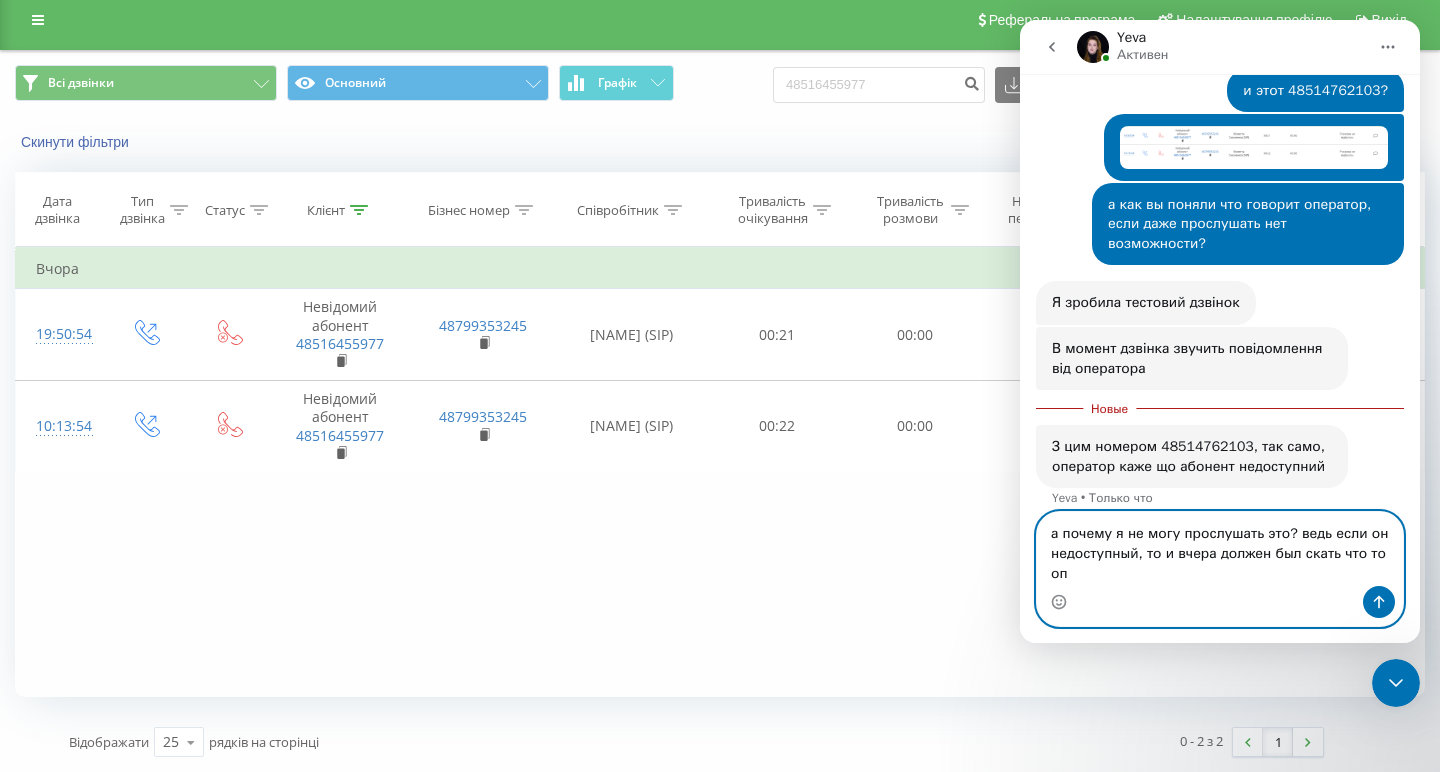 scroll, scrollTop: 2276, scrollLeft: 0, axis: vertical 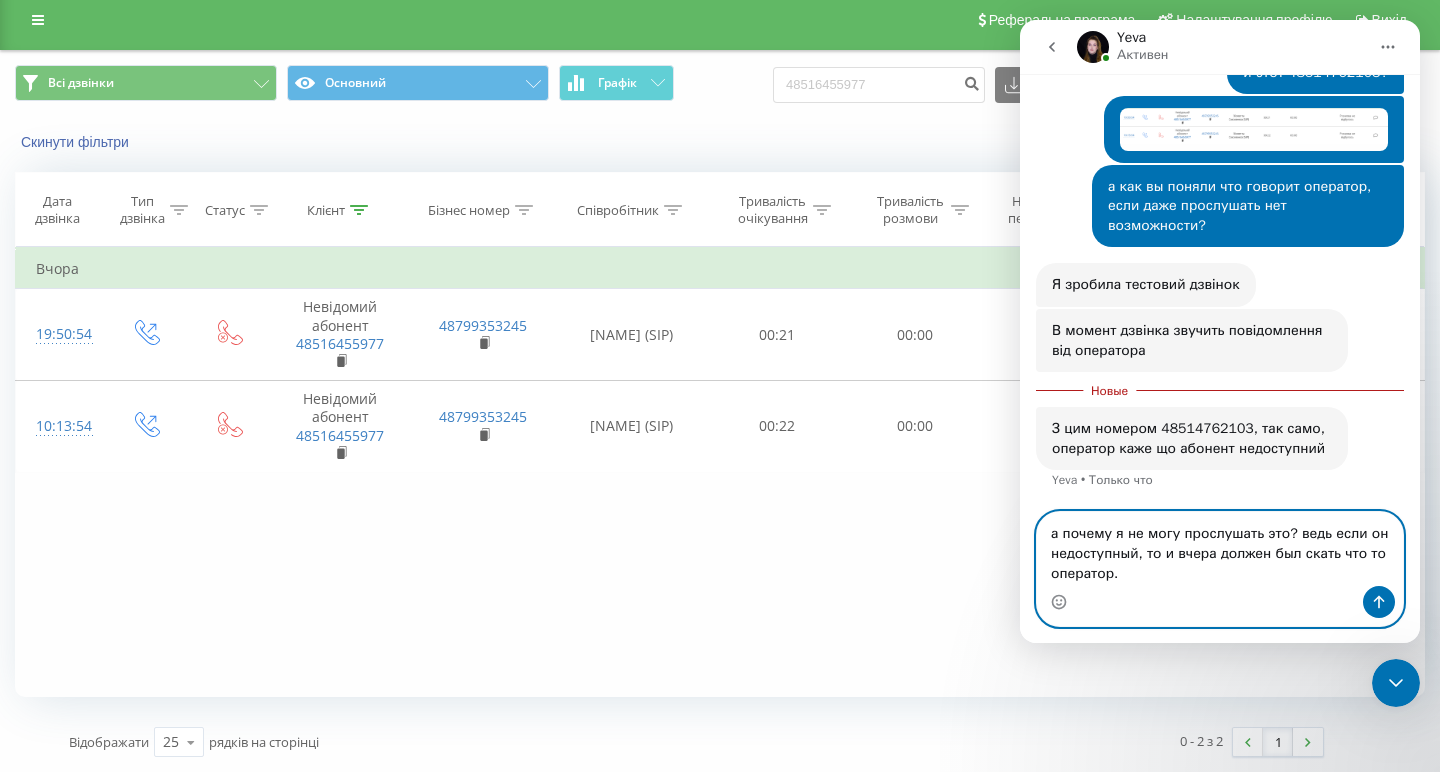click on "а почему я не могу прослушать это? ведь если он недоступный, то и вчера должен был скать что то оператор." at bounding box center [1220, 549] 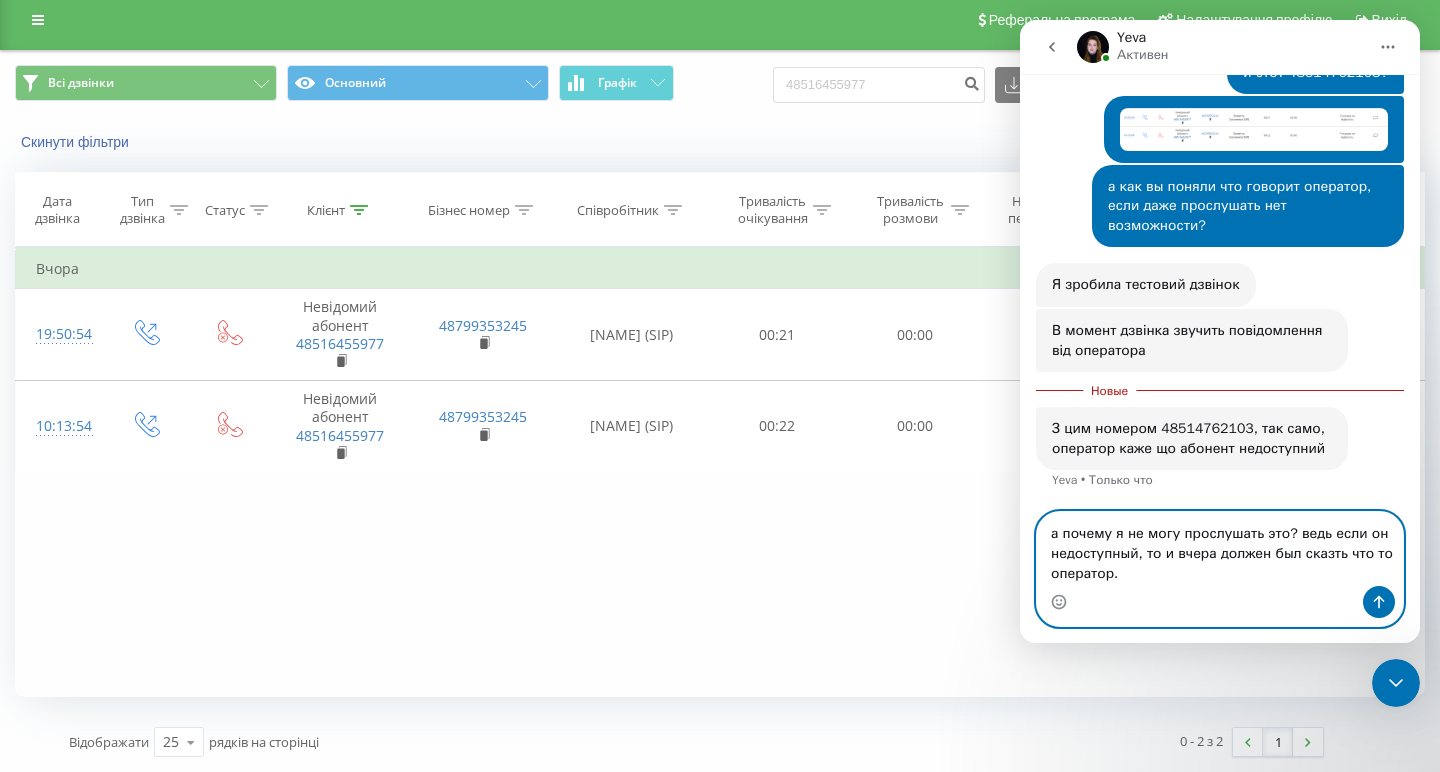type on "а почему я не могу прослушать это? ведь если он недоступный, то и вчера должен был сказать что то оператор." 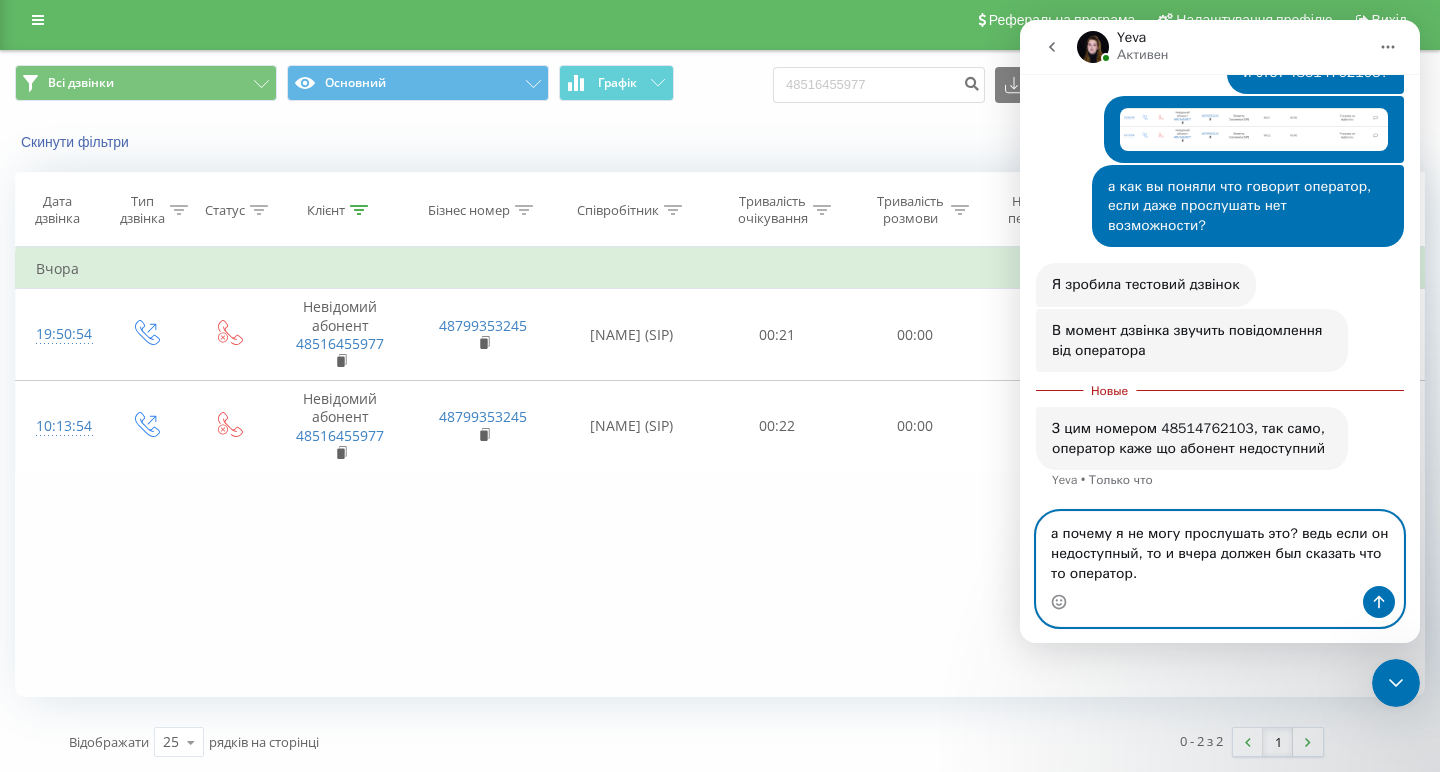 click on "а почему я не могу прослушать это? ведь если он недоступный, то и вчера должен был сказать что то оператор." at bounding box center (1220, 549) 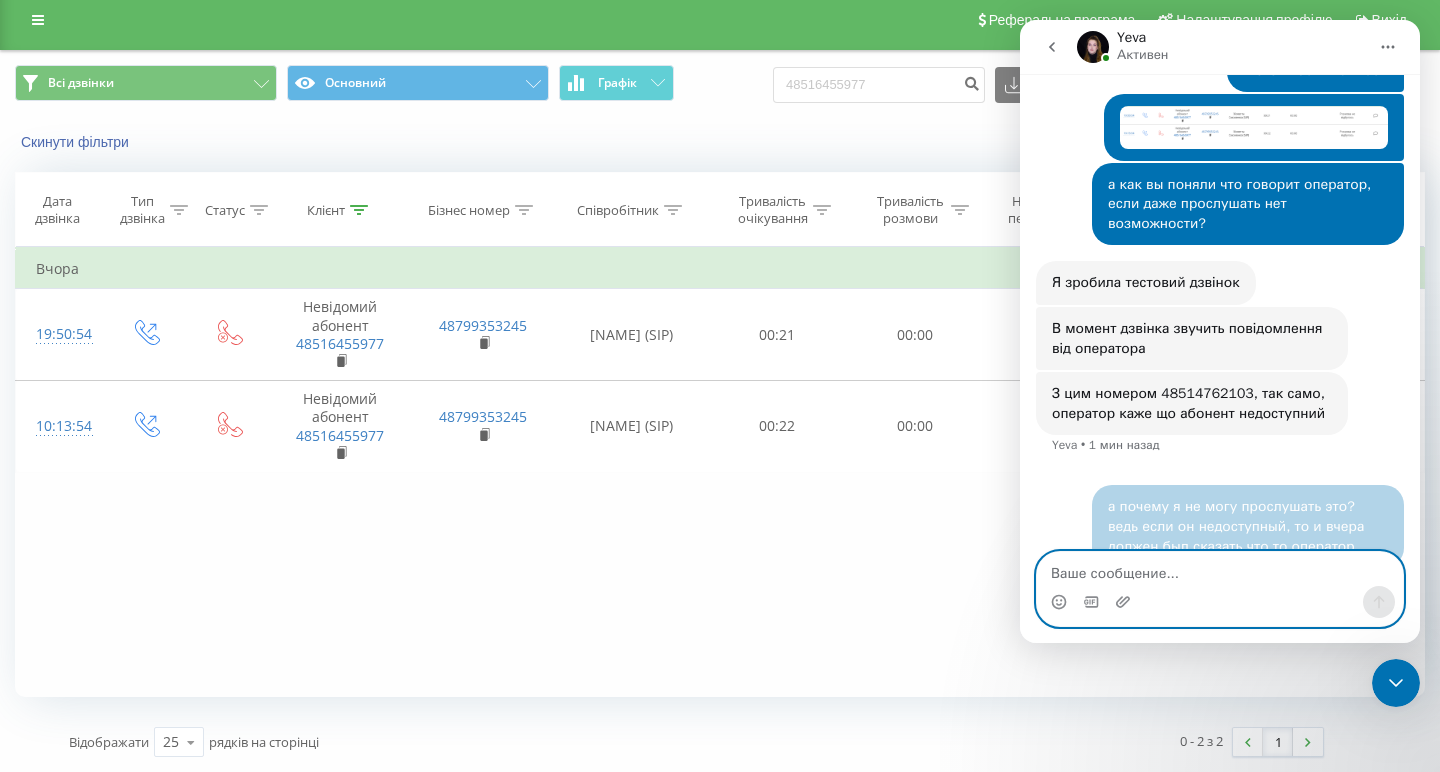 scroll, scrollTop: 0, scrollLeft: 0, axis: both 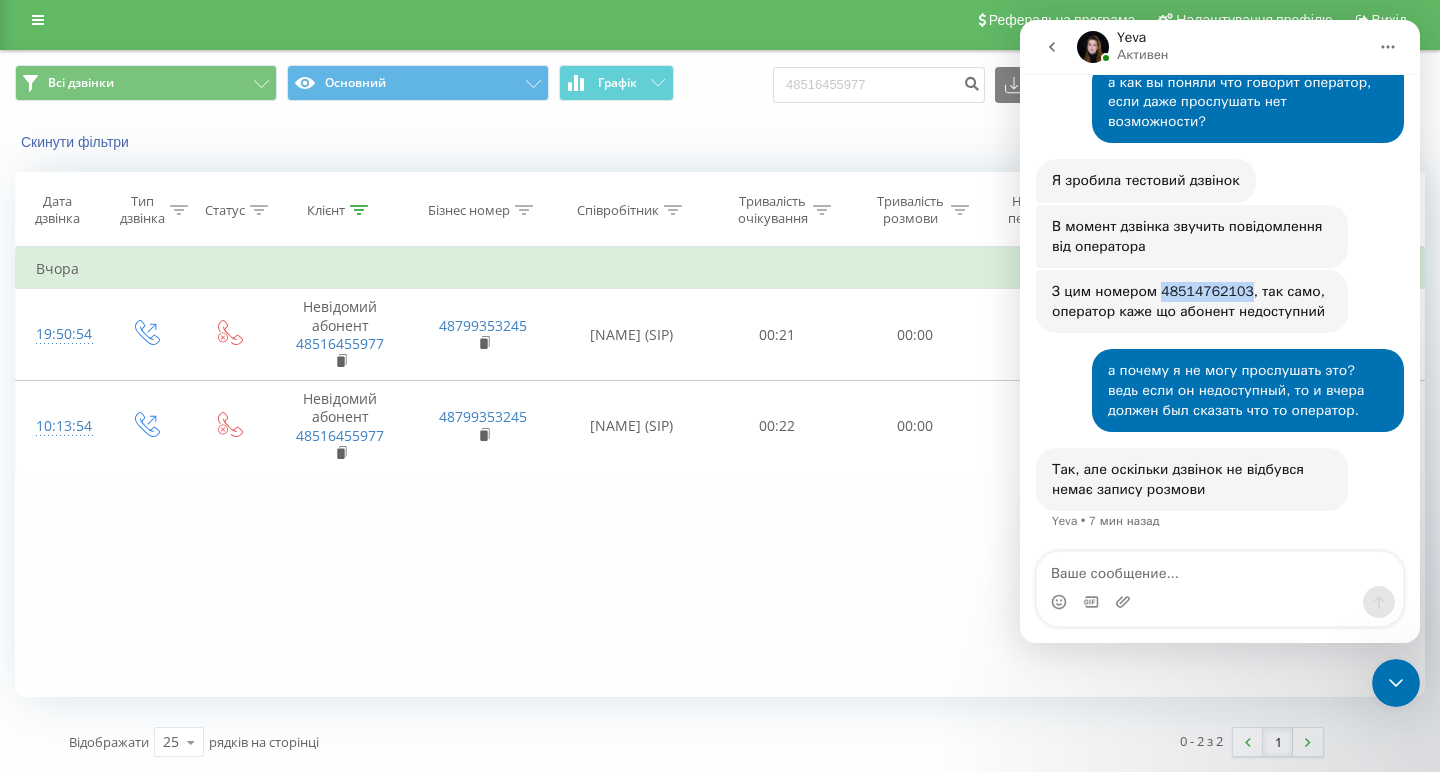 drag, startPoint x: 1162, startPoint y: 295, endPoint x: 1247, endPoint y: 297, distance: 85.02353 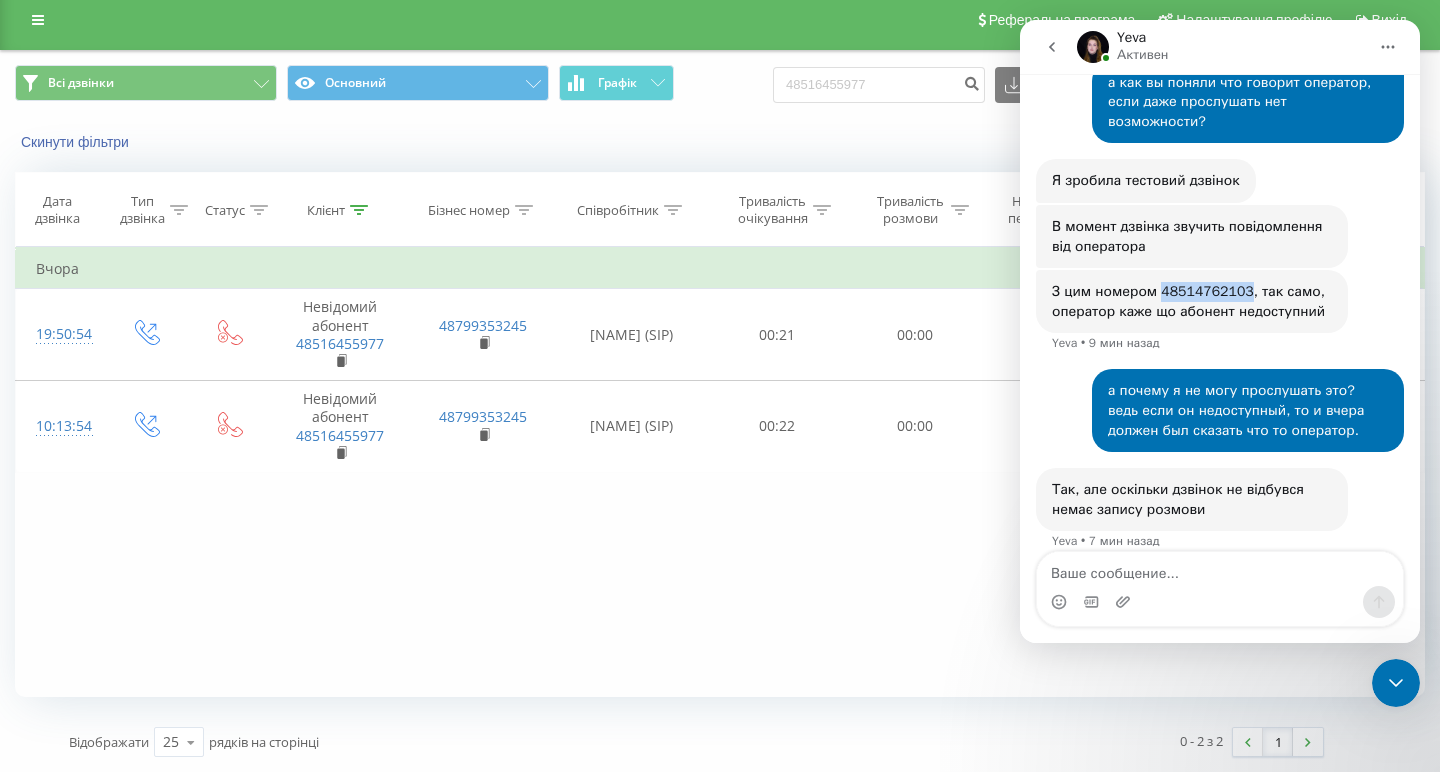 copy on "48514762103" 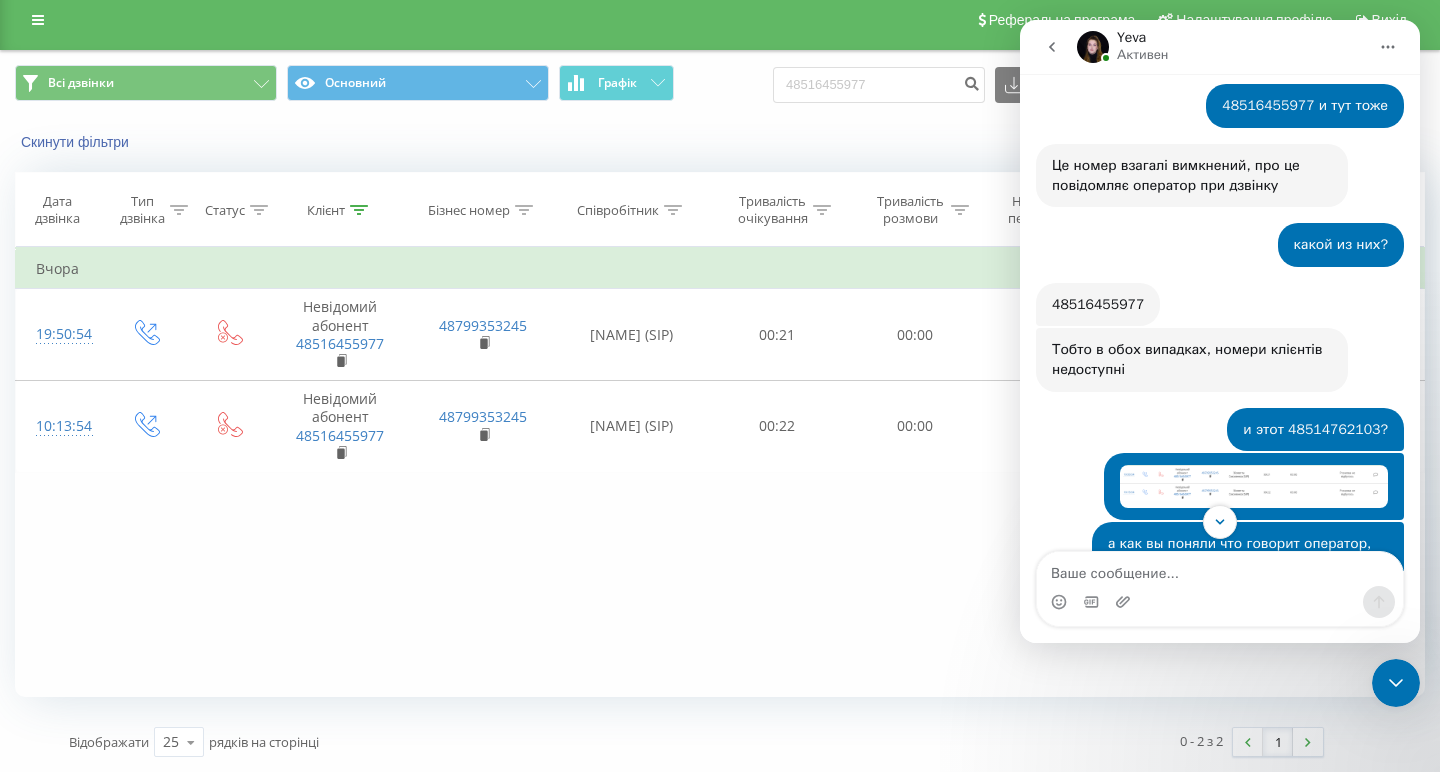 scroll, scrollTop: 1916, scrollLeft: 0, axis: vertical 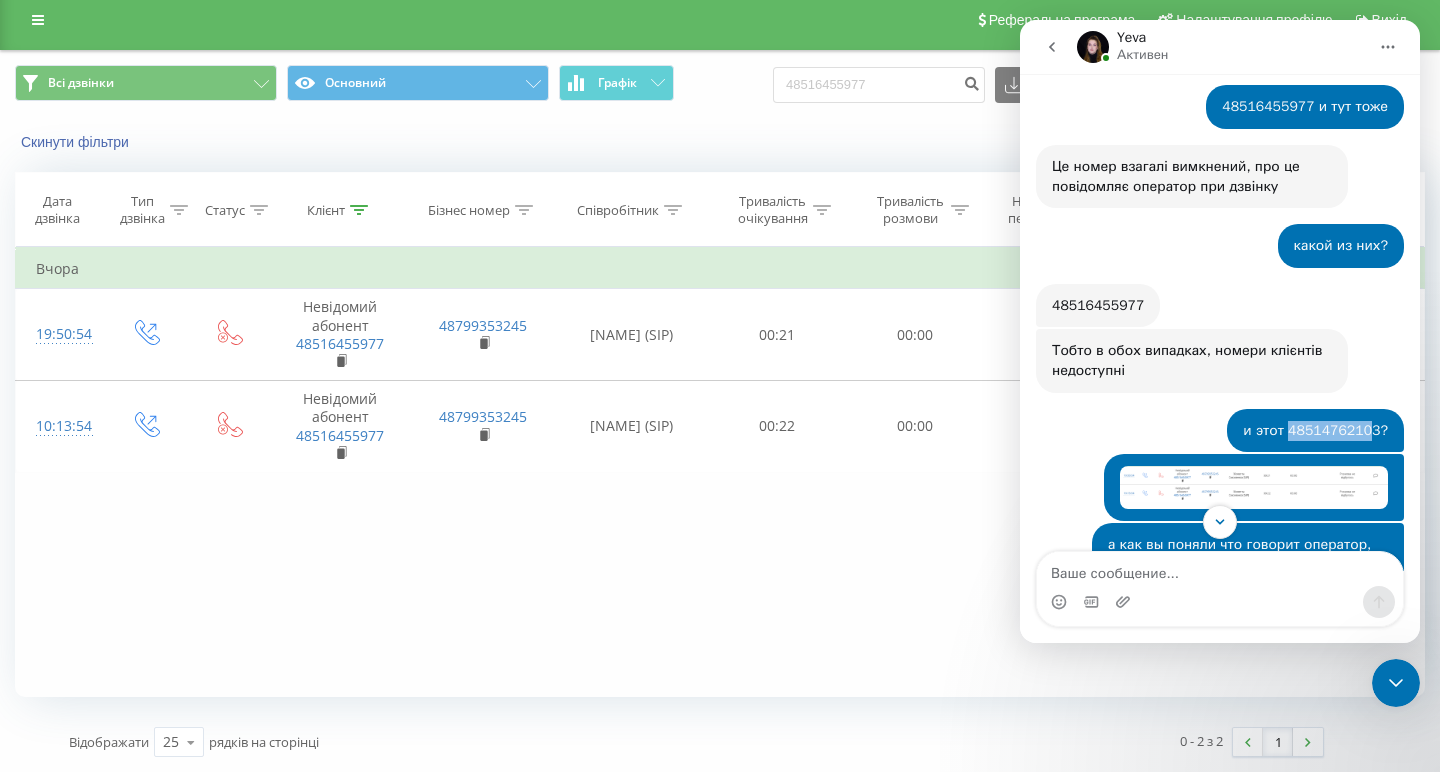 drag, startPoint x: 1292, startPoint y: 442, endPoint x: 1370, endPoint y: 443, distance: 78.00641 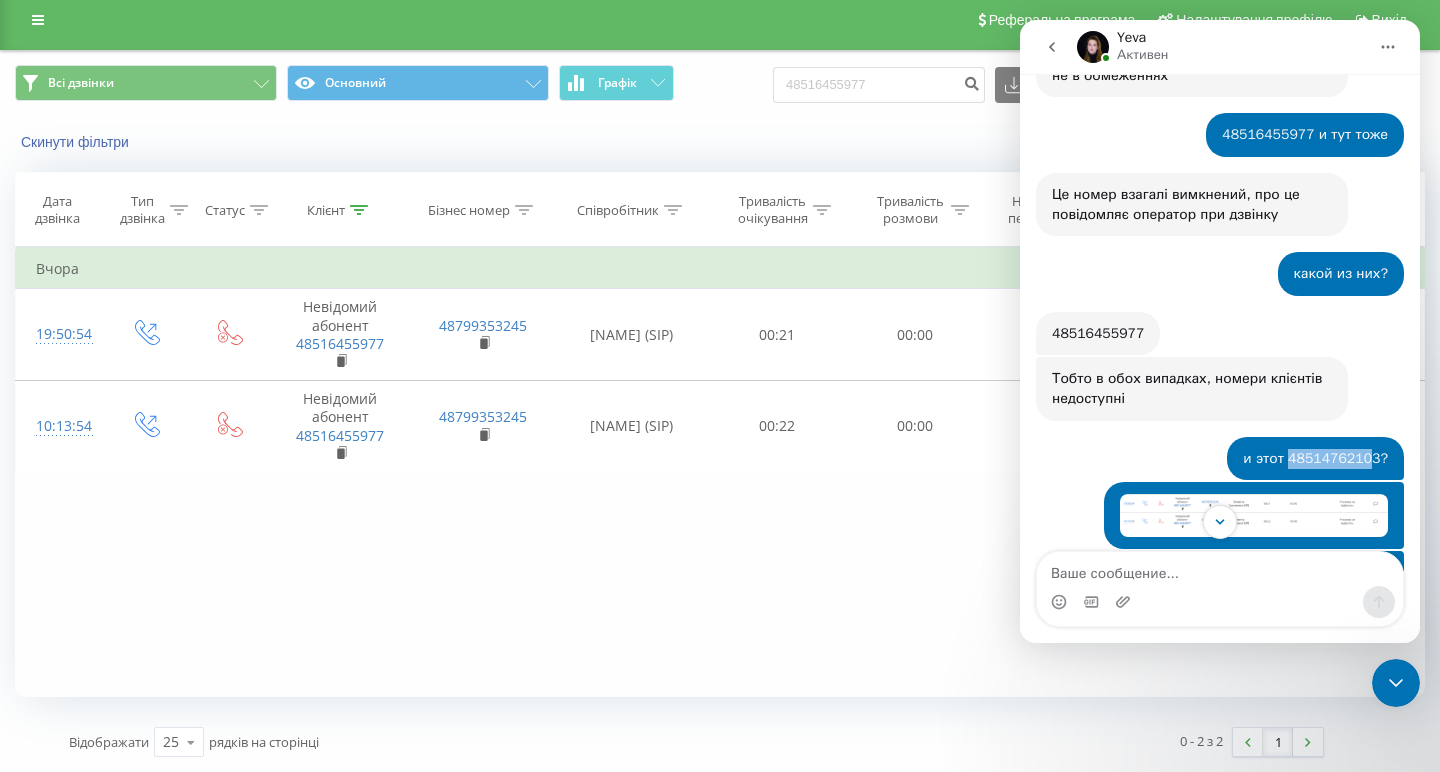 scroll, scrollTop: 1878, scrollLeft: 0, axis: vertical 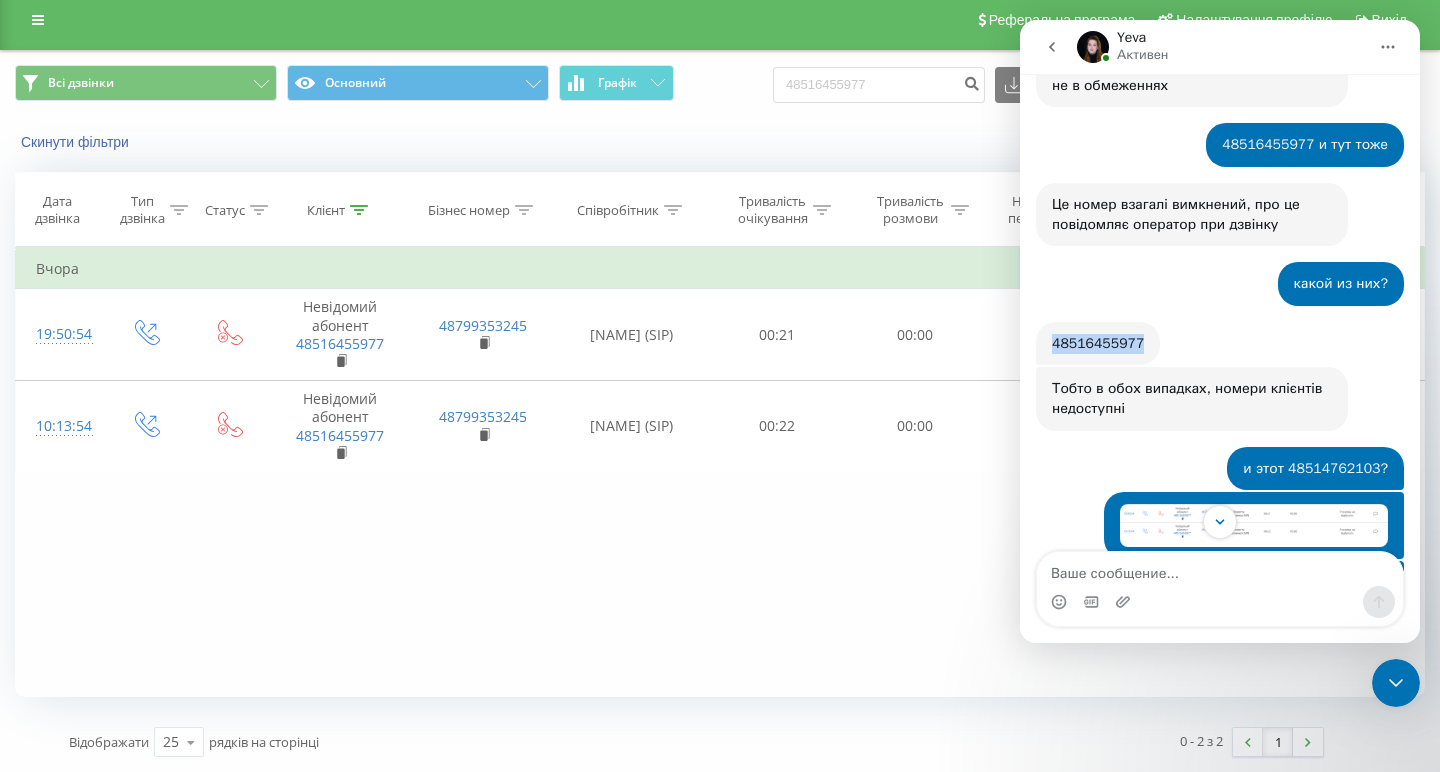 drag, startPoint x: 1051, startPoint y: 351, endPoint x: 1146, endPoint y: 356, distance: 95.131485 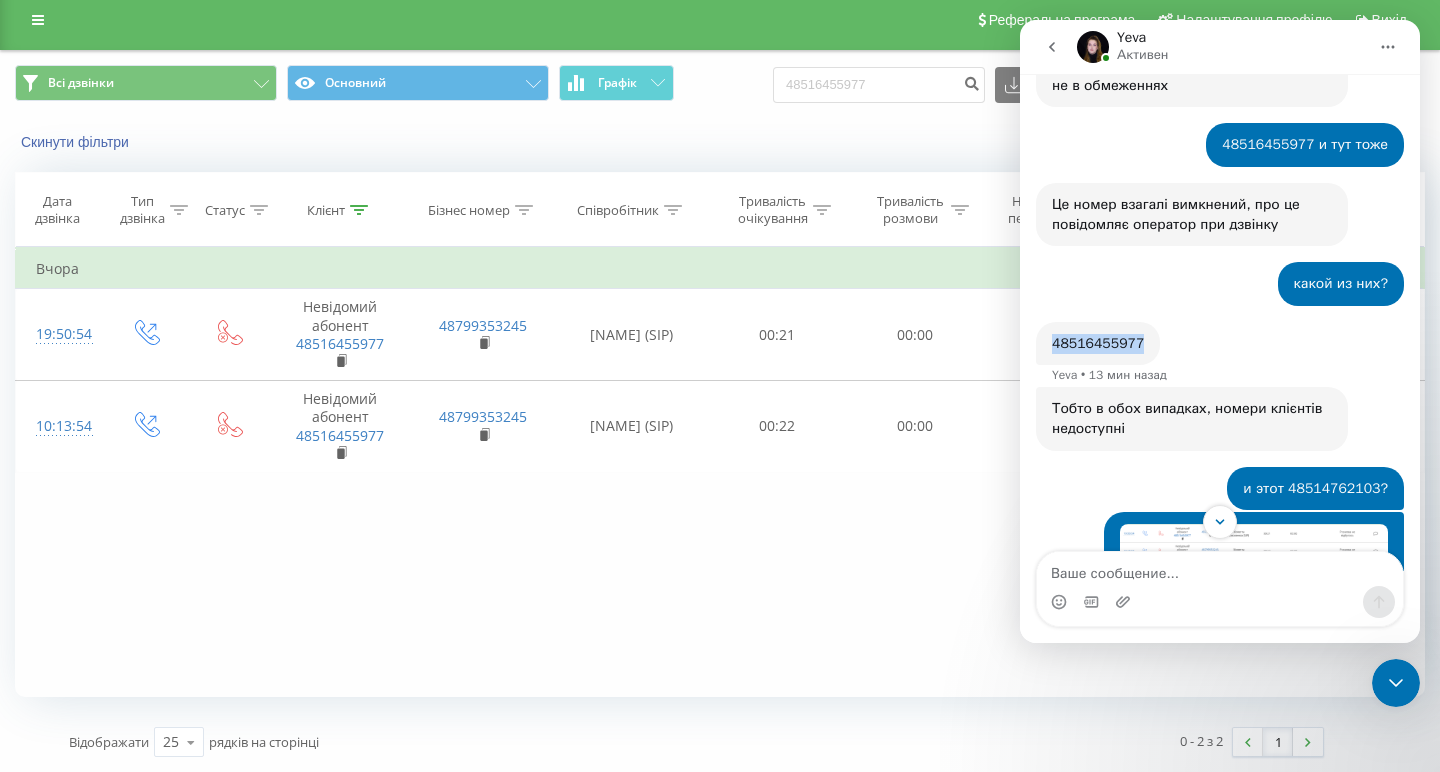 copy on "48516455977" 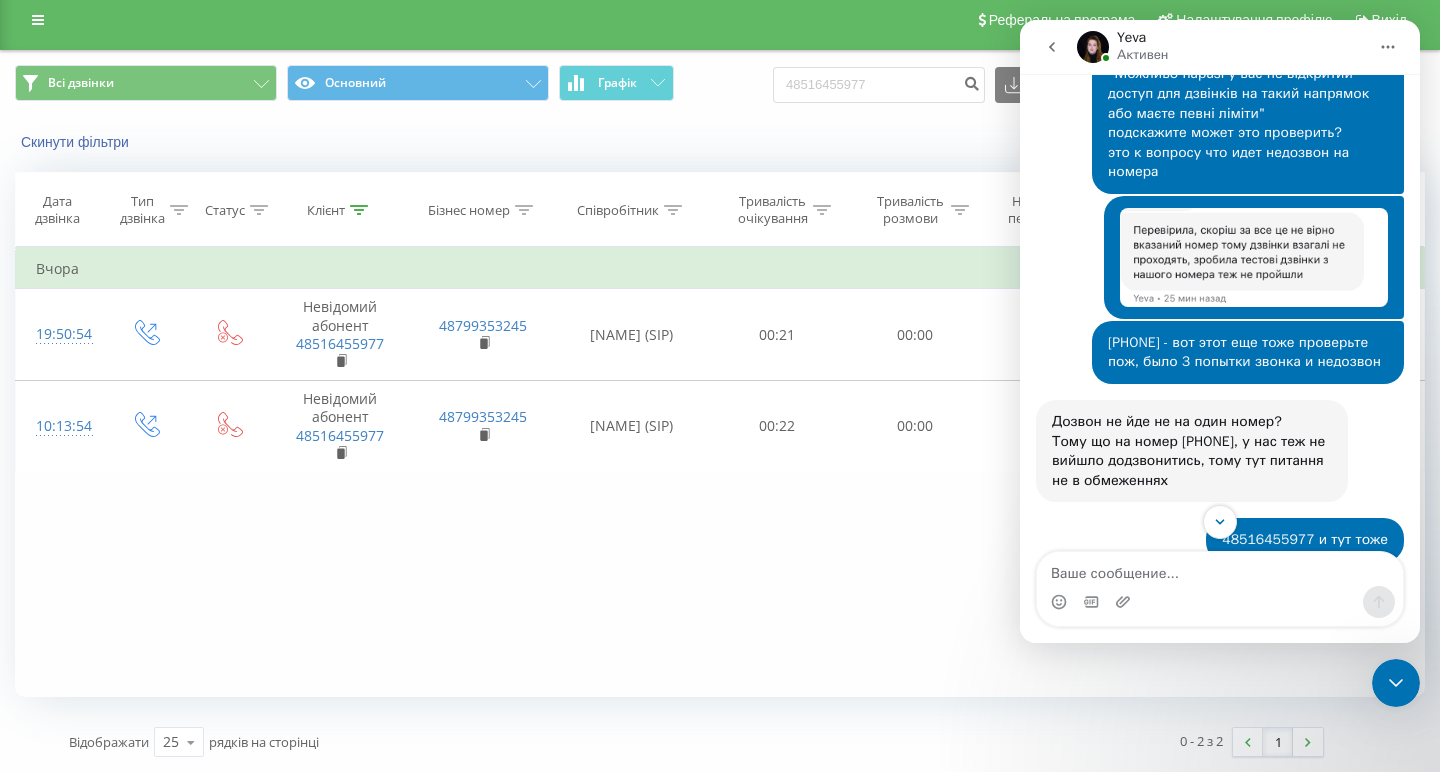 scroll, scrollTop: 1532, scrollLeft: 0, axis: vertical 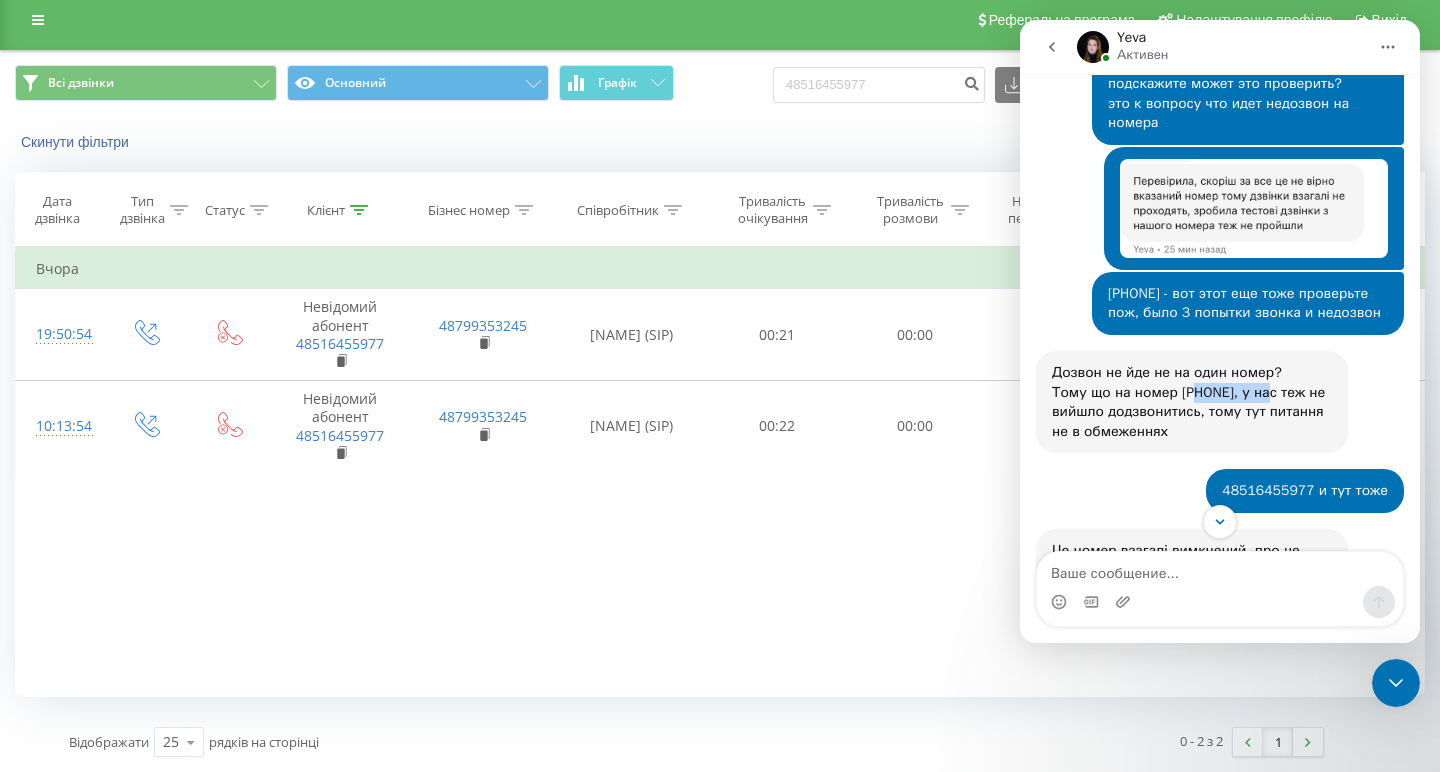 drag, startPoint x: 1192, startPoint y: 408, endPoint x: 1278, endPoint y: 411, distance: 86.05231 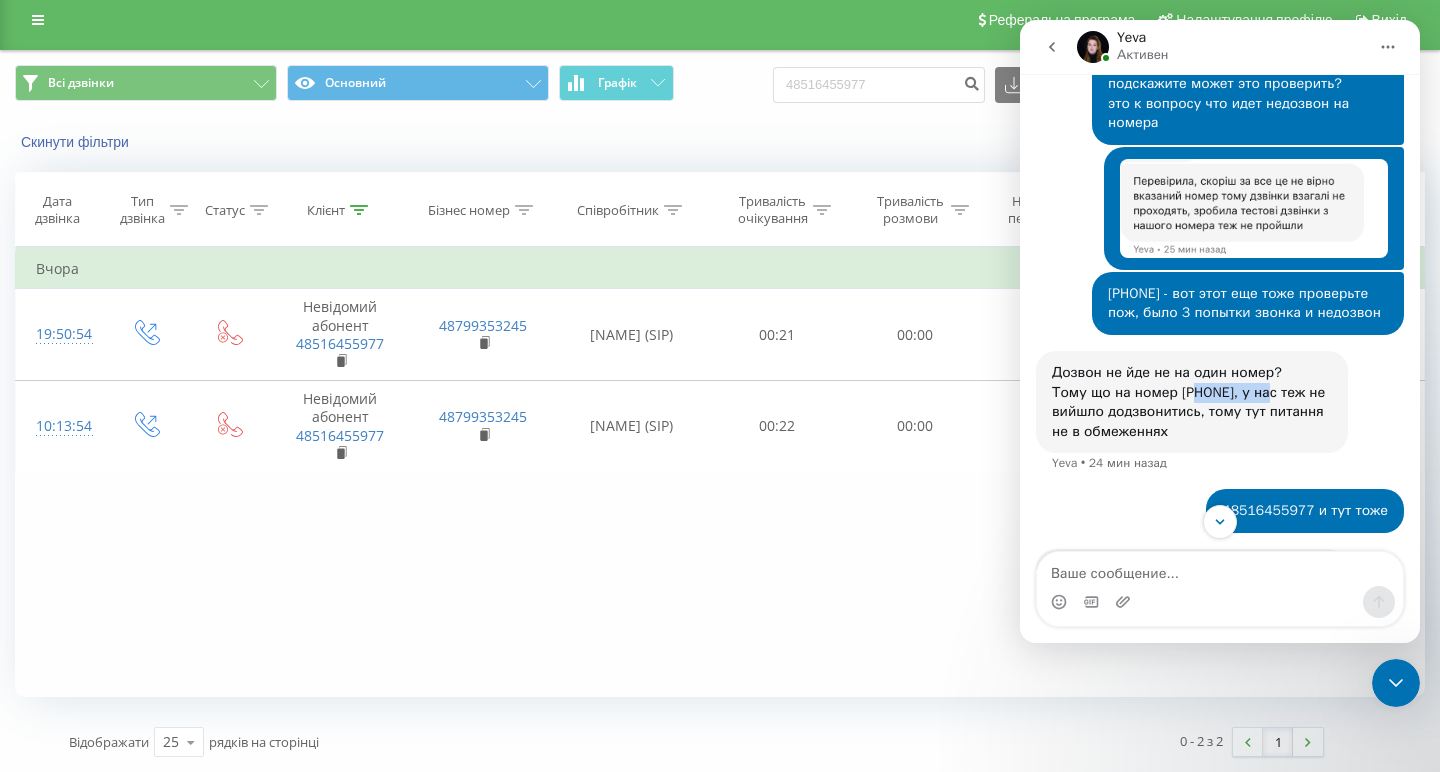 copy on "48485042989" 